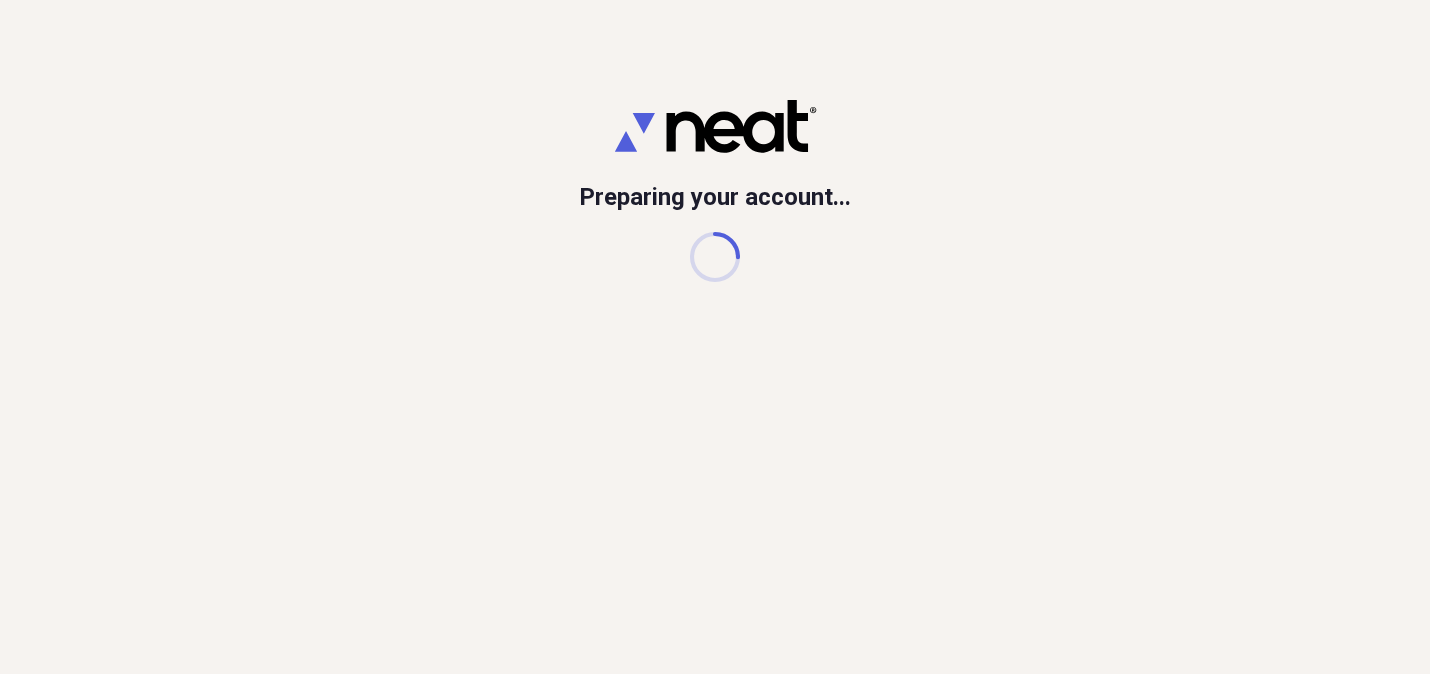 scroll, scrollTop: 0, scrollLeft: 0, axis: both 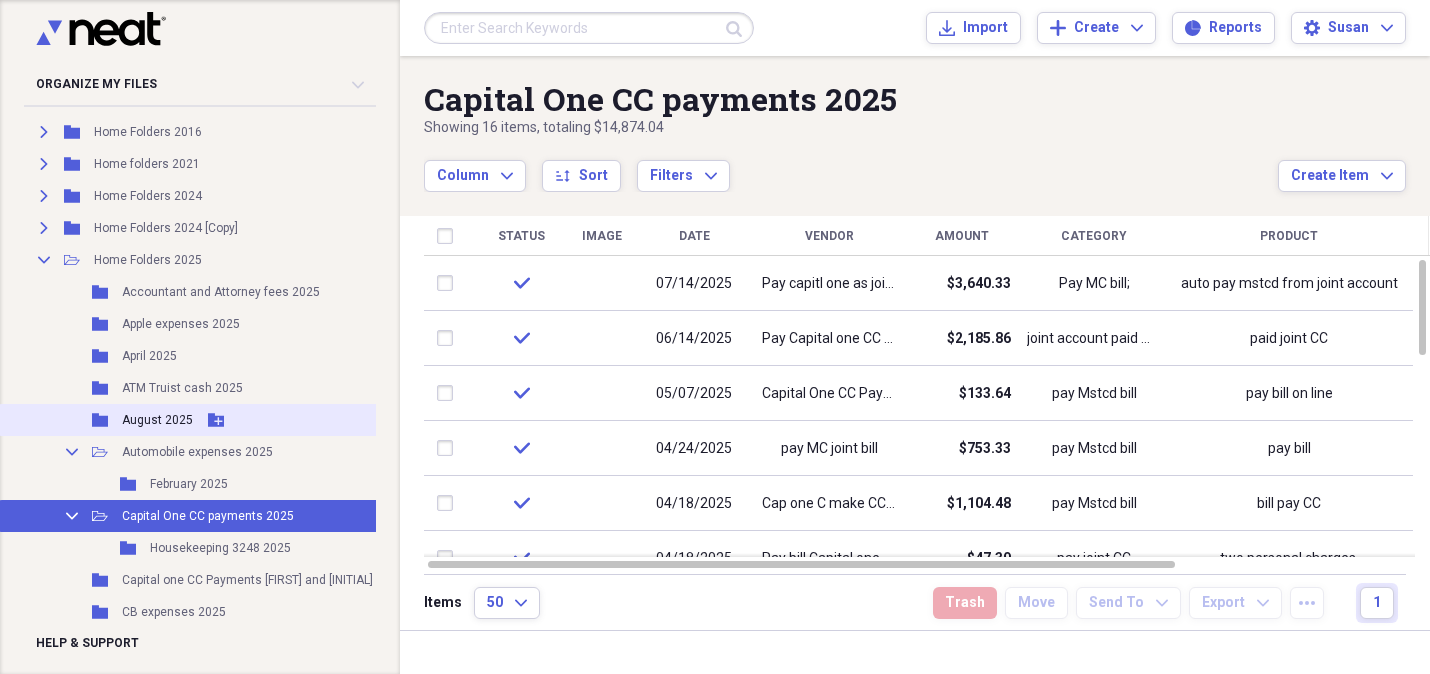 click on "August 2025" at bounding box center [157, 420] 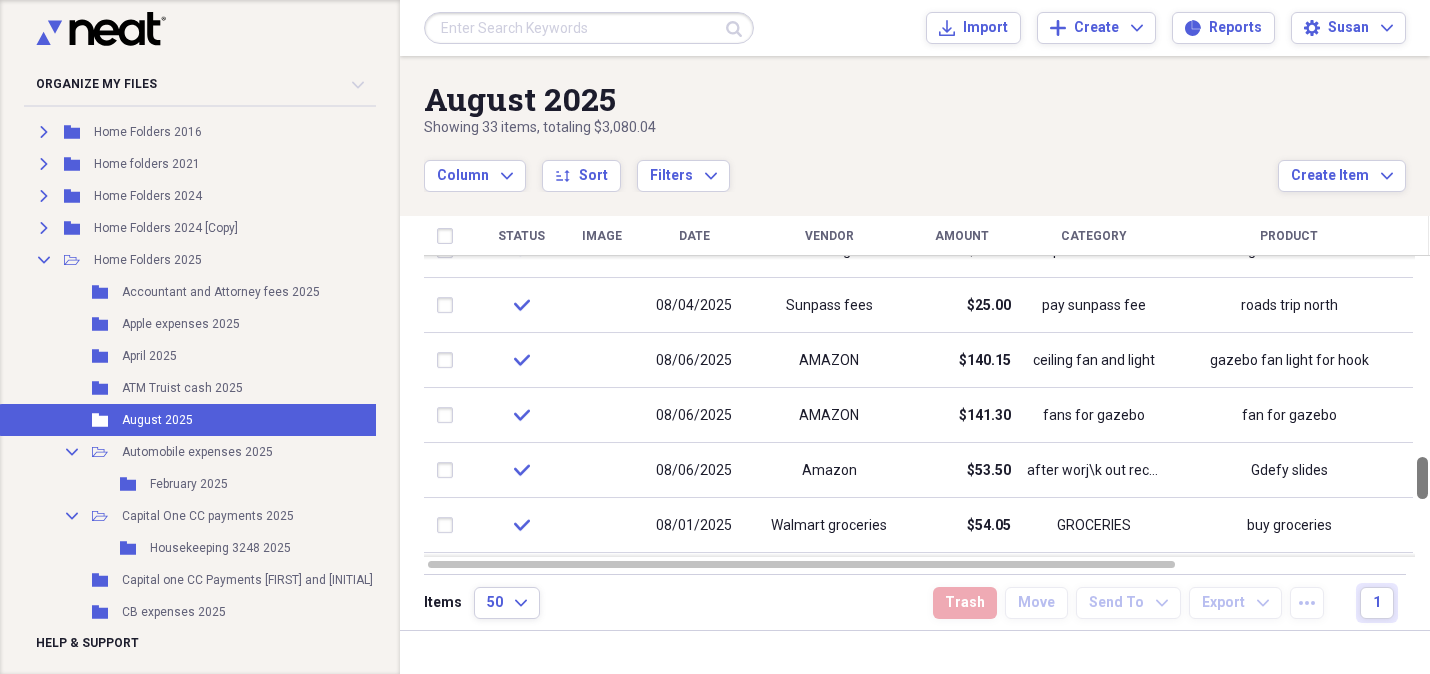 drag, startPoint x: 1418, startPoint y: 283, endPoint x: 1420, endPoint y: 480, distance: 197.01015 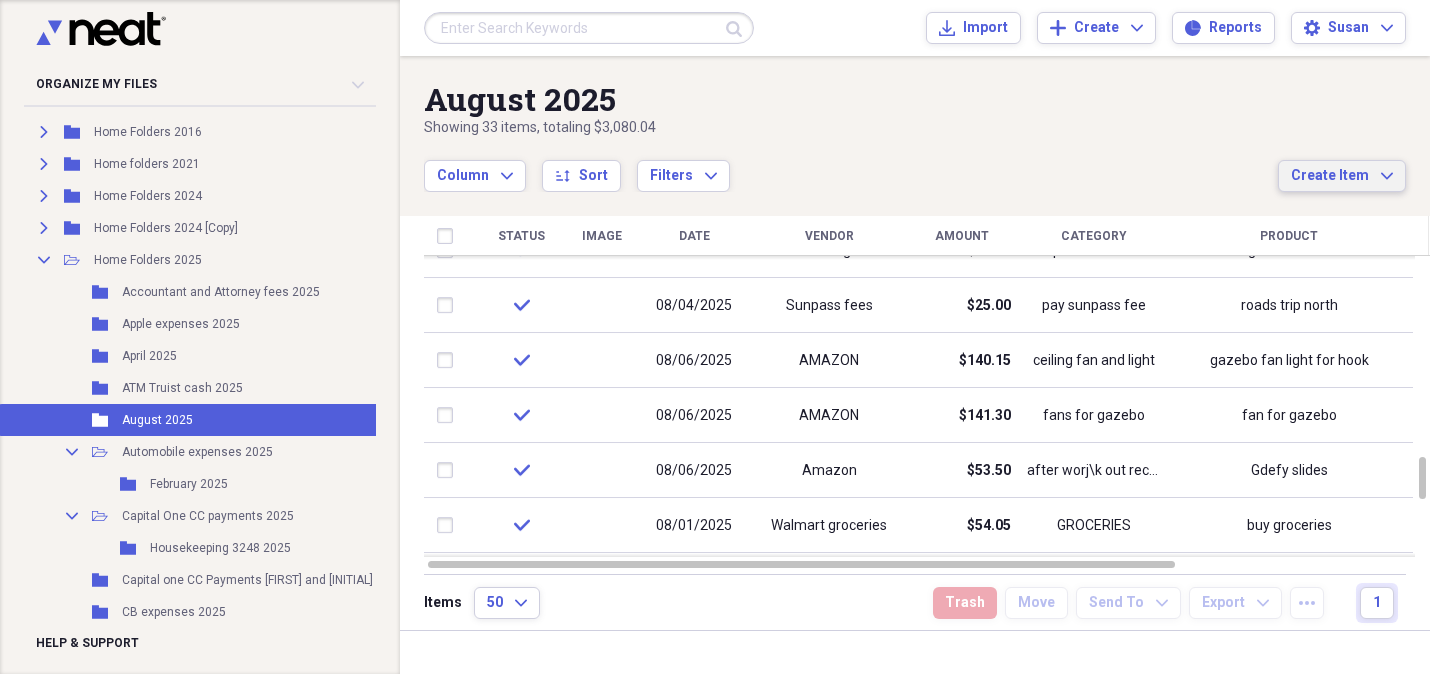 click on "Create Item" at bounding box center [1330, 176] 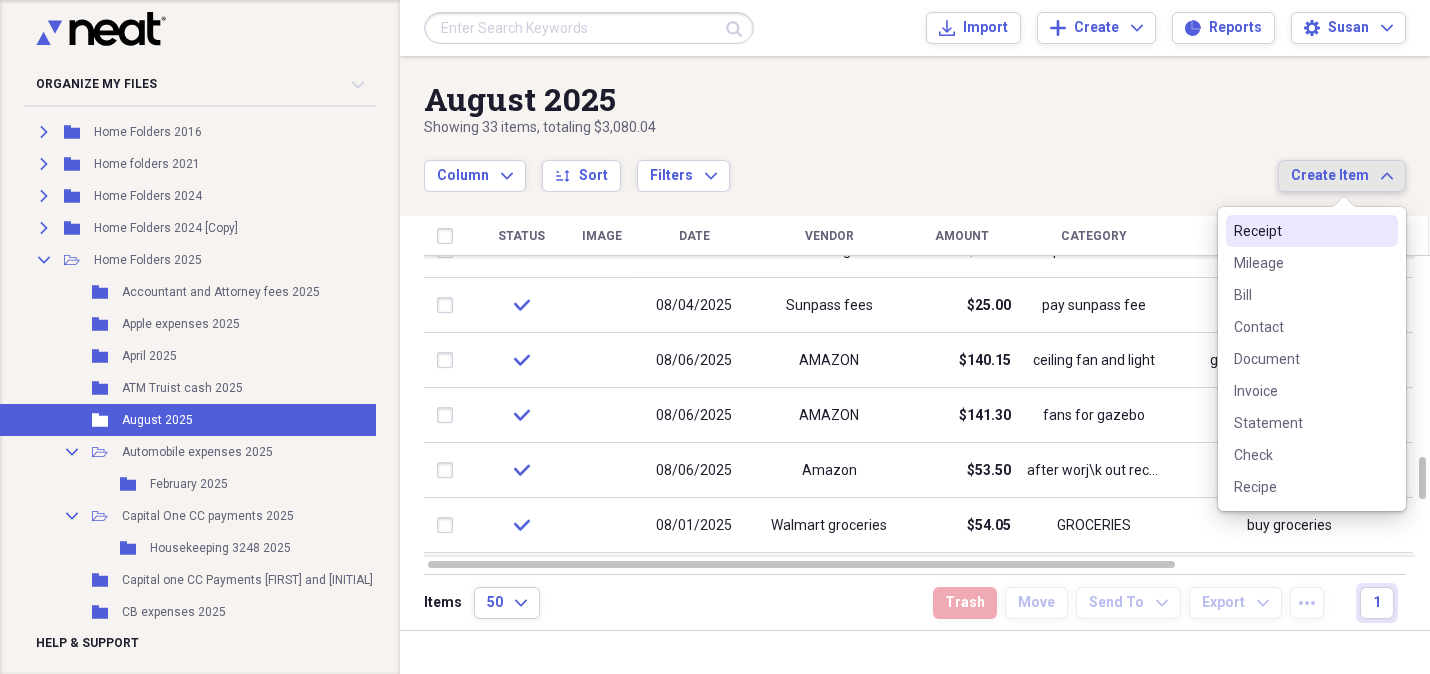 click on "Receipt" at bounding box center [1300, 231] 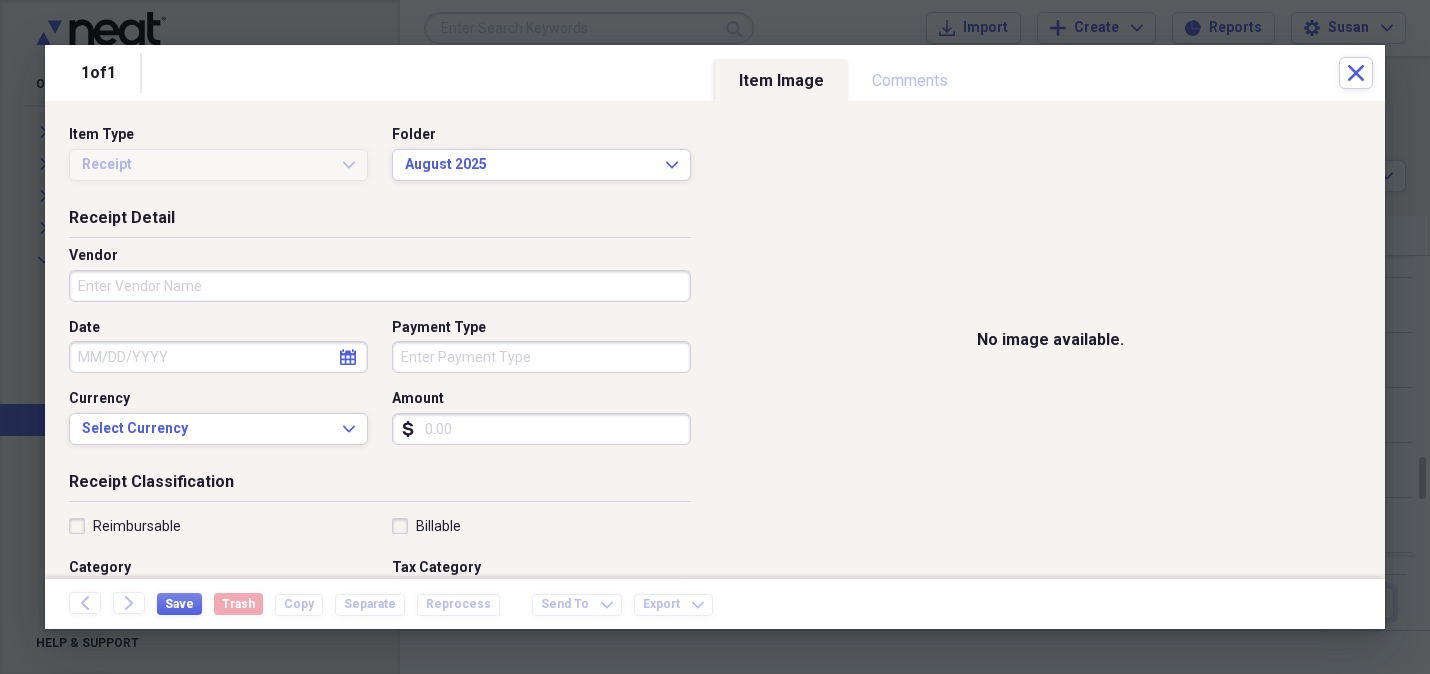 click on "Vendor" at bounding box center [380, 286] 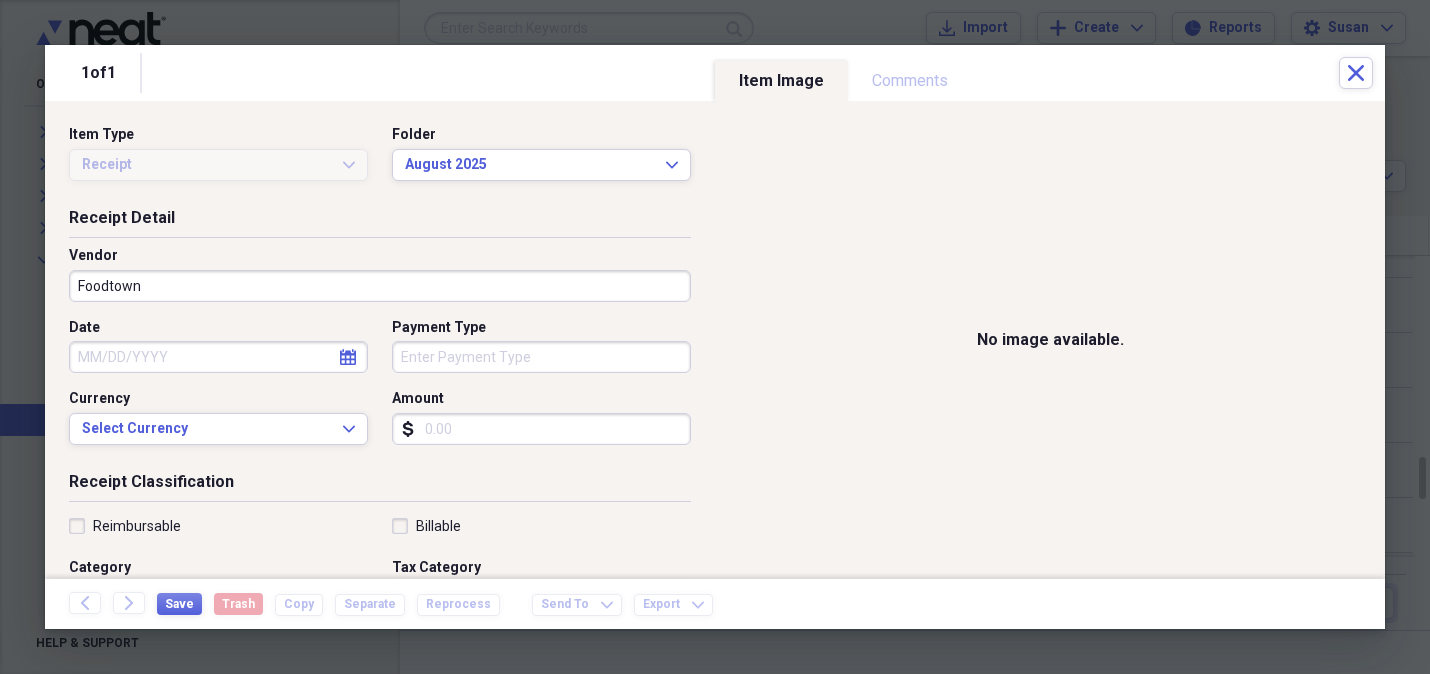 type on "Foodtown" 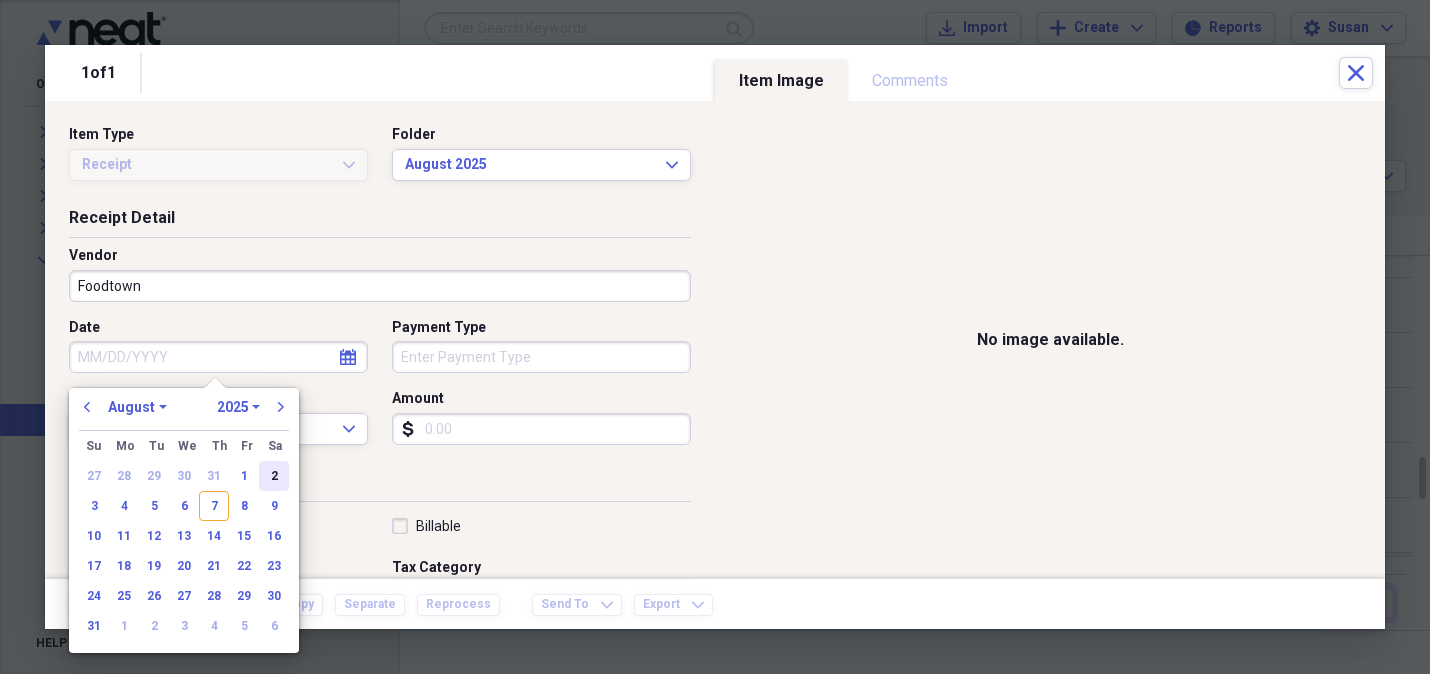 click on "2" at bounding box center (274, 476) 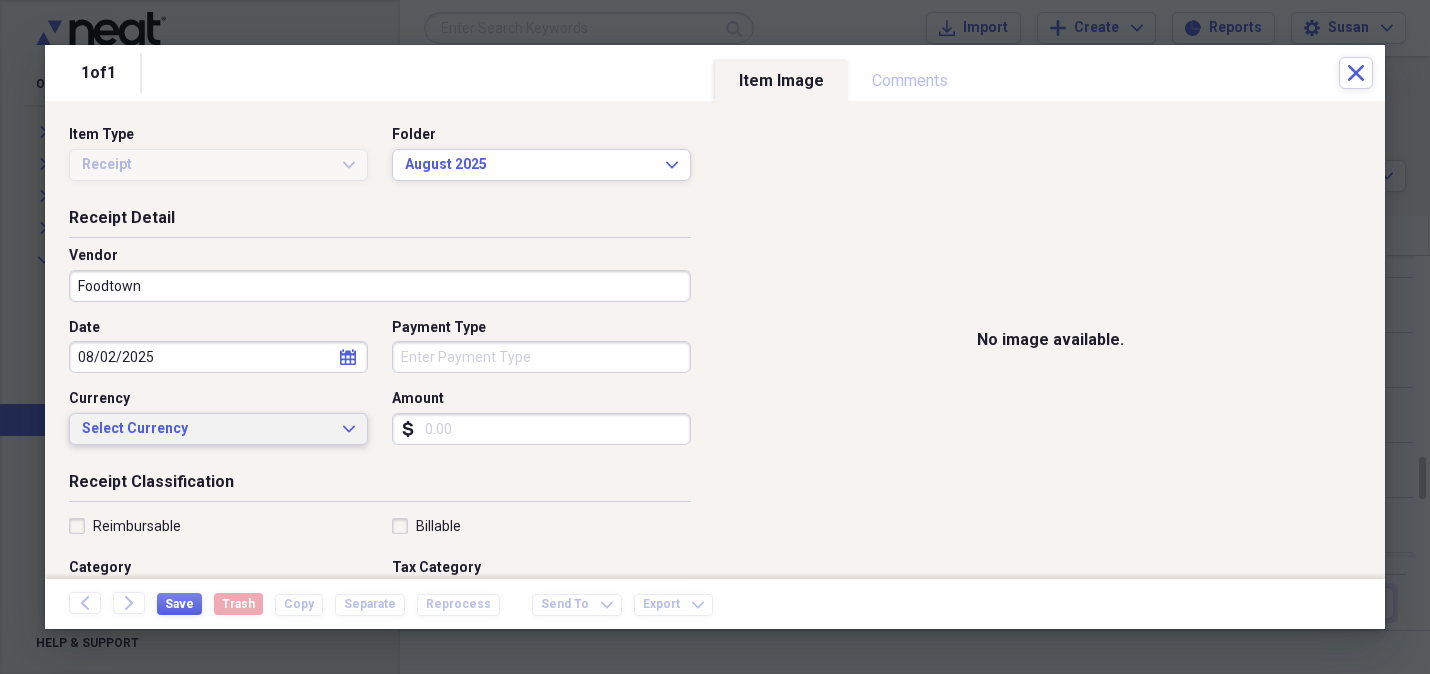 click on "Expand" 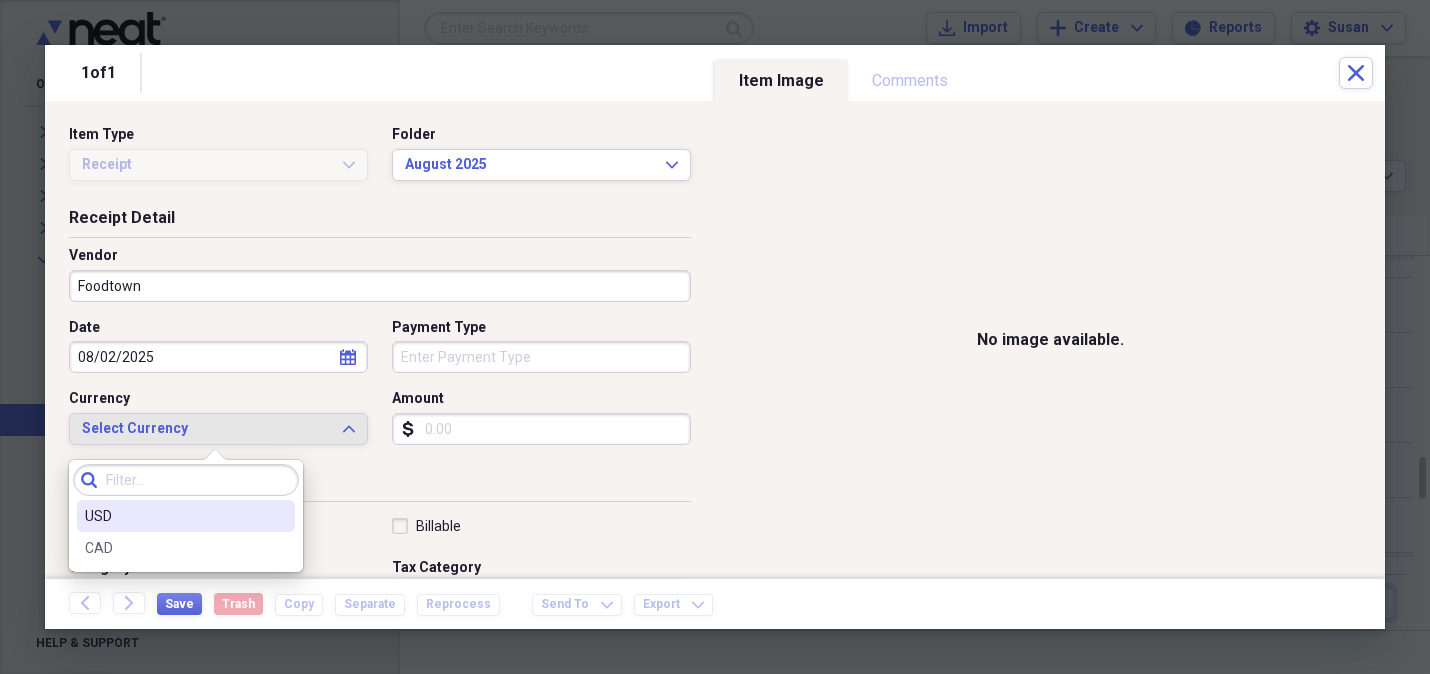 click on "USD" at bounding box center (174, 516) 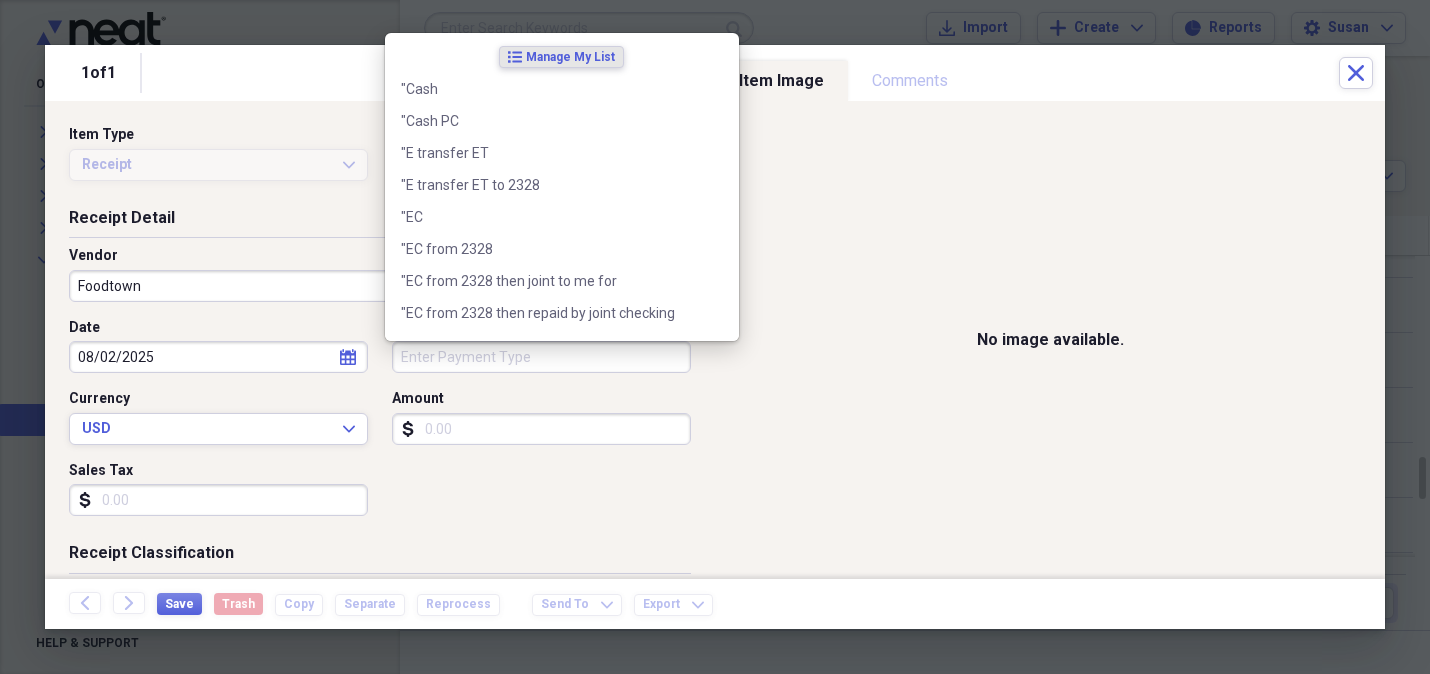 click on "Payment Type" at bounding box center (541, 357) 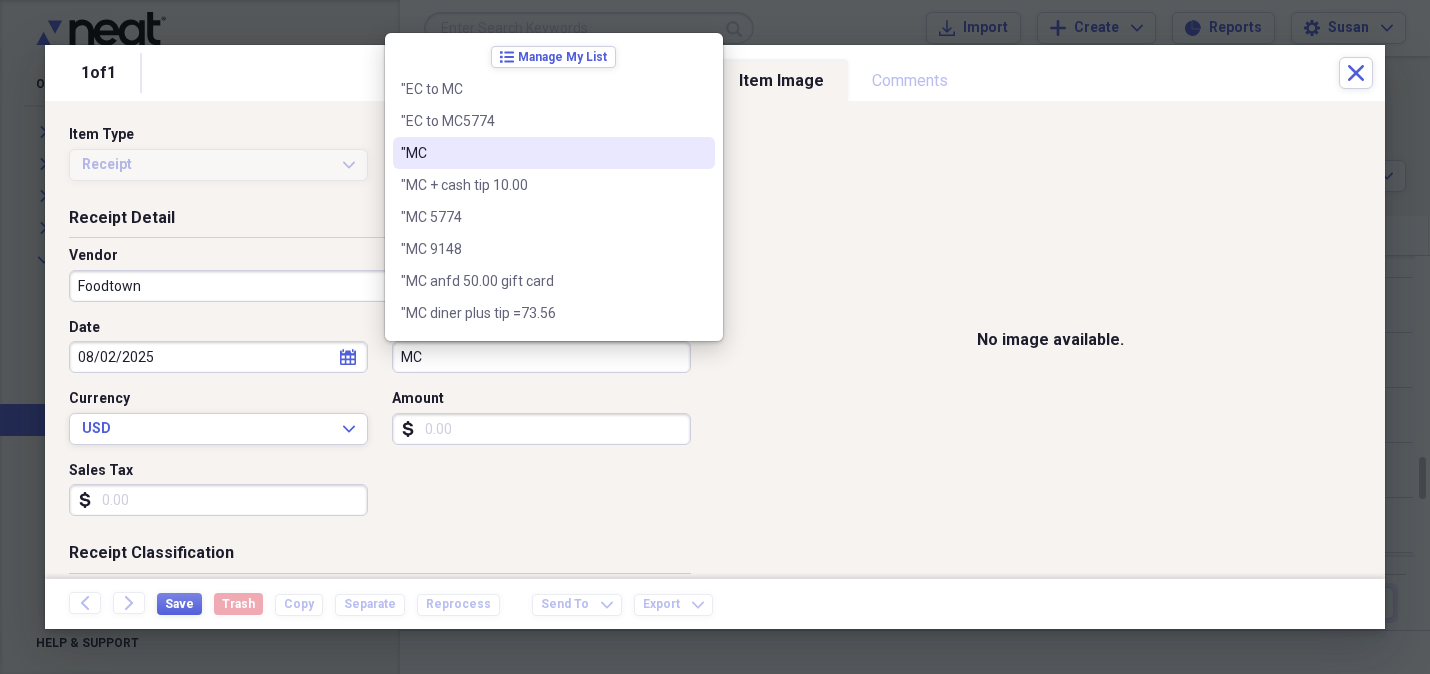 click on ""MC" at bounding box center (542, 153) 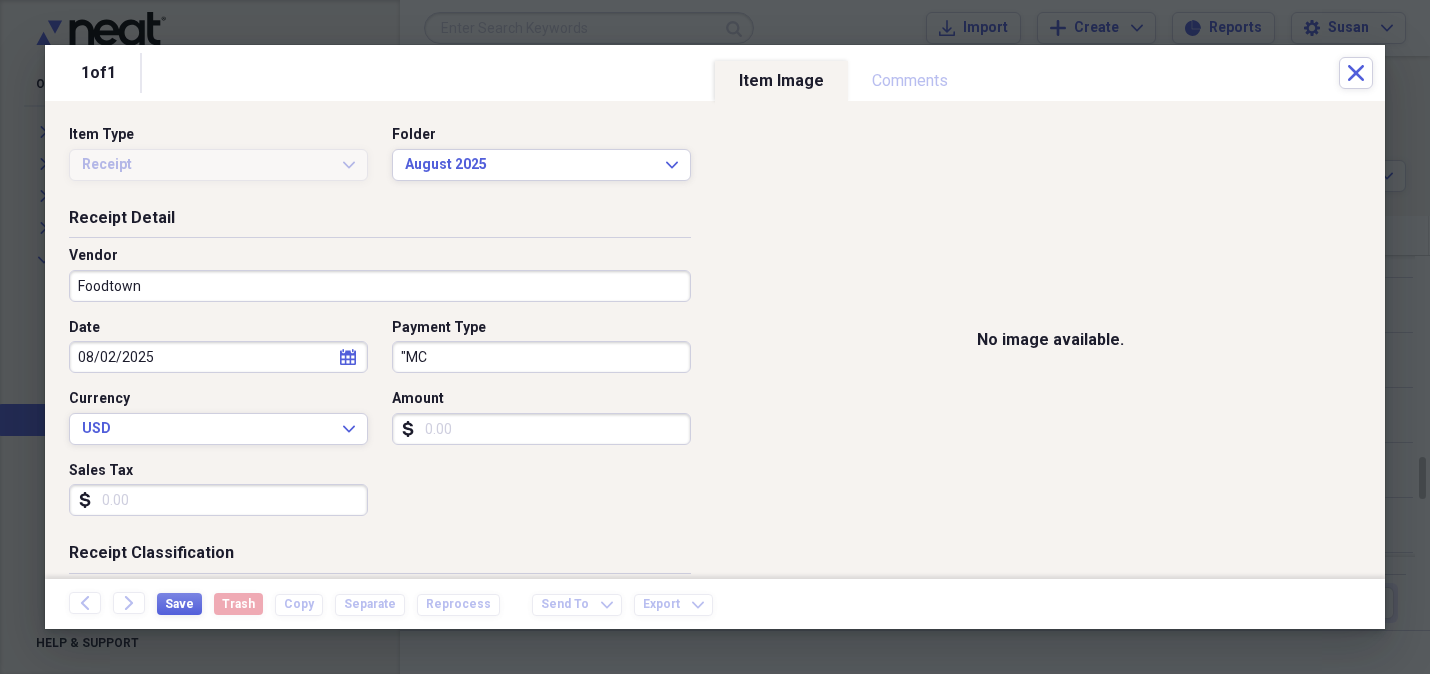 click on "dollar-sign" at bounding box center (541, 429) 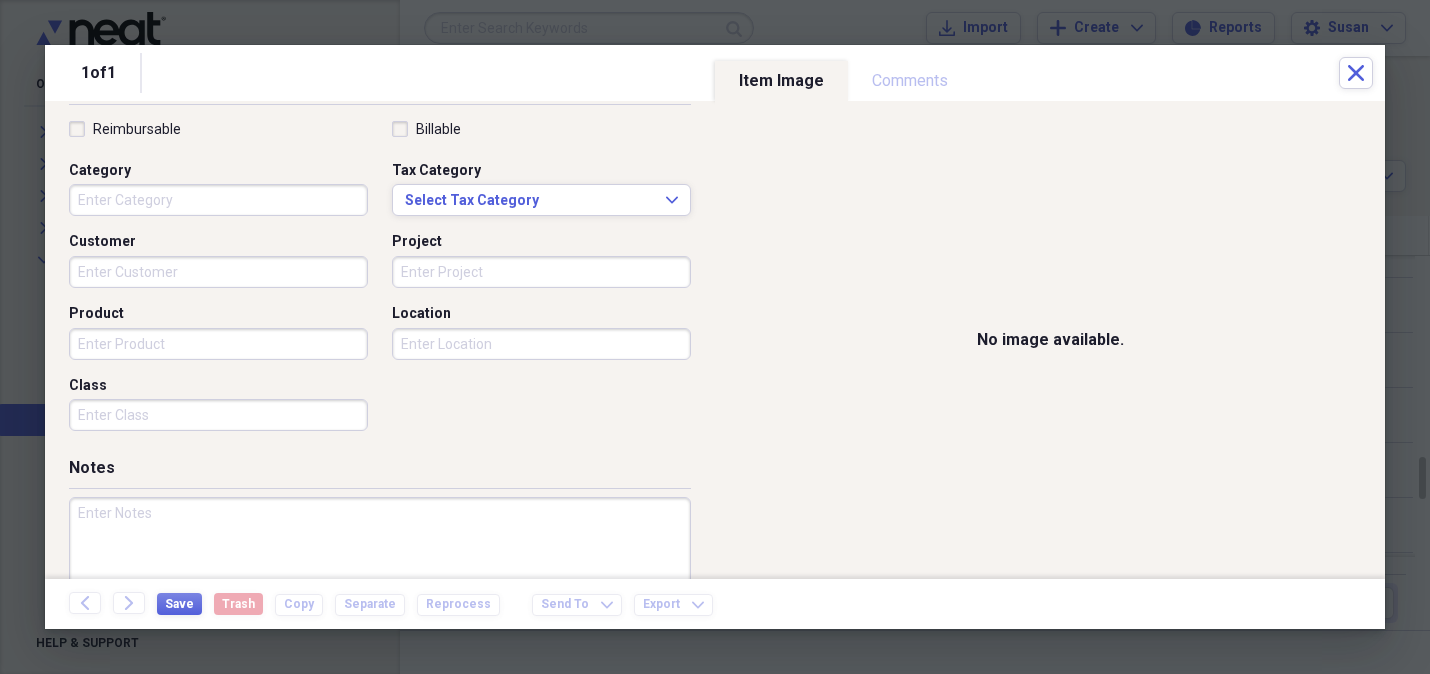scroll, scrollTop: 542, scrollLeft: 0, axis: vertical 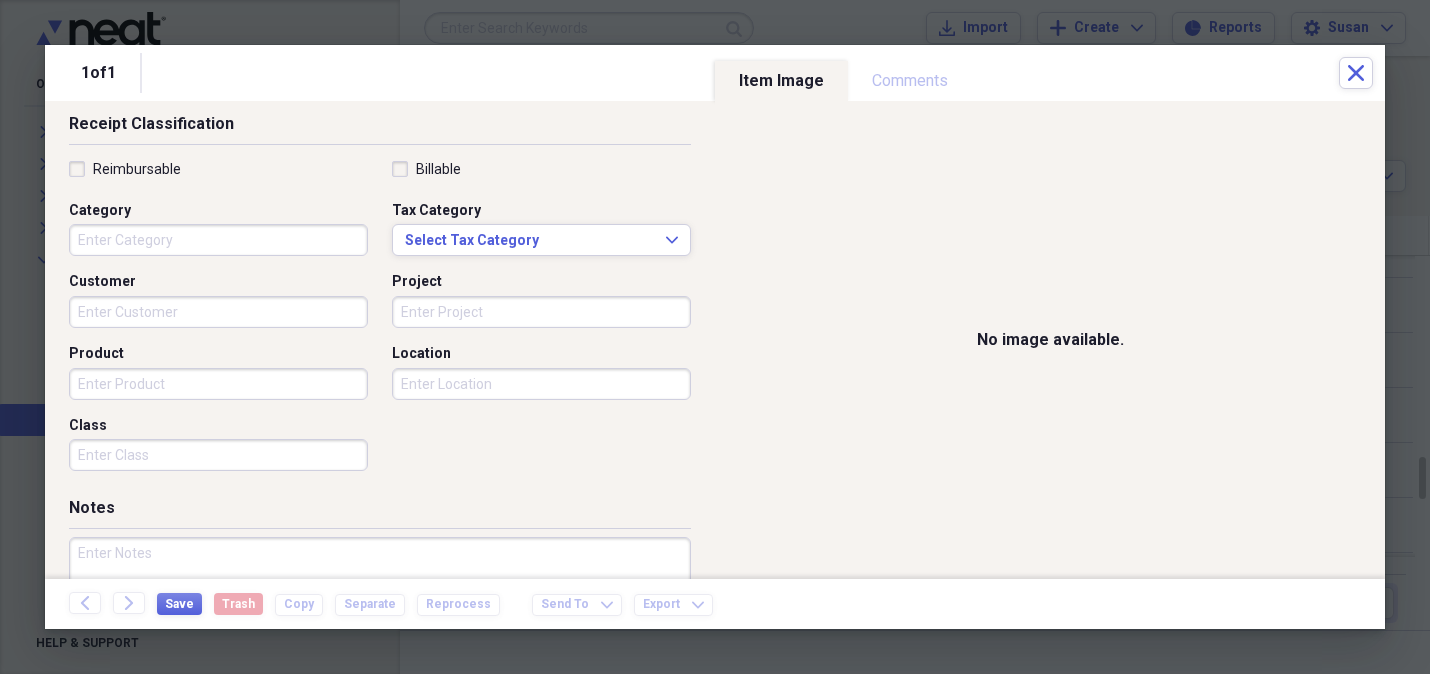 type on "8.26" 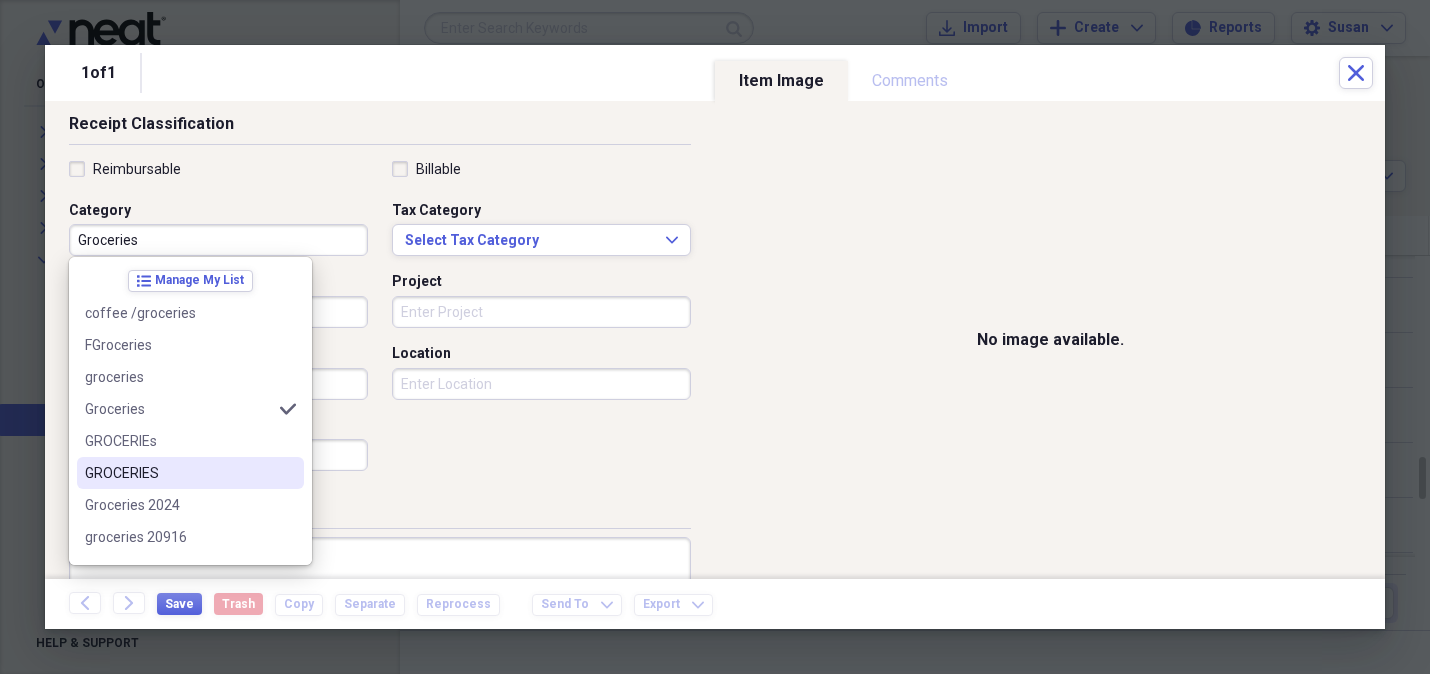 click on "GROCERIES" at bounding box center (178, 473) 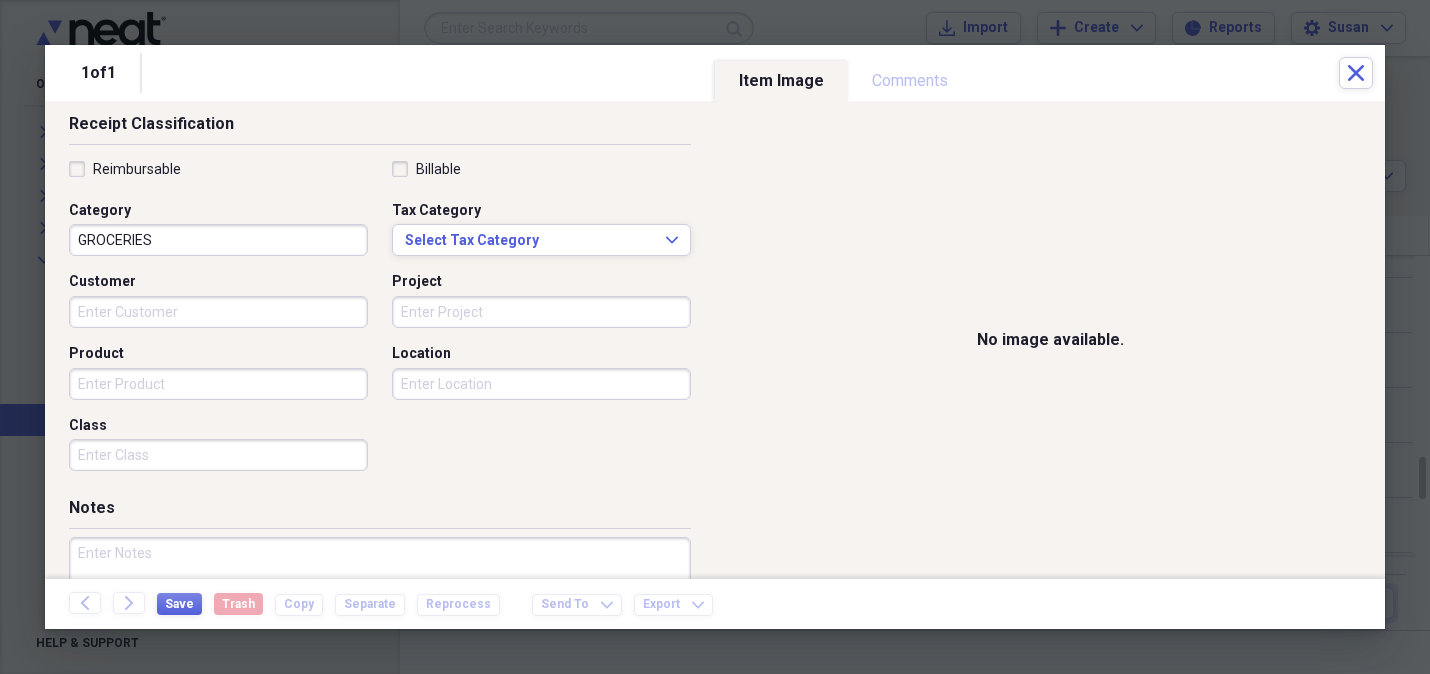 click on "Status Image Date Vendor Amount Category Product Source Billable Reimbursable check 08/04/2025 AMAZON $23.52 umbrella for Toccoa lg golf umbrella check 08/04/2025 Sunoco gas $17.00 top off Gas Rav 4 gas for Rav 4 check 08/04/2025 Sunpass fees $25.00 pay sunpass fee roads trip north check 08/06/2025 AMAZON $140.15 ceiling fan and light gazebo fan light for hook check 08/06/2025 AMAZON $141.30 fans for gazebo fan for gazebo check 08/06/2025 Amazon $53.50 after worj\k out recovery slide shoe Gdefy slides check 08/01/2025 Walmart groceries $54.05 GROCERIES buy groceries check 08/01/2025 Barnaget light restaurant Kubels $87.43 eating out Kubels dinner out check 08/01/2025 Barnegat Light thank you card $6.40 Gift card [FIRST] and [FIRST] thank you gift card check 07/31/2025 Barnaget light restaurant Kubels $150.00 dinner [FIRST] and [INITIAL] dinner out check 08/15/2025 Xfinity cell phone bills $97.76 pay August cell phone bill phopne bill check 07/10/2025 [FIRST] [LAST] Toccoa lawn care $150.00 [FIRST] 3 grass cuts for August" at bounding box center (380, 320) 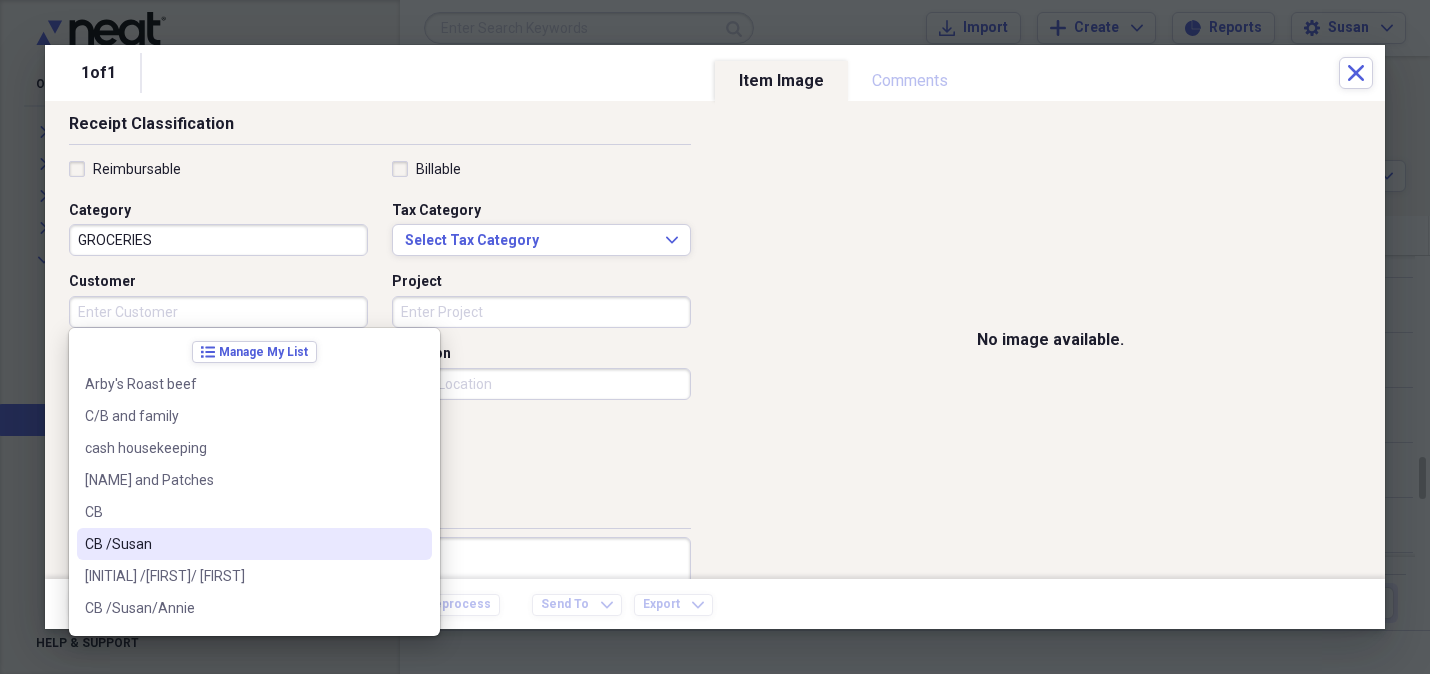 click on "CB /Susan" at bounding box center [242, 544] 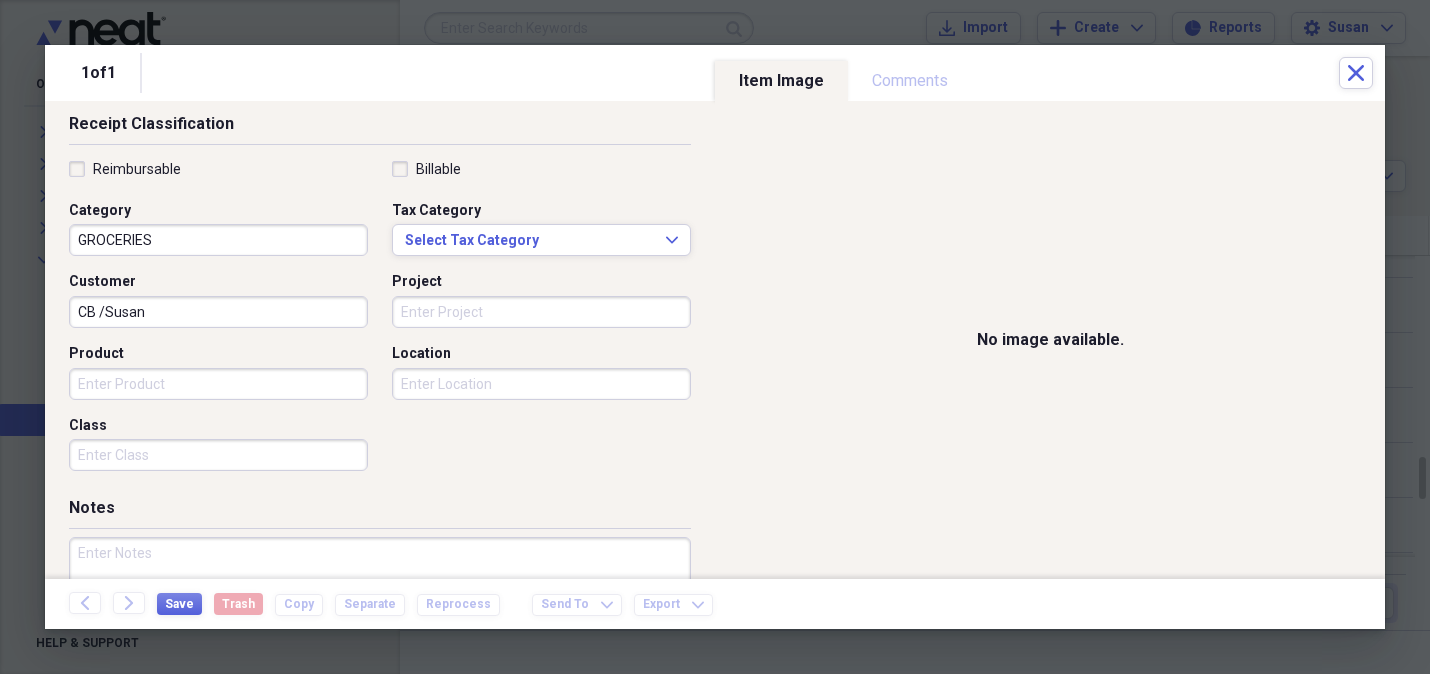 click on "Product" at bounding box center (218, 384) 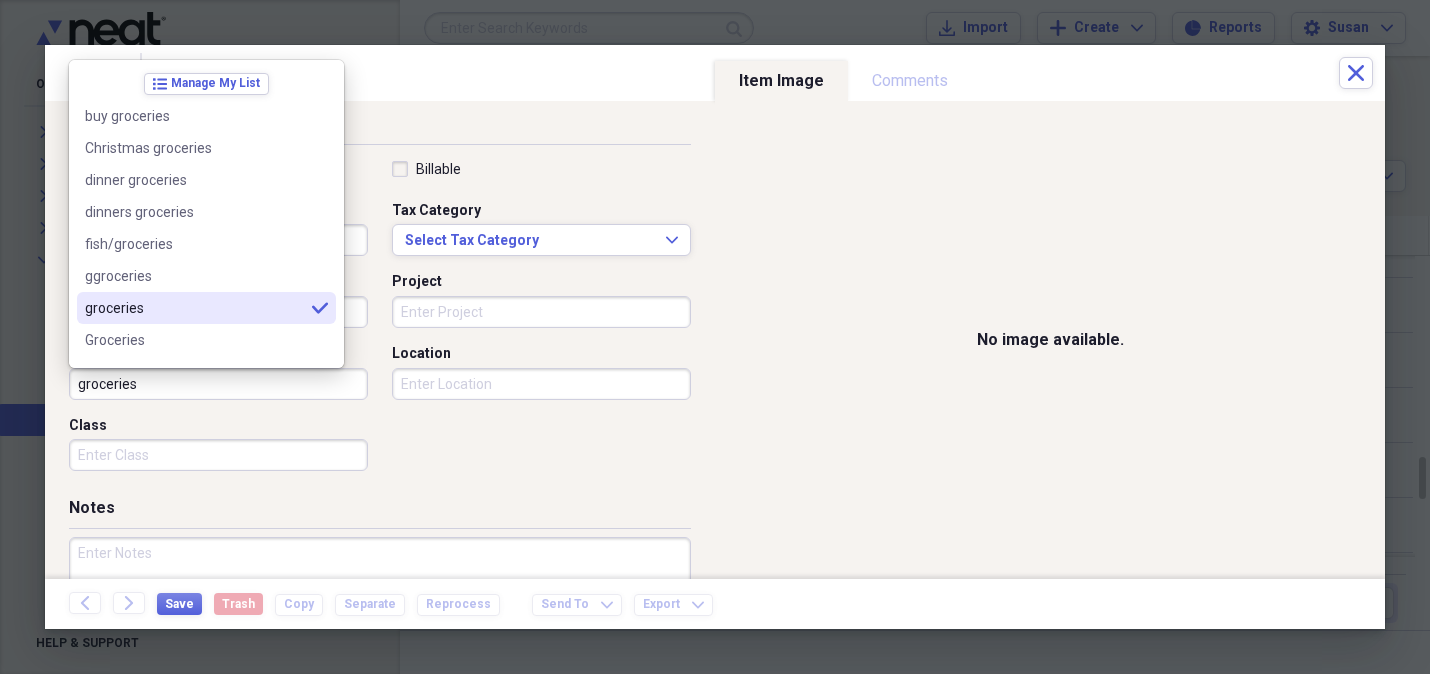 type on "groceries" 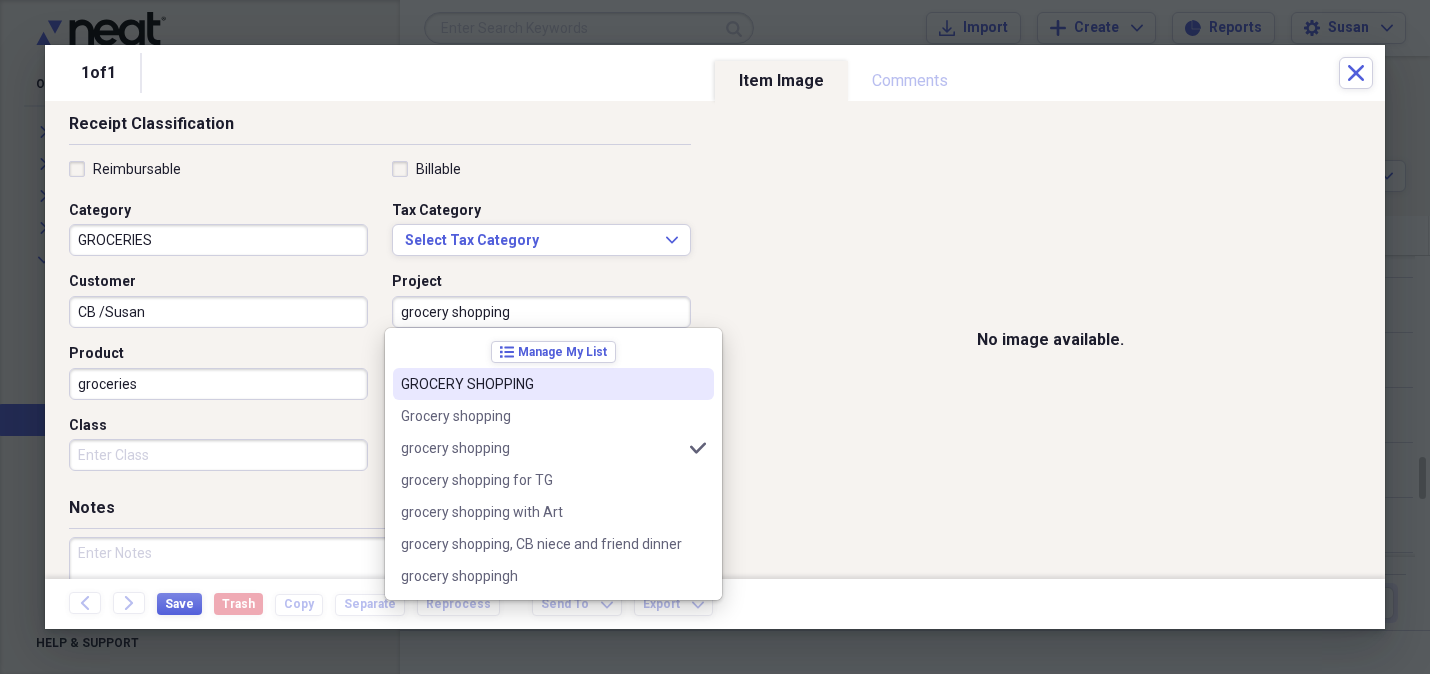 click on "GROCERY SHOPPING" at bounding box center [541, 384] 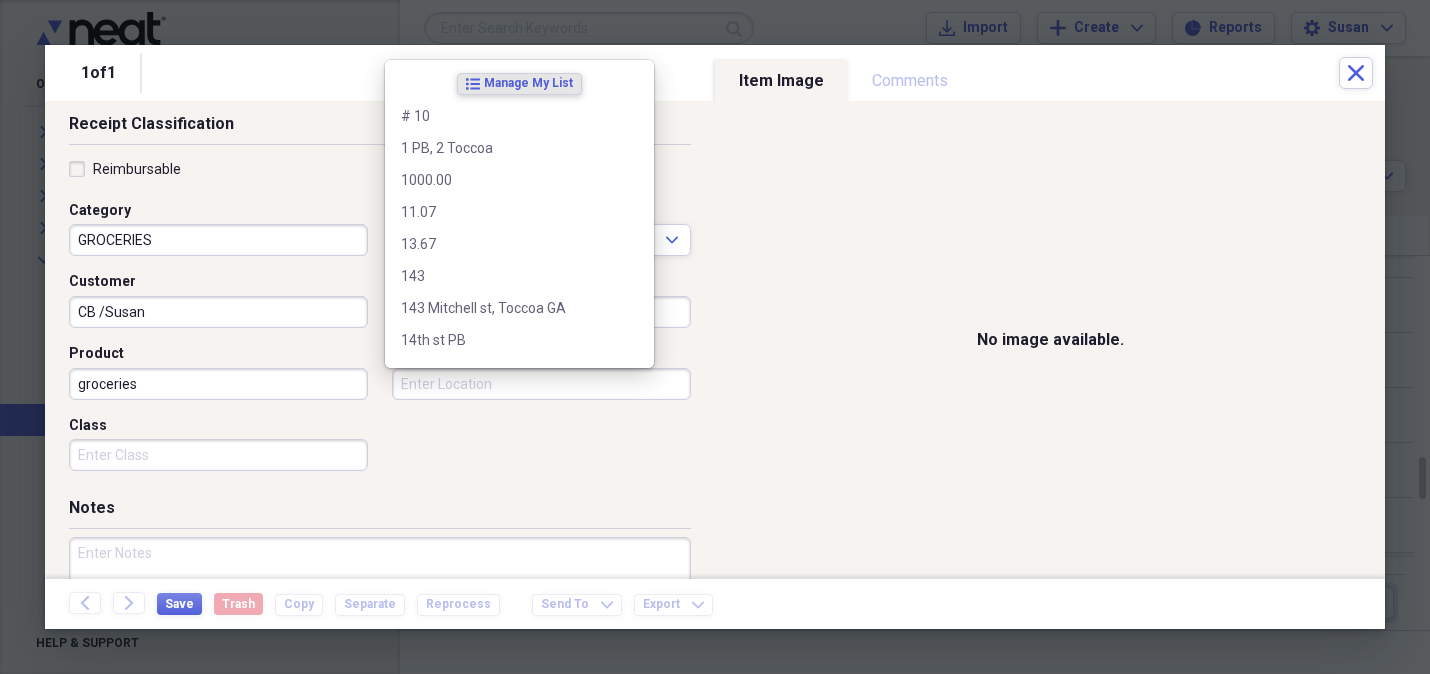 click on "Location" at bounding box center (541, 384) 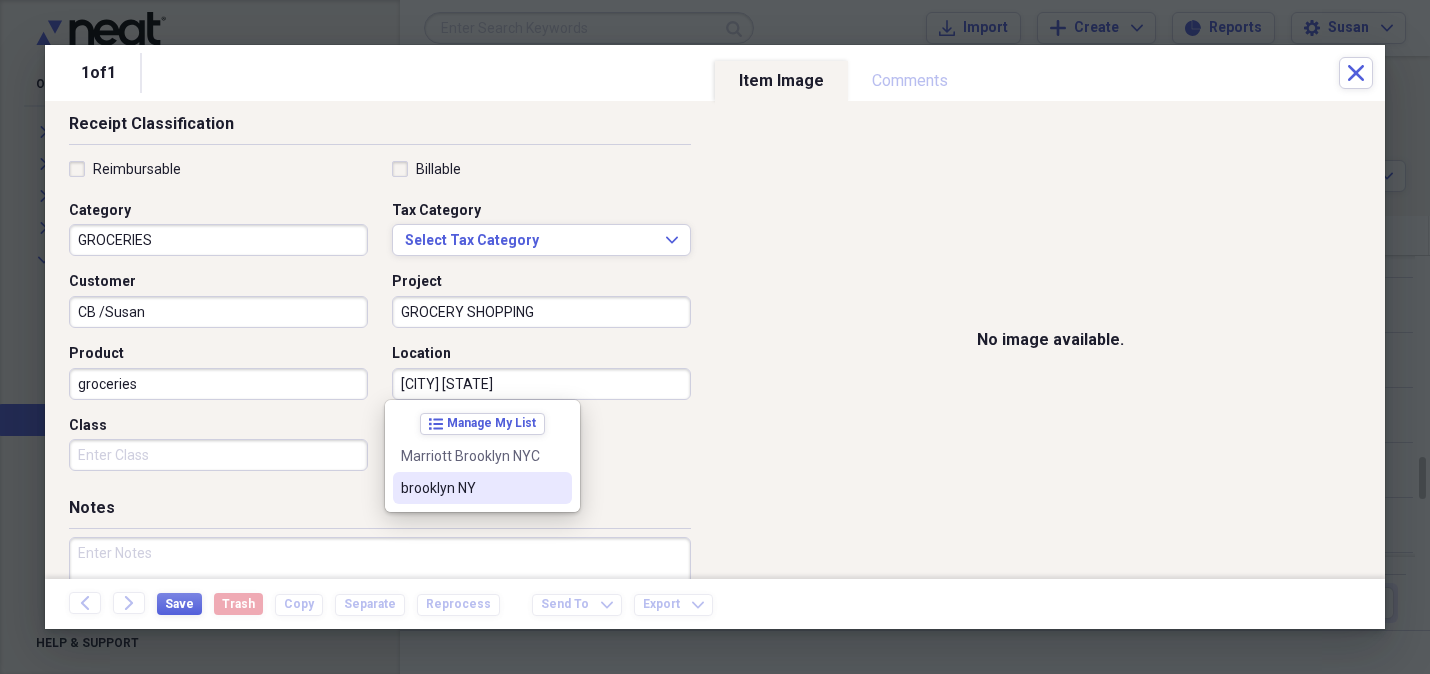 click on "brooklyn NY" at bounding box center [470, 488] 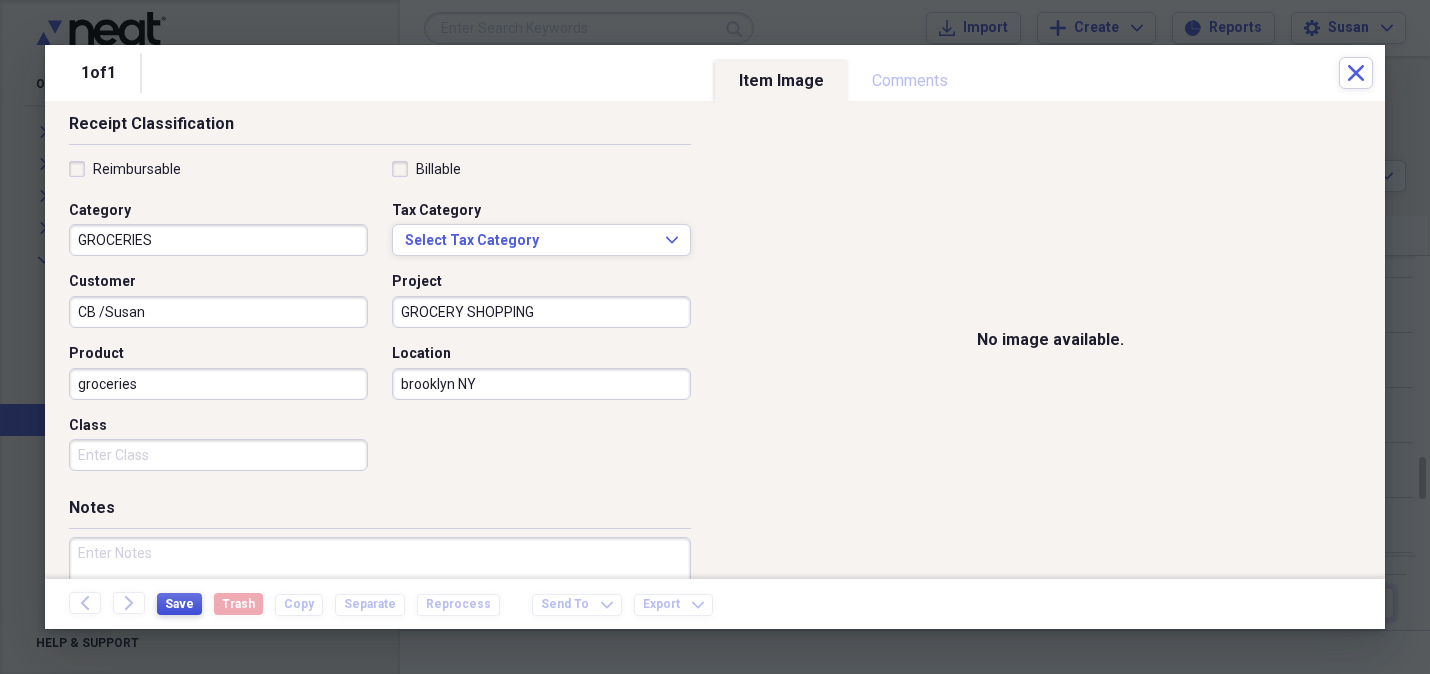 click on "Save" at bounding box center (179, 604) 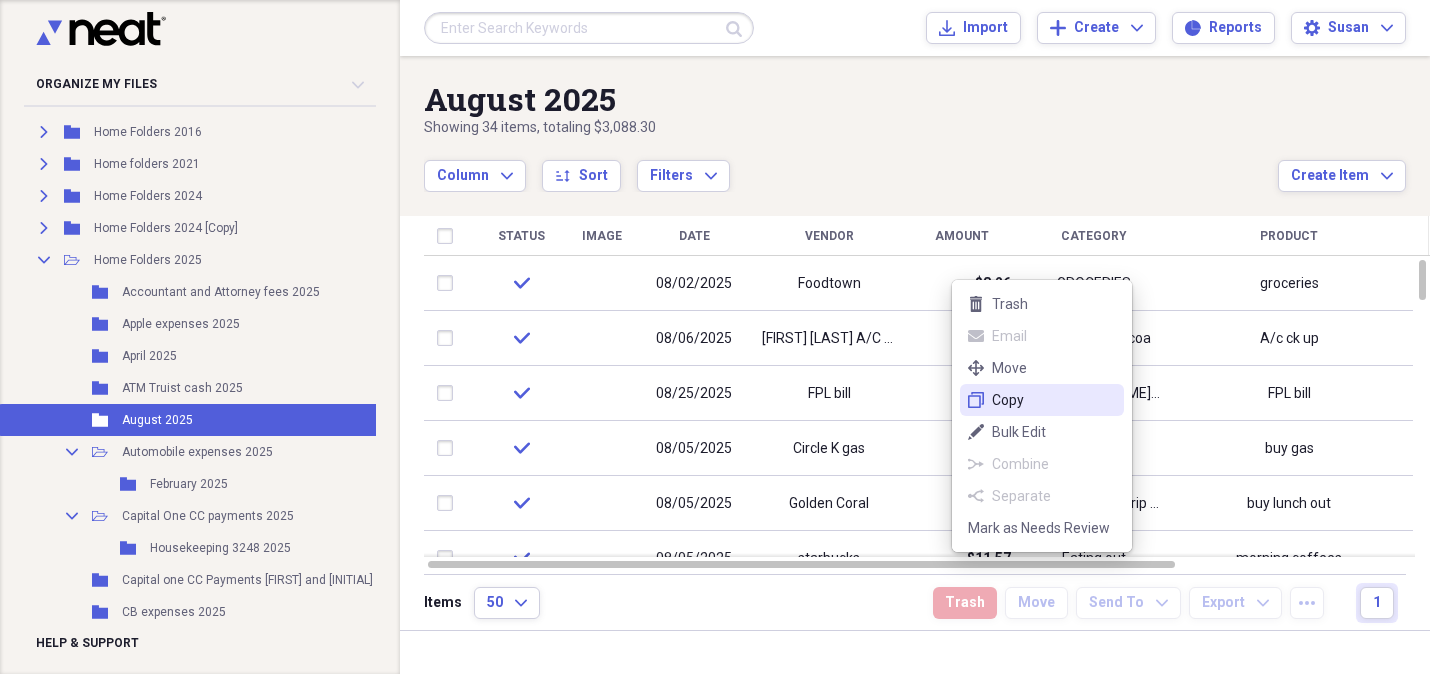 click on "duplicate Copy" at bounding box center [1042, 400] 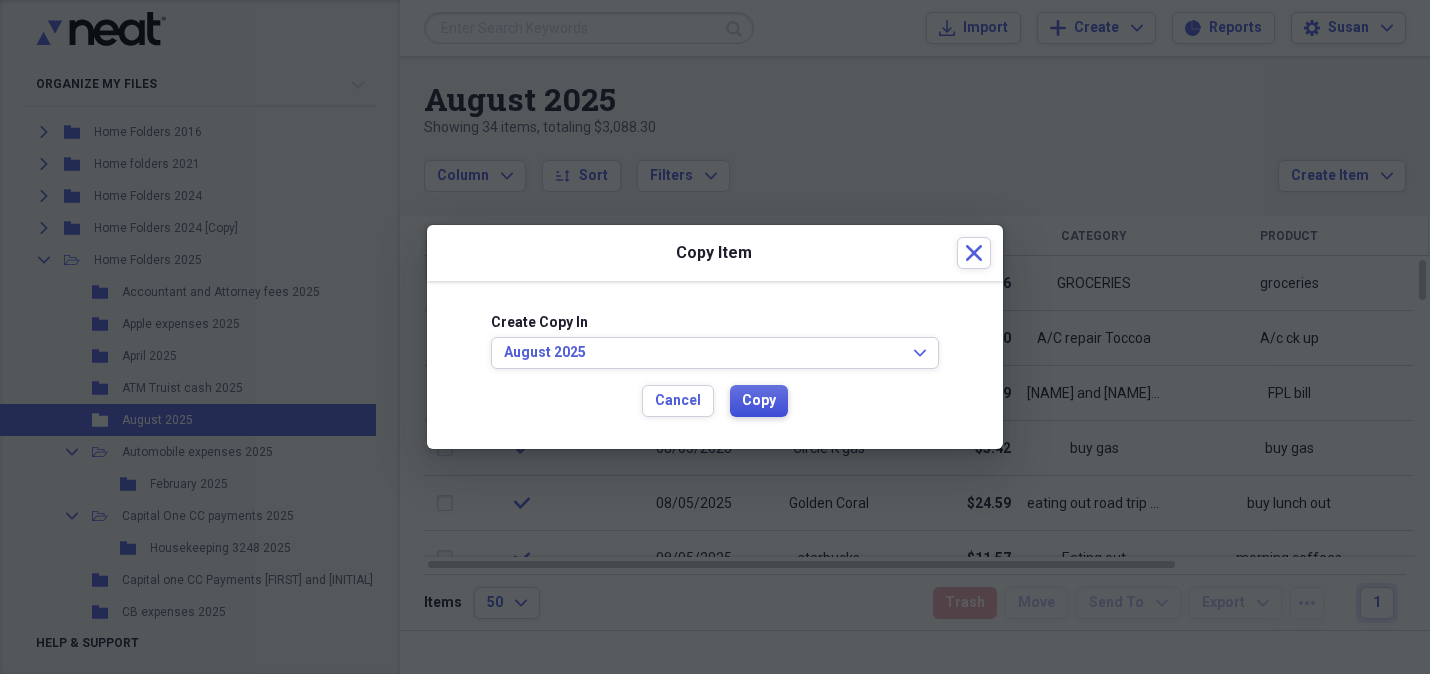 click on "Copy" at bounding box center (759, 401) 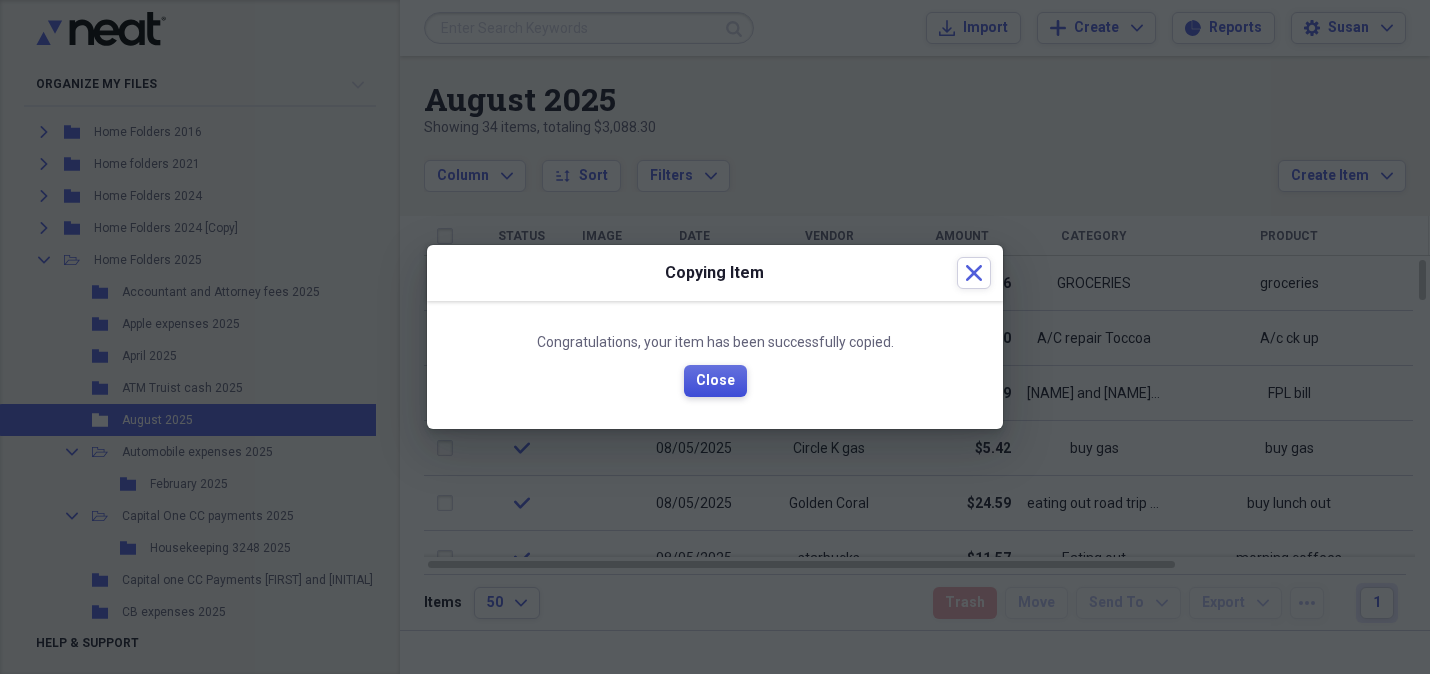 click on "Close" at bounding box center [715, 381] 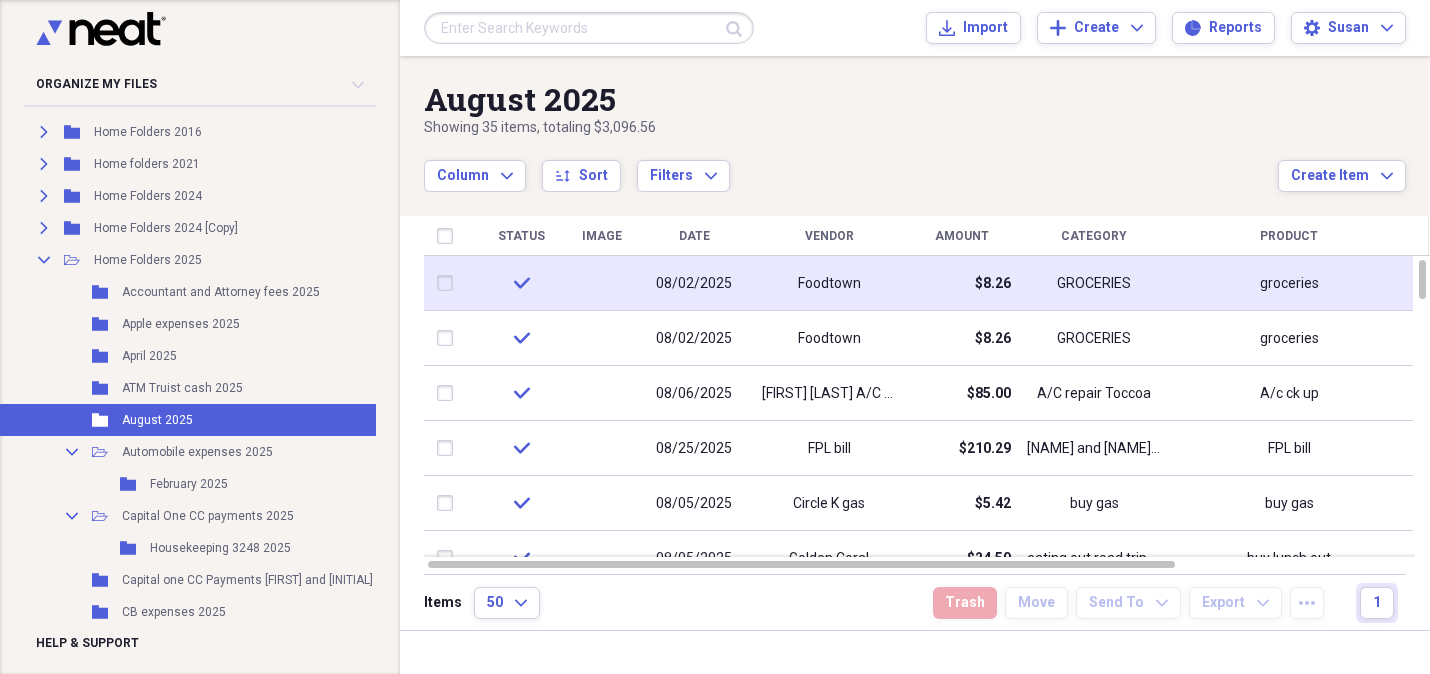 drag, startPoint x: 932, startPoint y: 275, endPoint x: 936, endPoint y: 287, distance: 12.649111 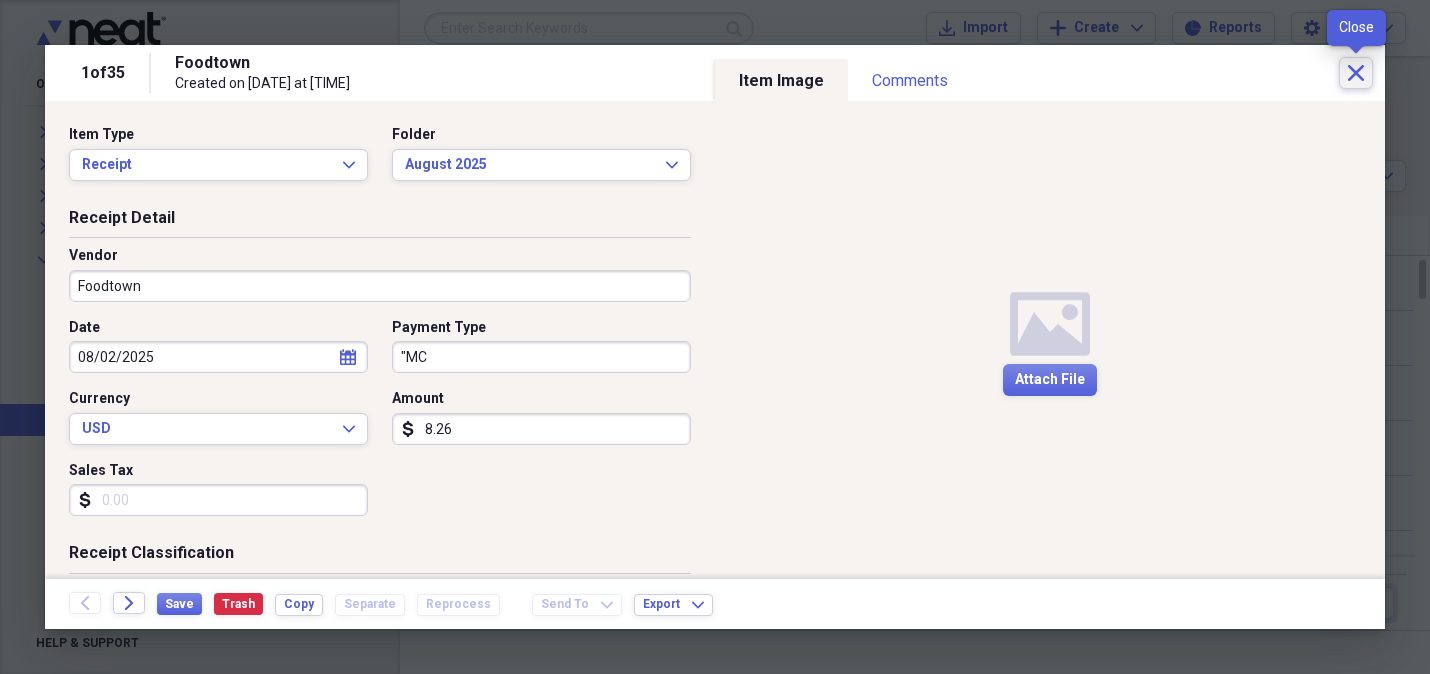 click 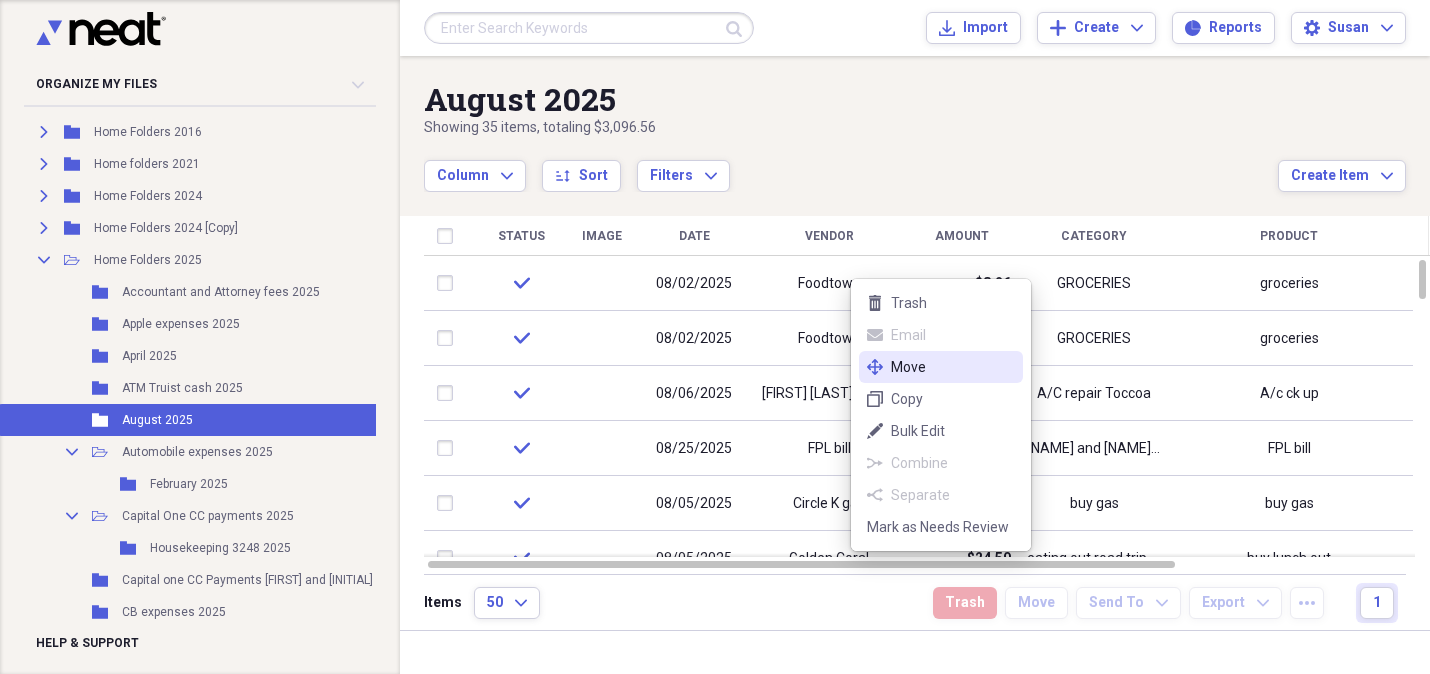 click on "Move" at bounding box center [953, 367] 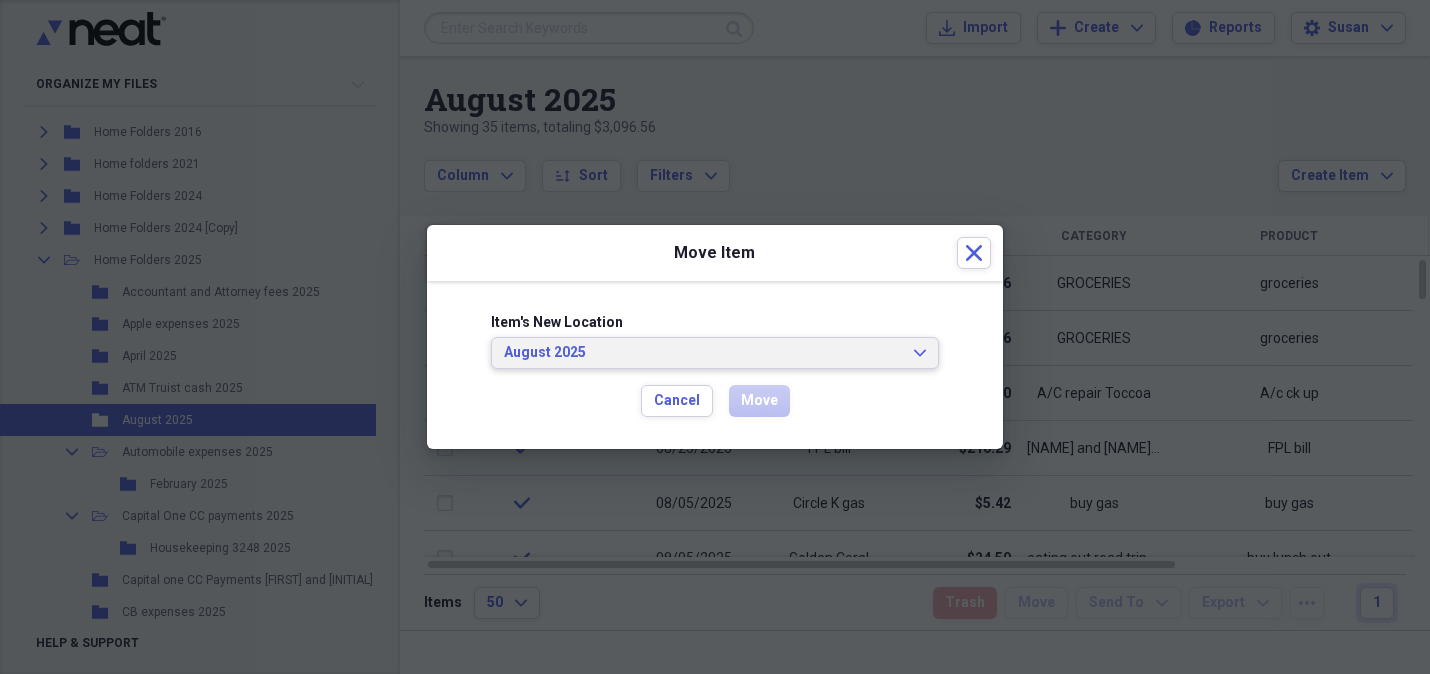 click on "August 2025 Expand" at bounding box center (715, 353) 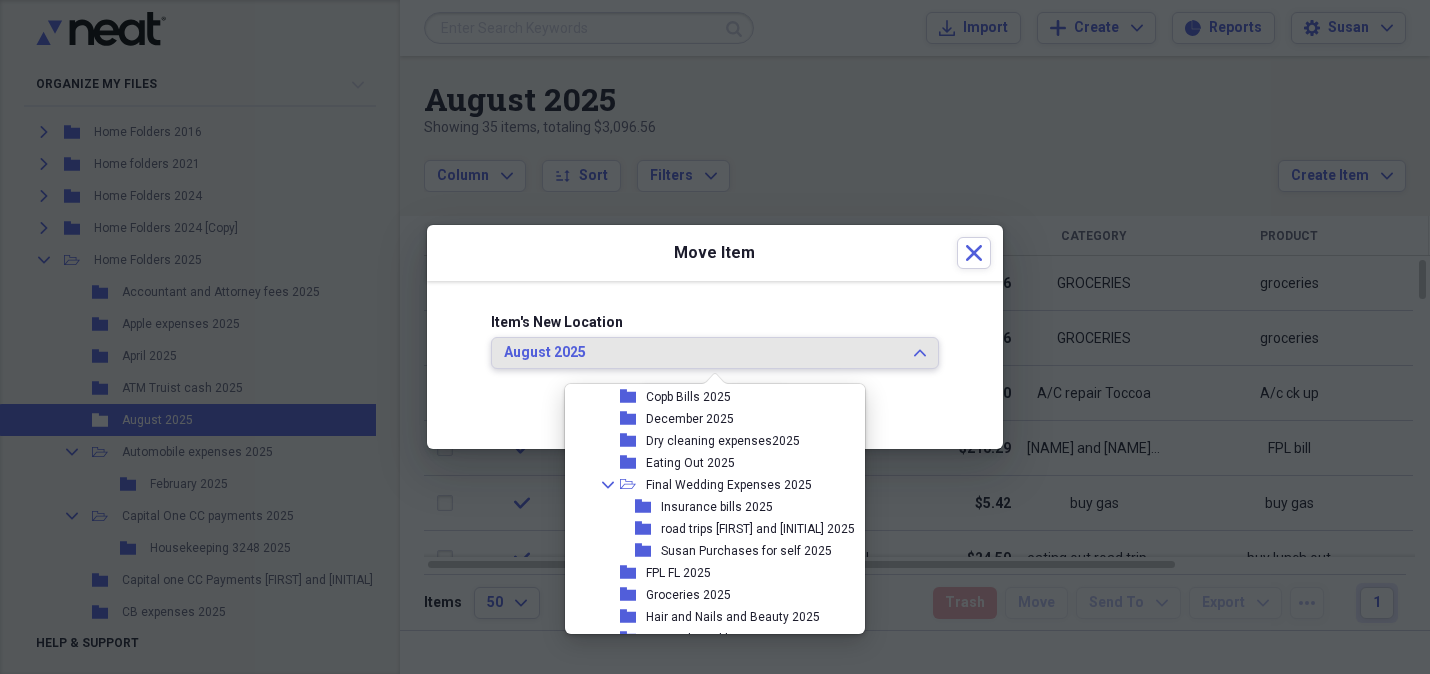scroll, scrollTop: 549, scrollLeft: 0, axis: vertical 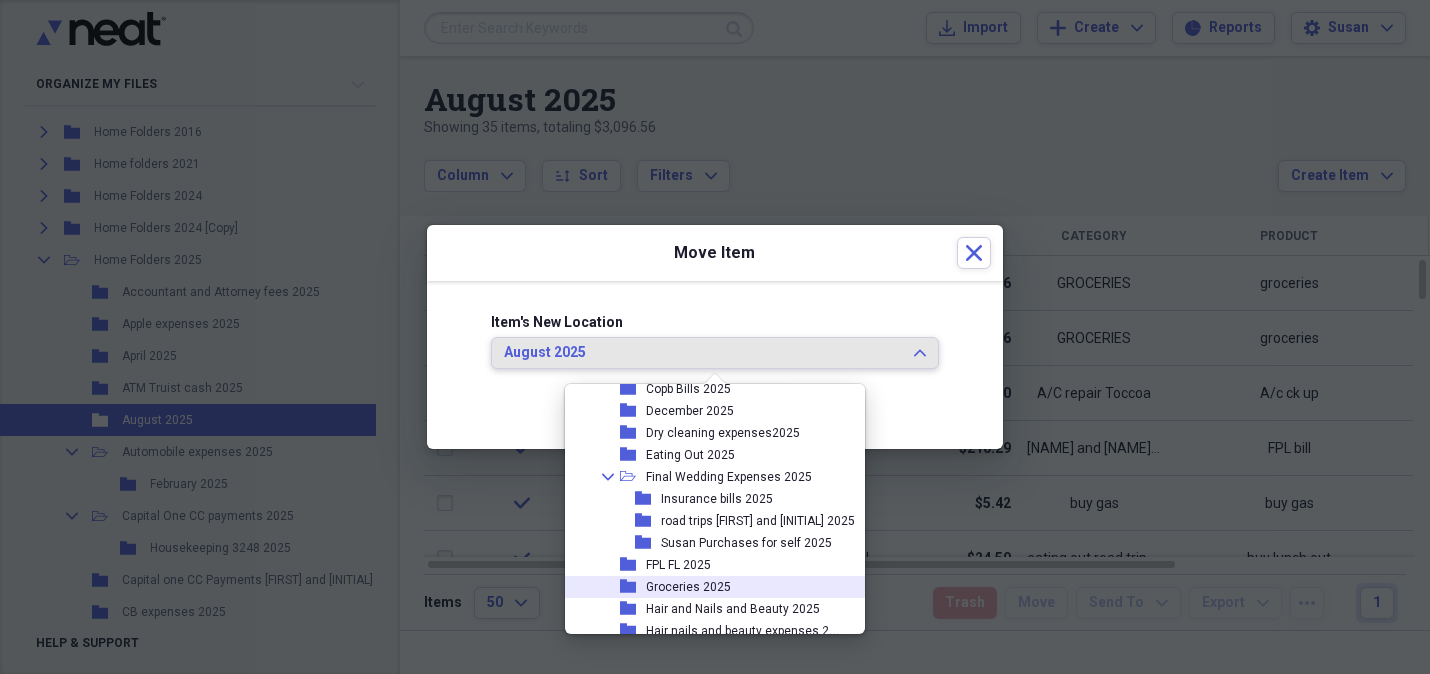 click on "Groceries 2025" at bounding box center (688, 587) 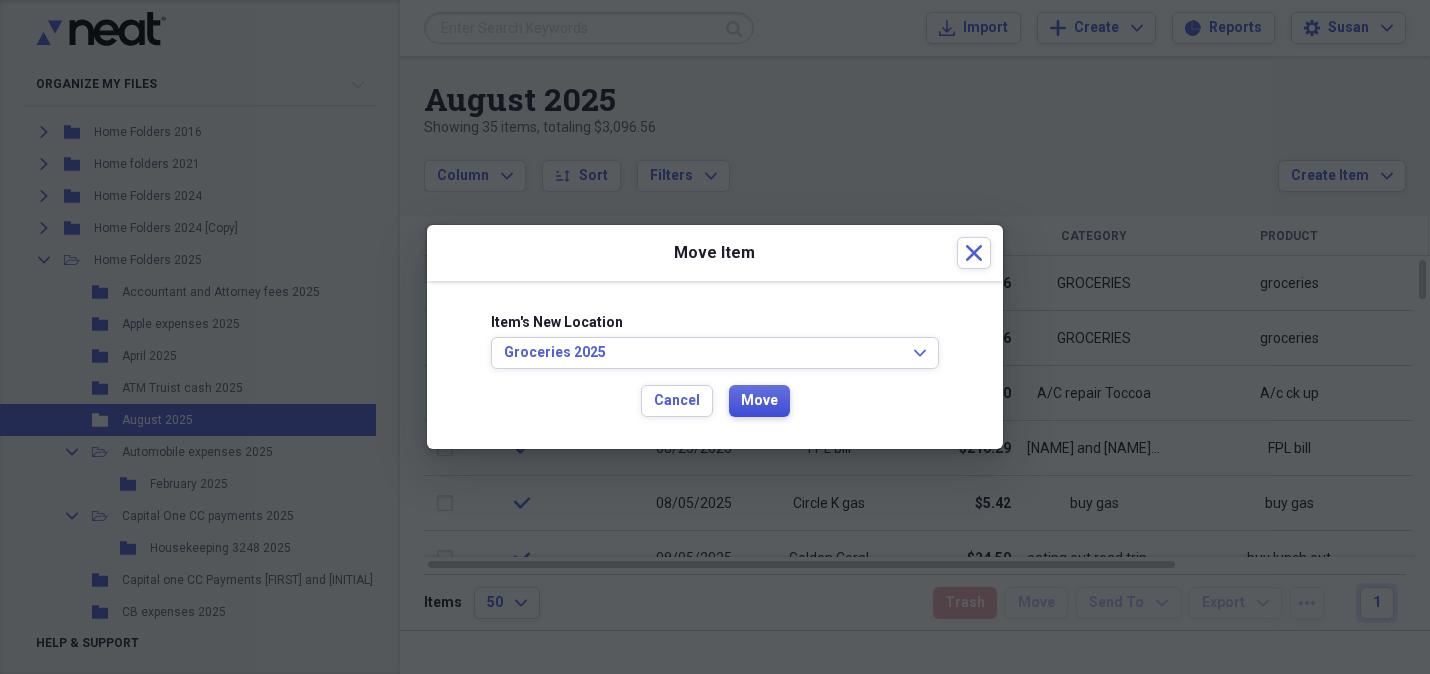 click on "Move" at bounding box center [759, 401] 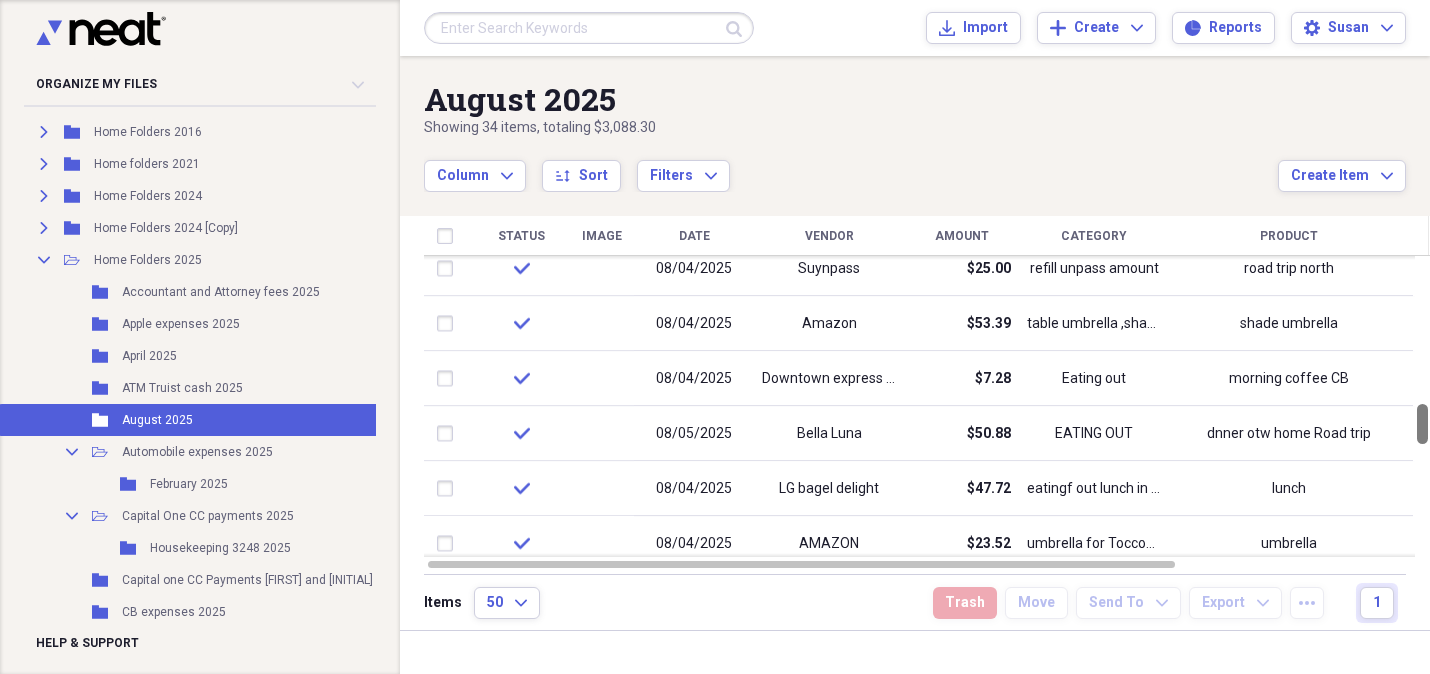 drag, startPoint x: 1421, startPoint y: 284, endPoint x: 1425, endPoint y: 428, distance: 144.05554 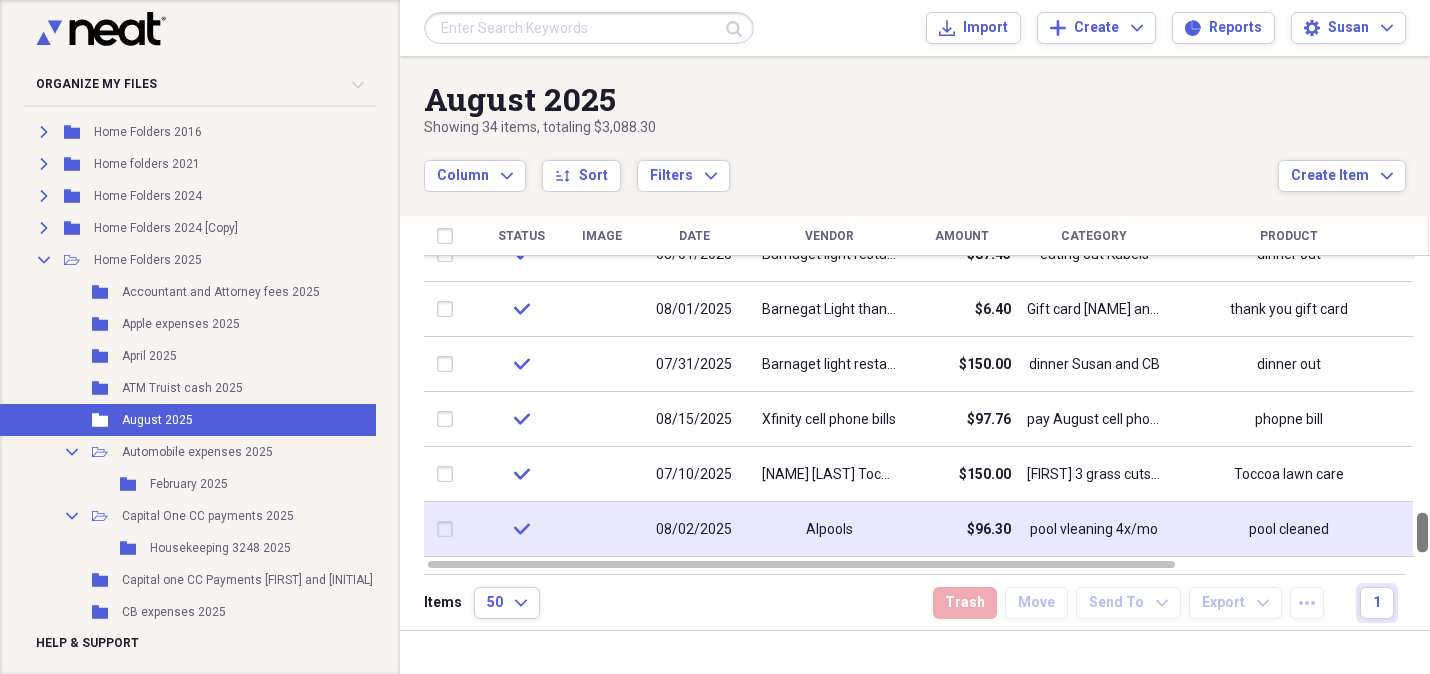drag, startPoint x: 1421, startPoint y: 420, endPoint x: 1406, endPoint y: 512, distance: 93.214806 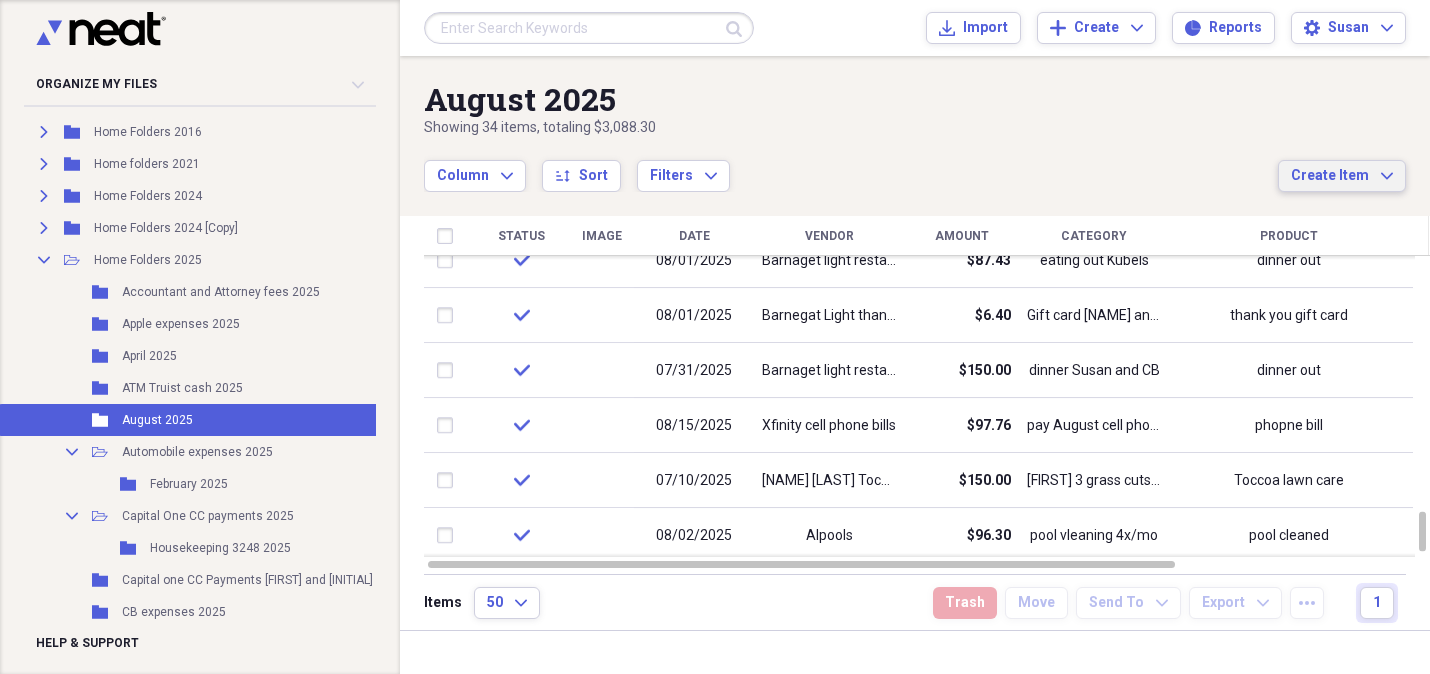 click on "Create Item" at bounding box center [1330, 176] 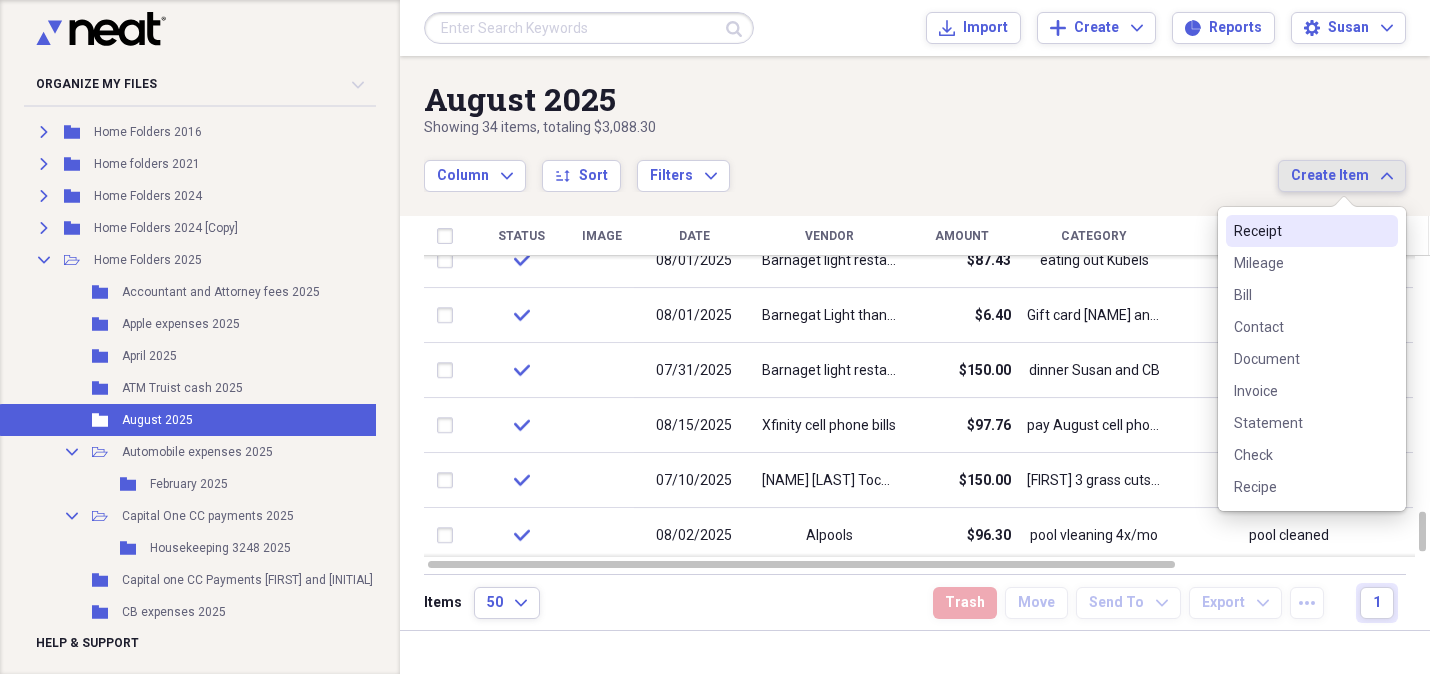 click on "Receipt" at bounding box center (1300, 231) 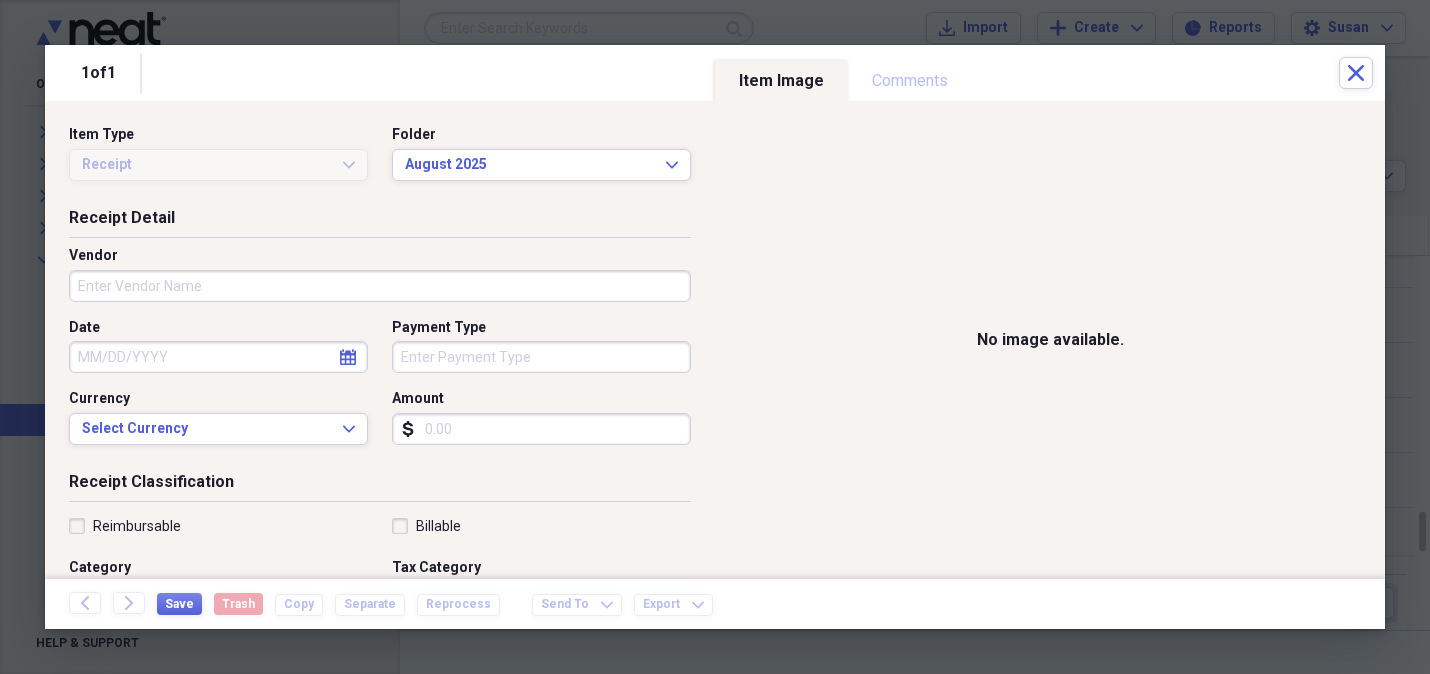click on "Vendor" at bounding box center (380, 286) 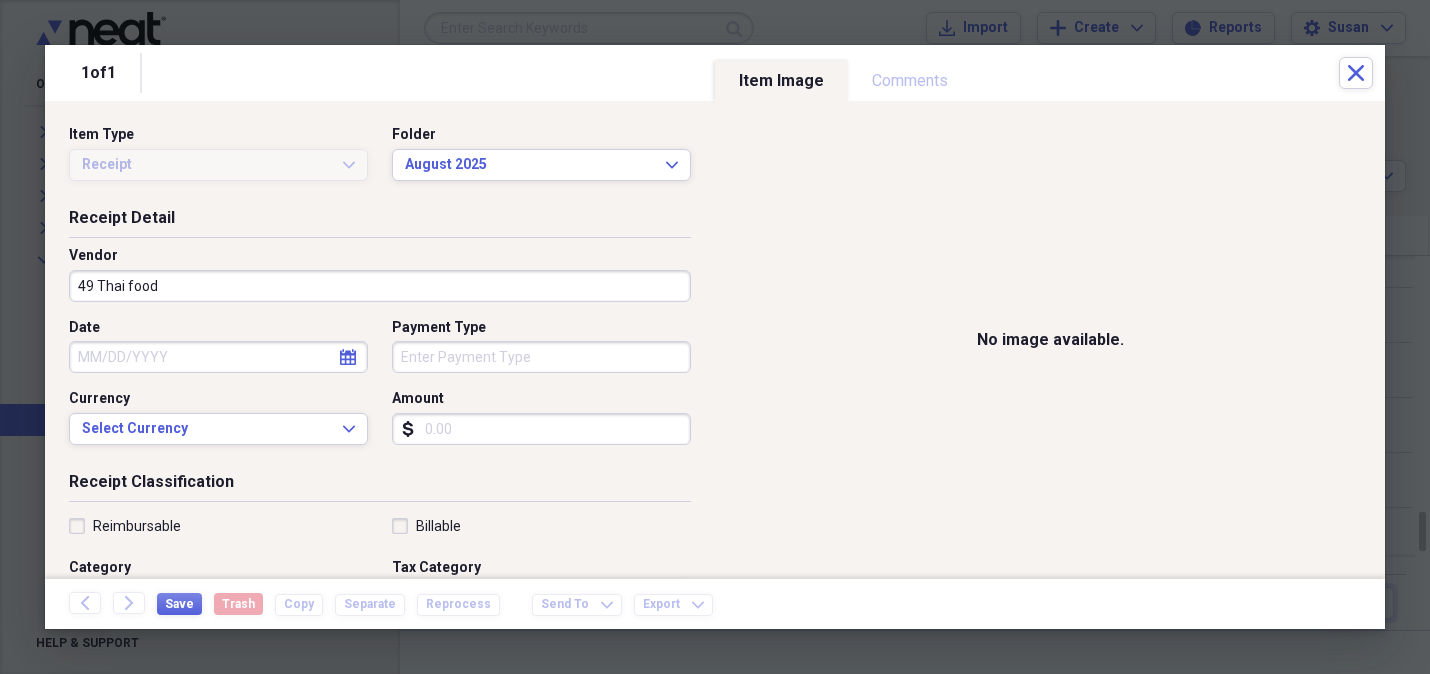 type on "49 Thai food" 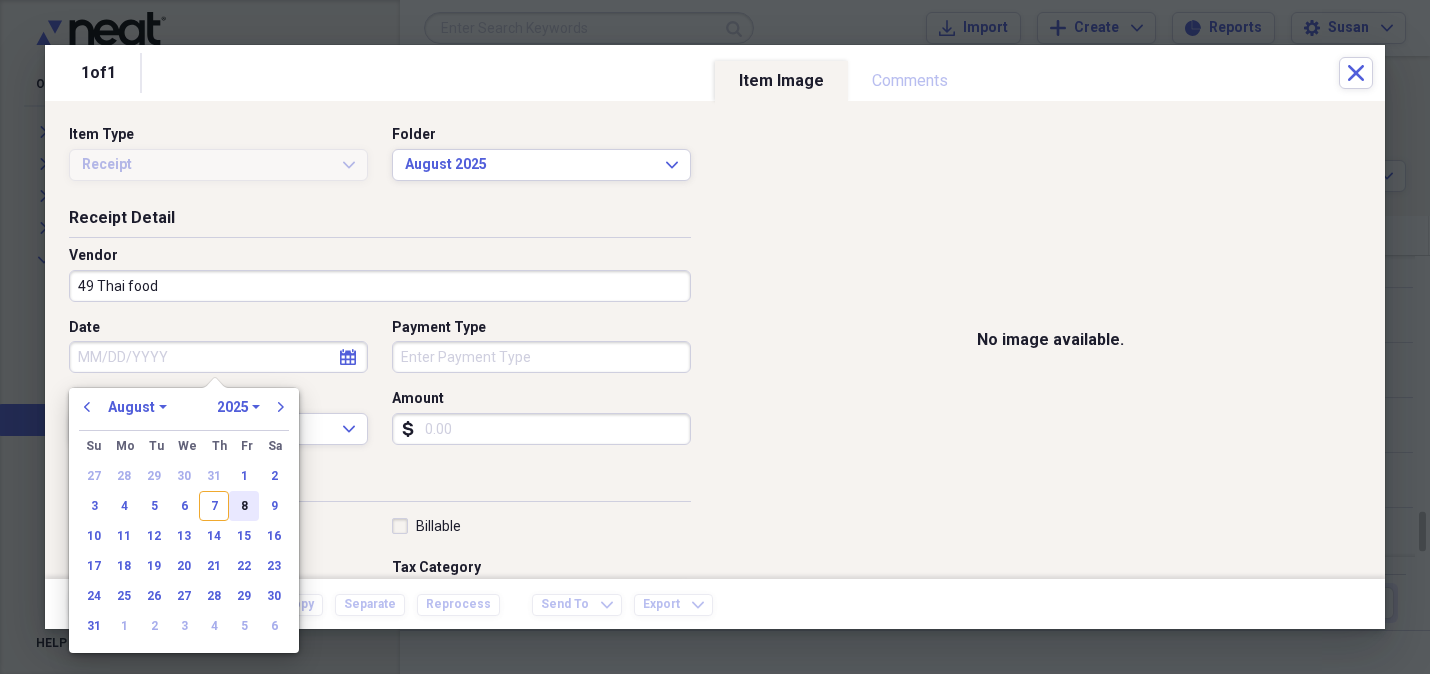 click on "8" at bounding box center (244, 506) 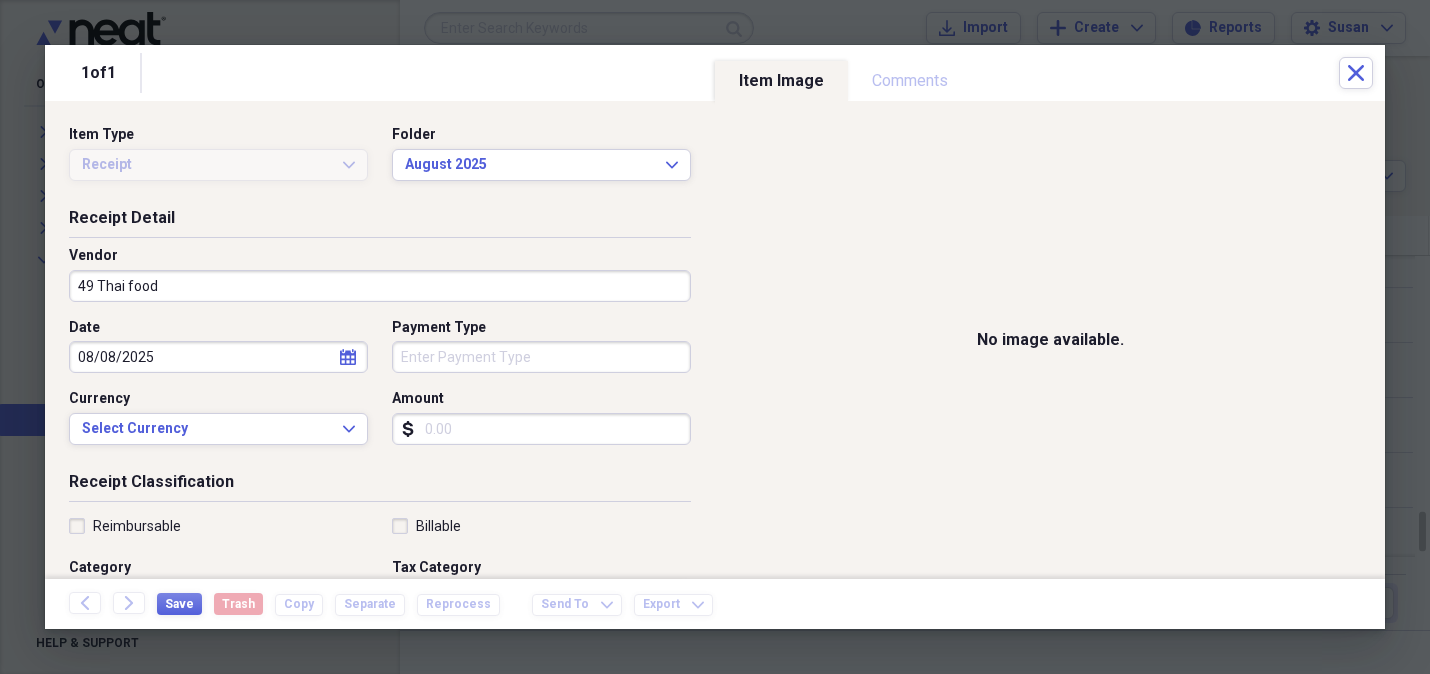type on "08/08/2025" 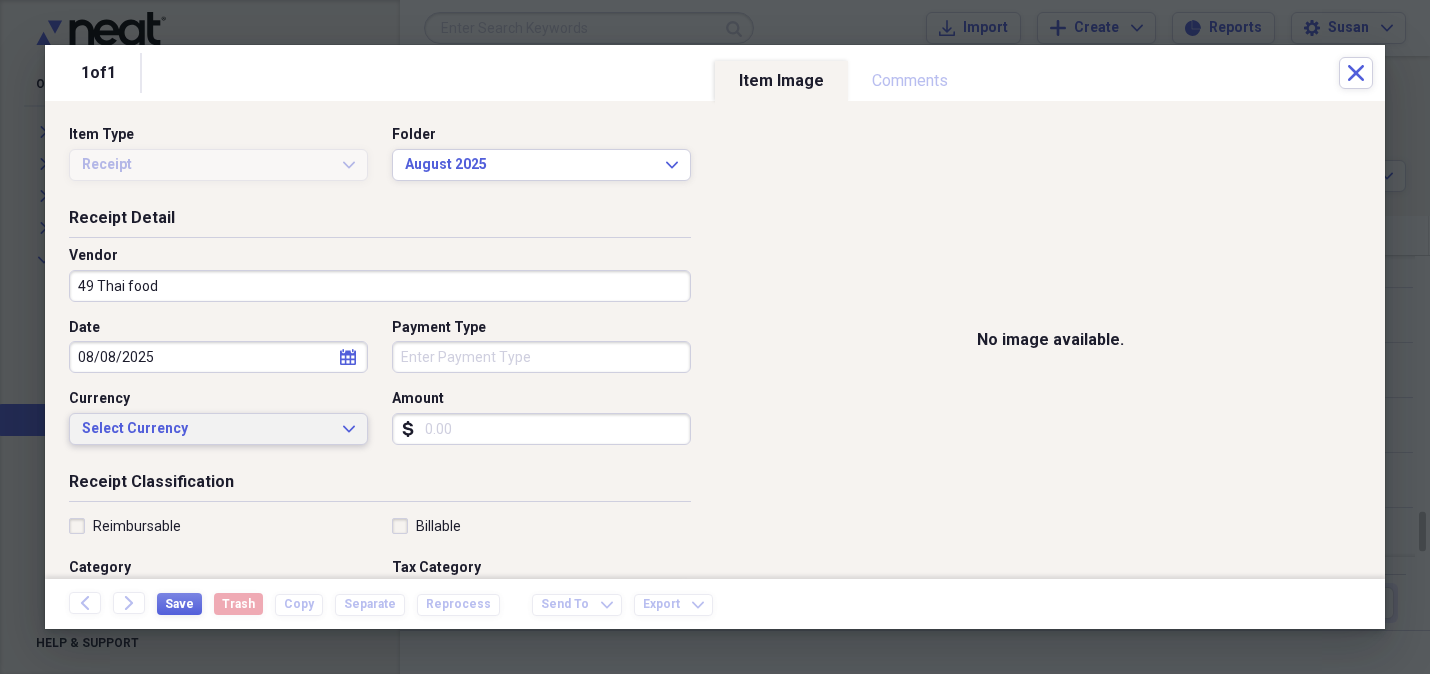 click on "Expand" 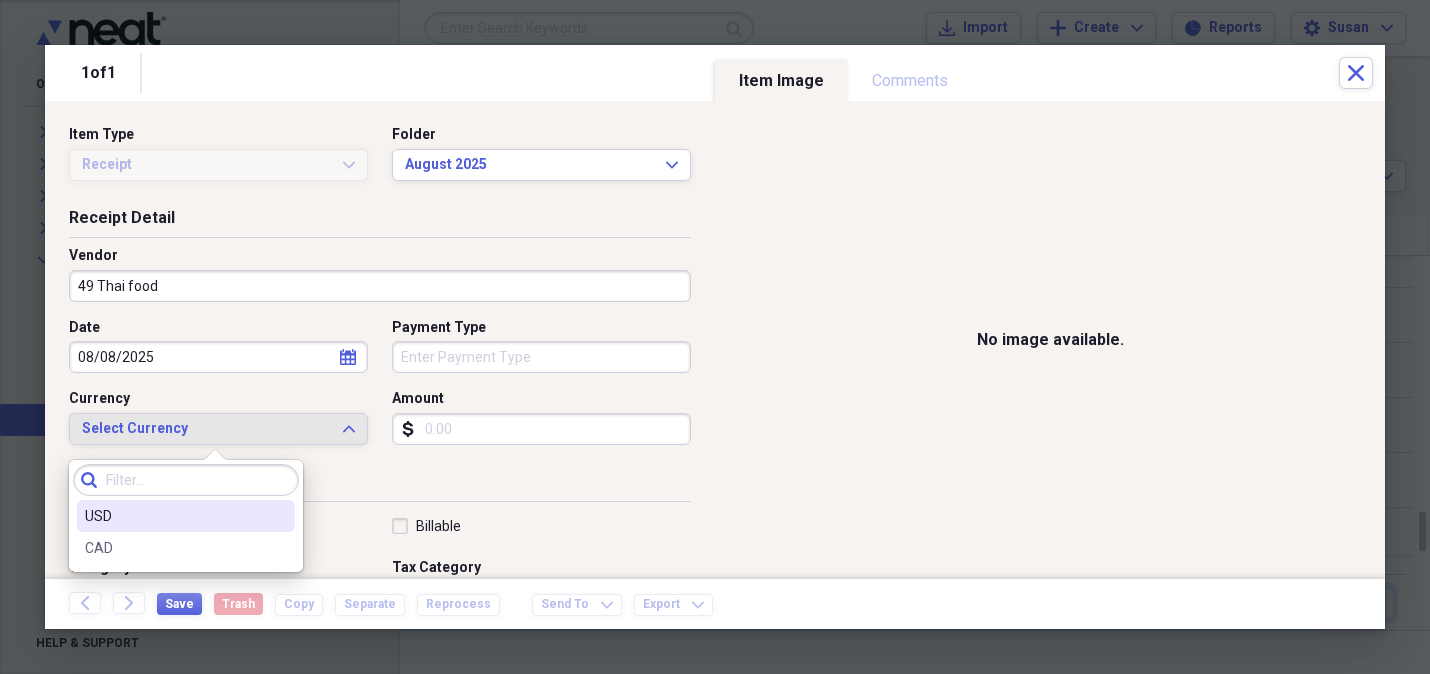 drag, startPoint x: 263, startPoint y: 503, endPoint x: 280, endPoint y: 483, distance: 26.24881 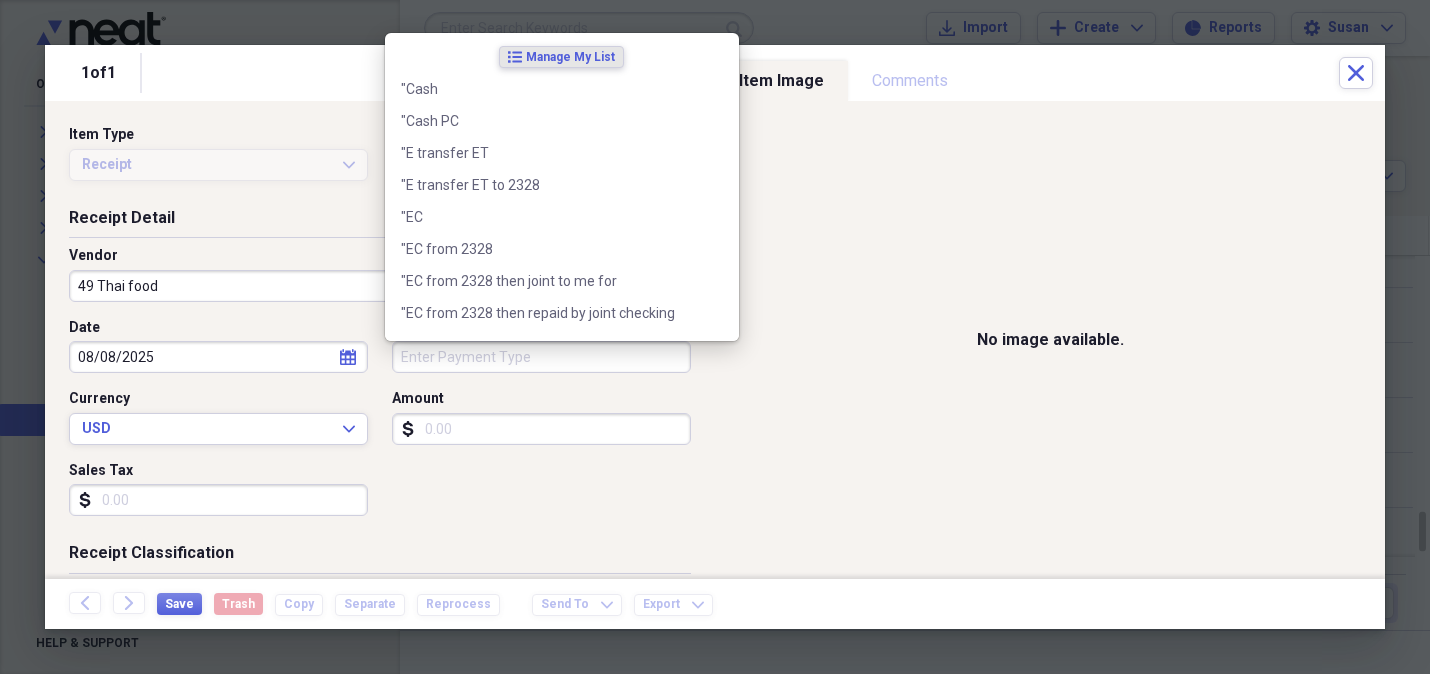 click on "Payment Type" at bounding box center (541, 357) 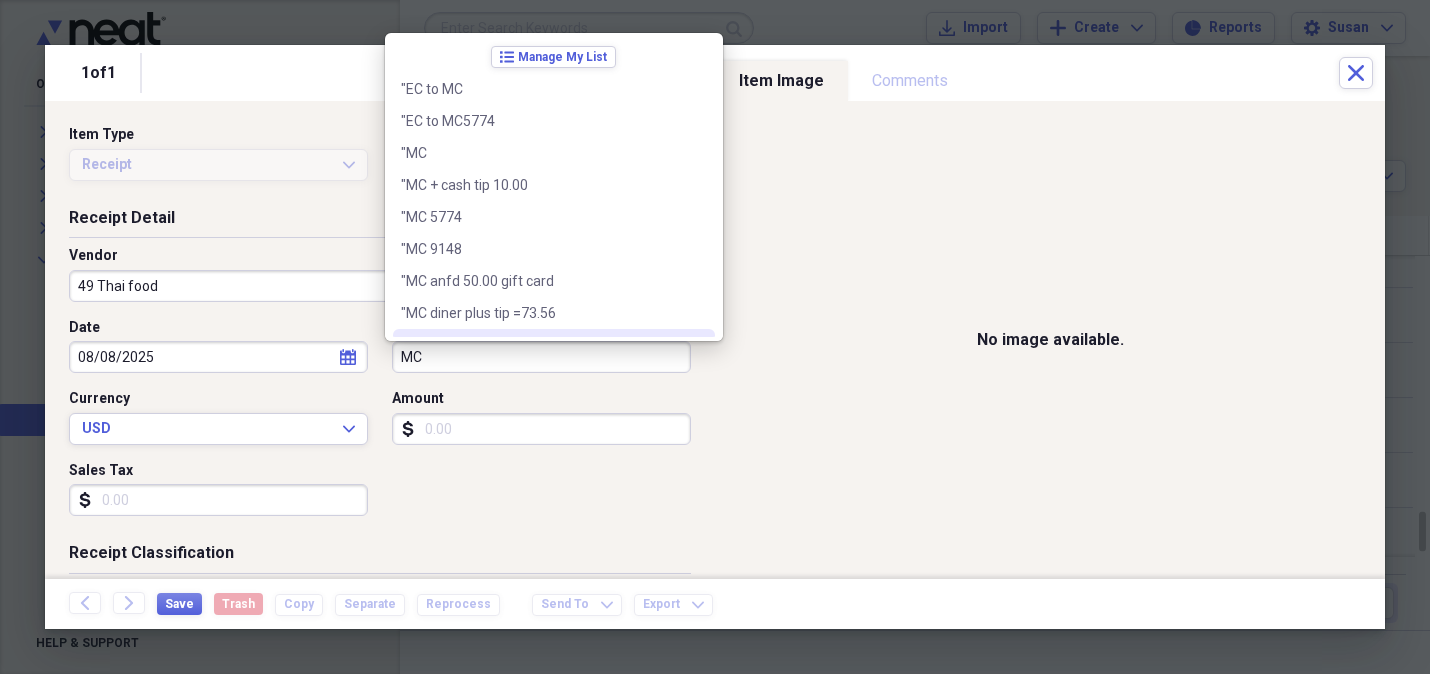 type on "MC" 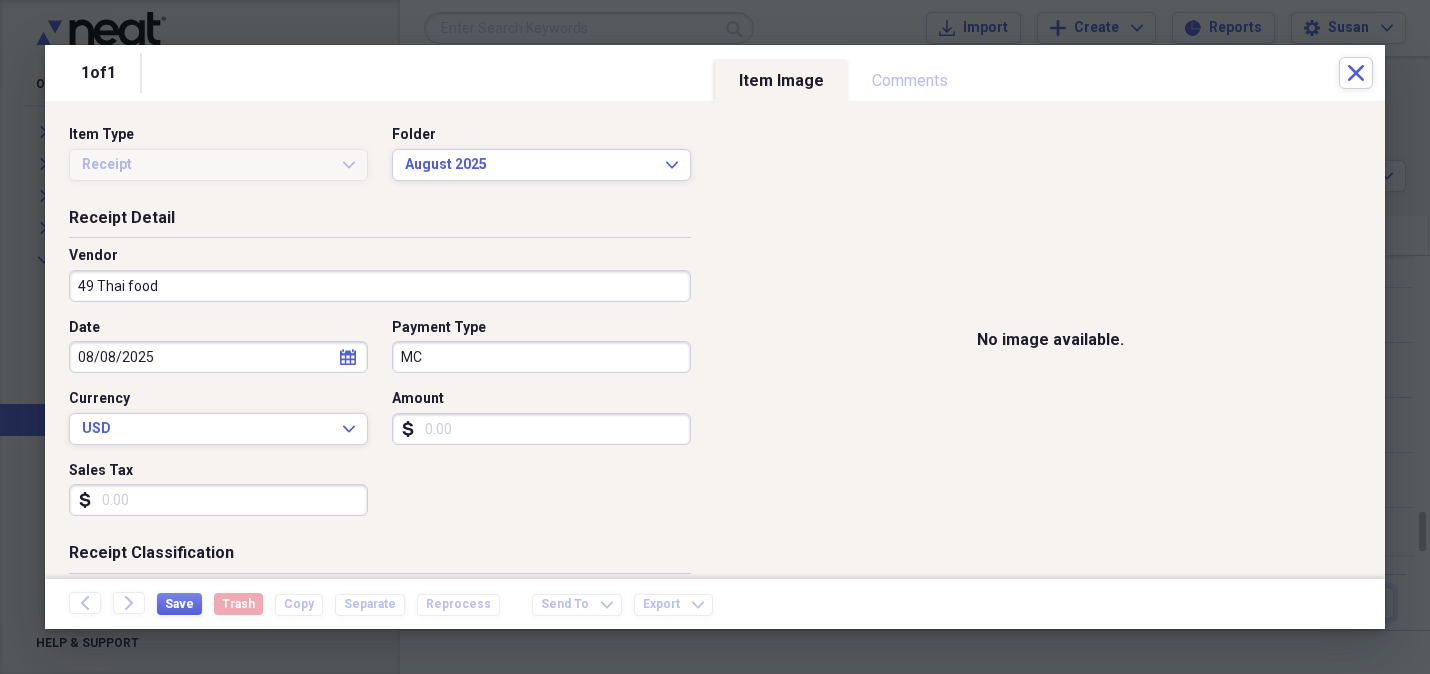 click on "Amount" at bounding box center (541, 429) 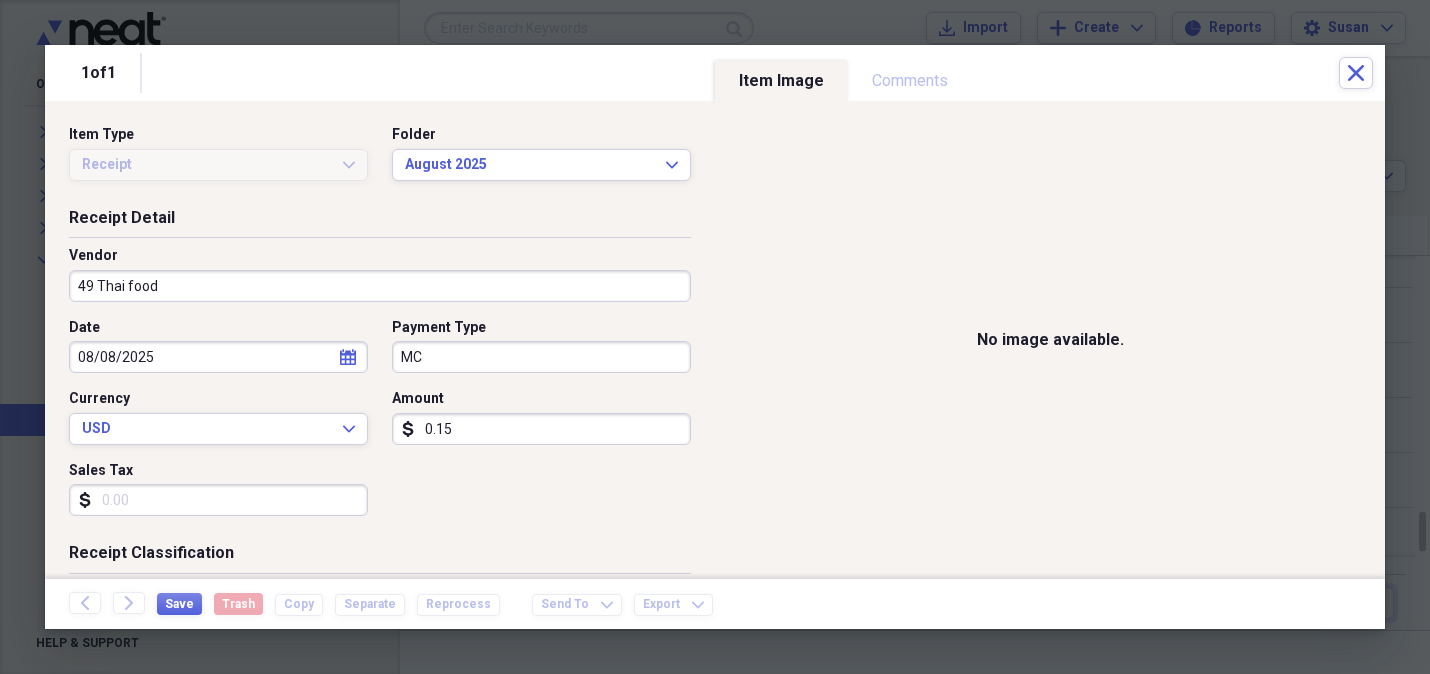 type on "0.01" 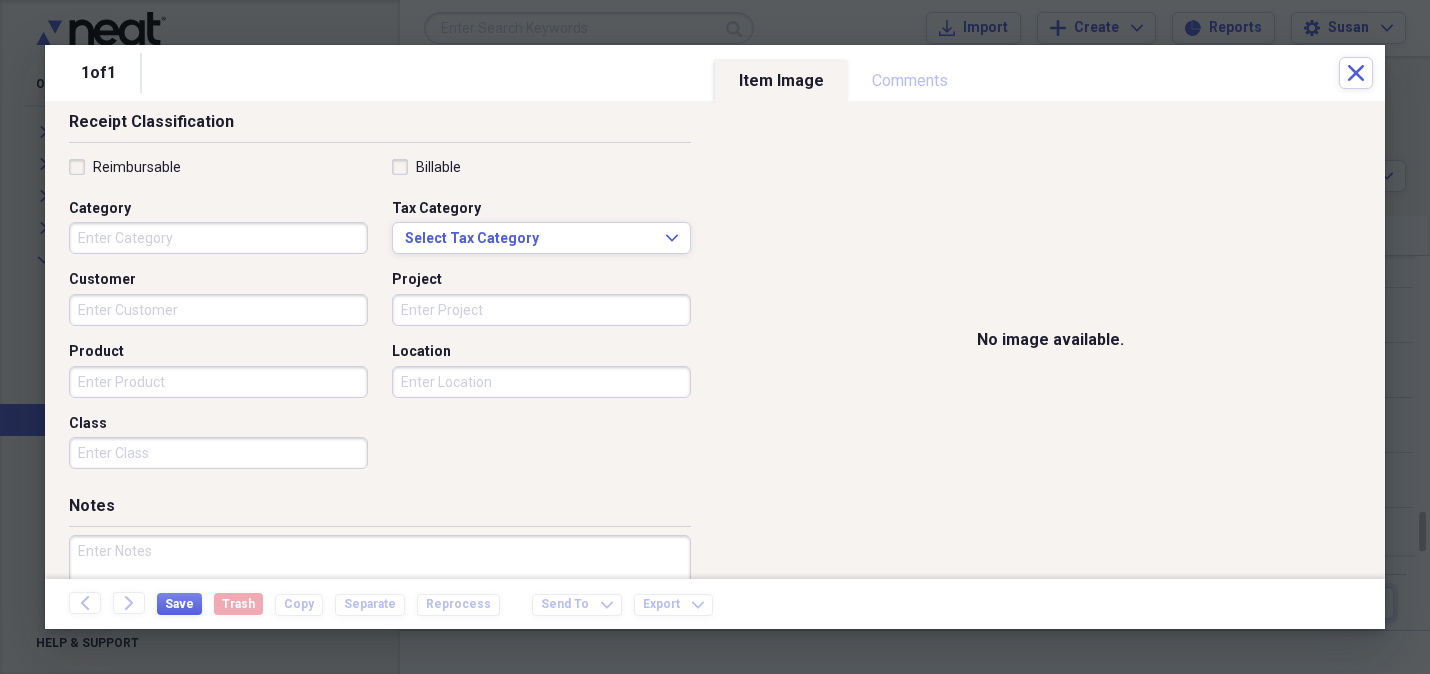 scroll, scrollTop: 430, scrollLeft: 0, axis: vertical 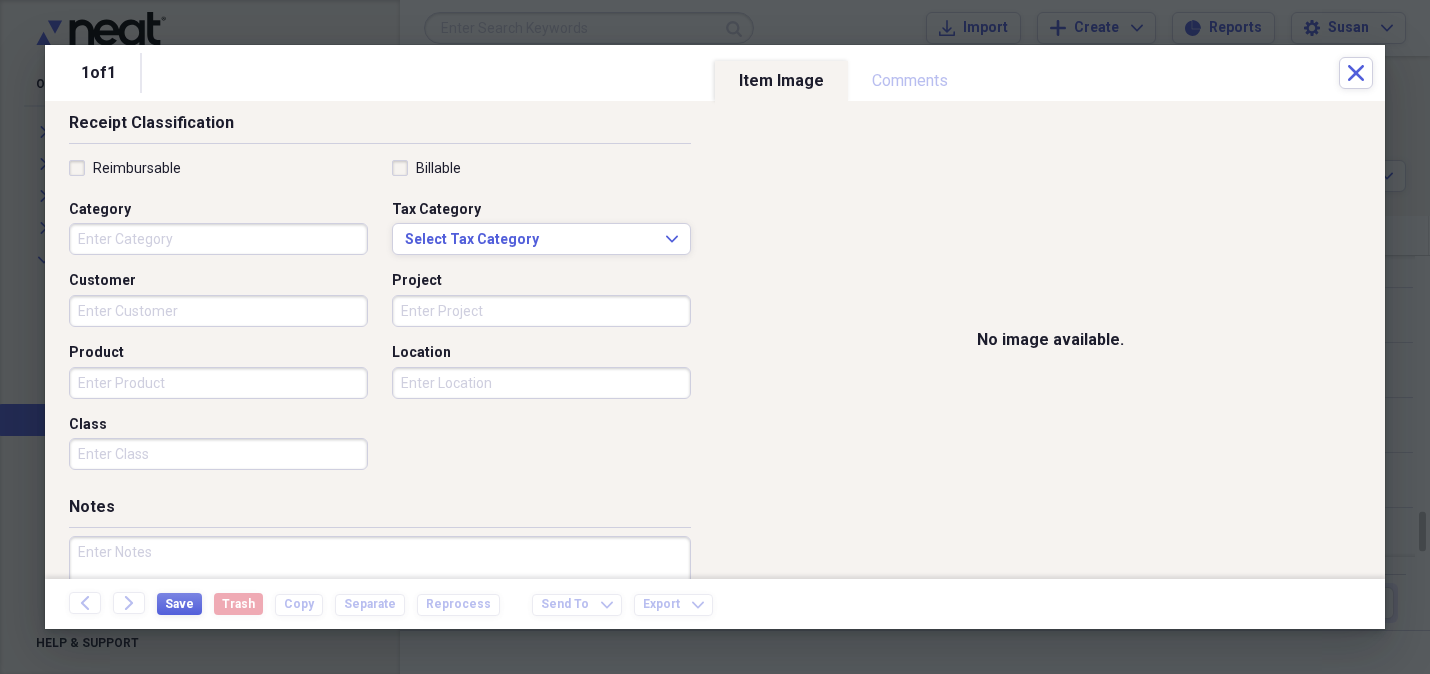 type on "152.28" 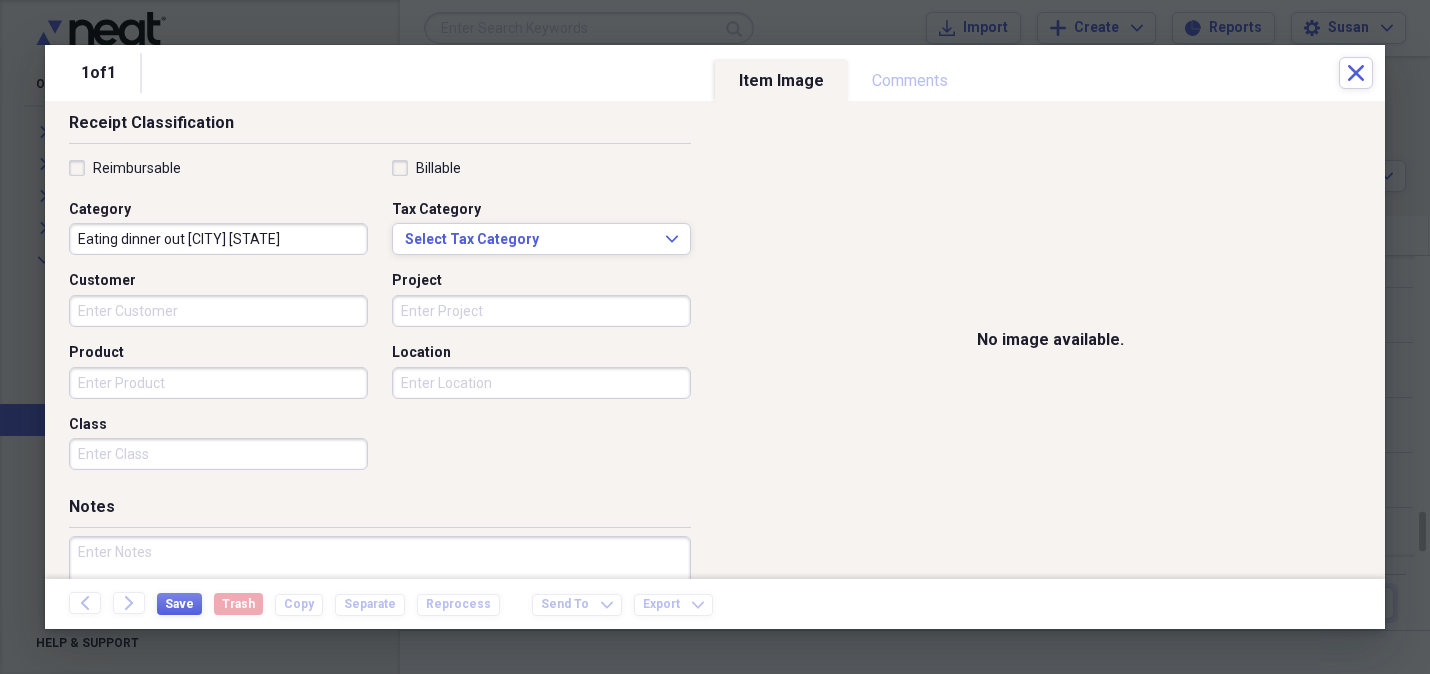 type on "Eating dinner out [CITY] [STATE]" 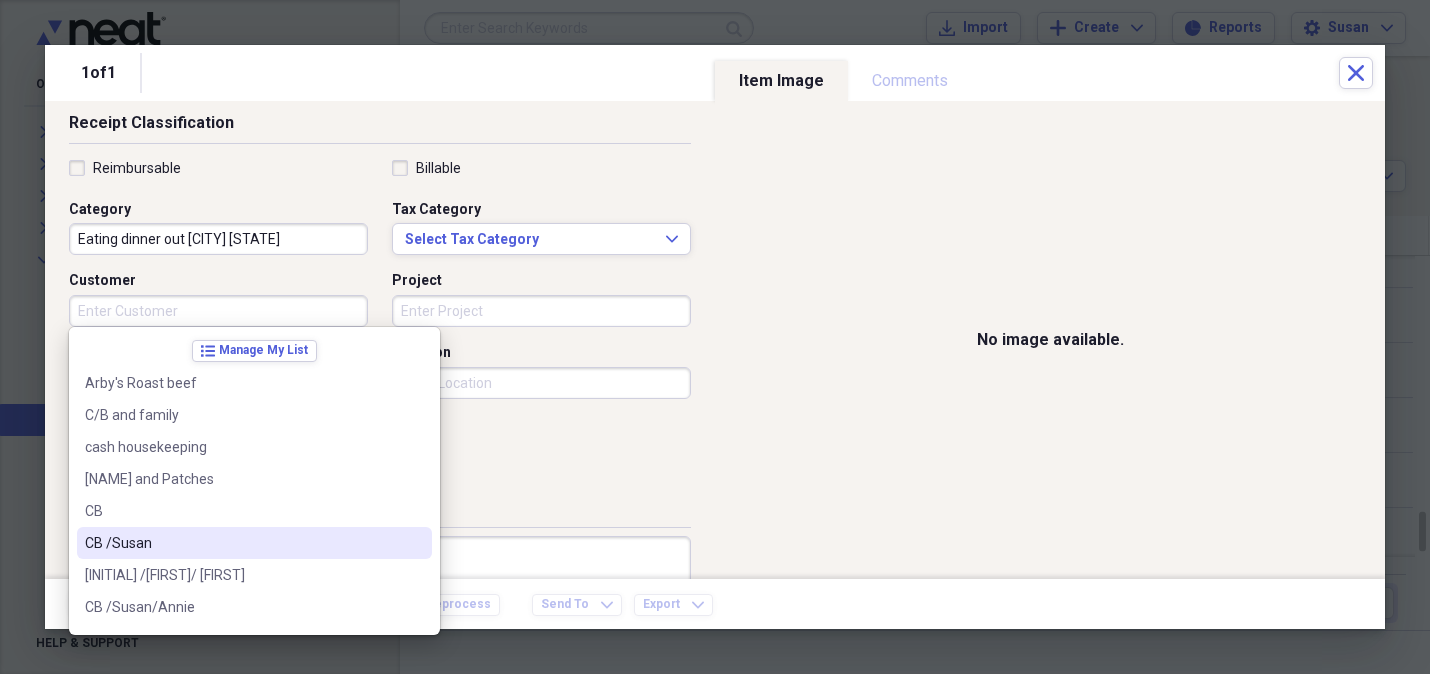 click on "CB /Susan" at bounding box center [242, 543] 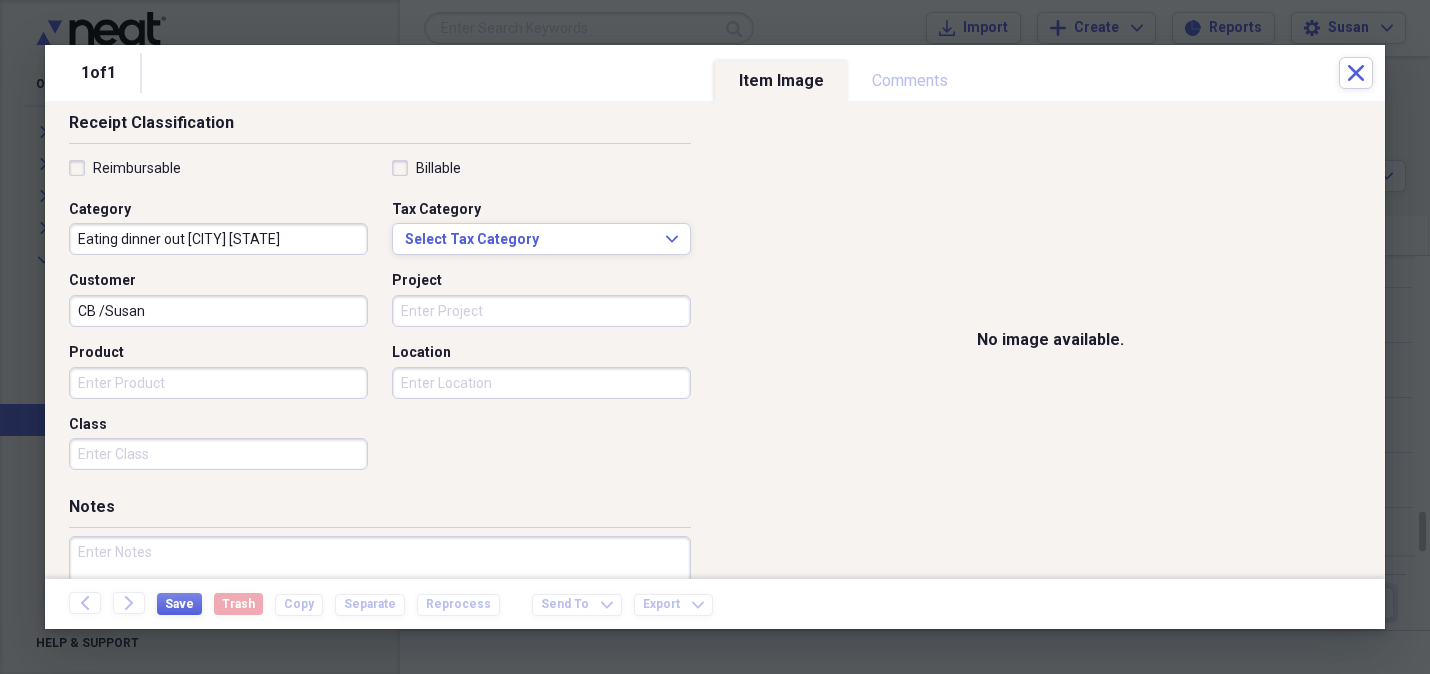 drag, startPoint x: 84, startPoint y: 382, endPoint x: 1273, endPoint y: 334, distance: 1189.9685 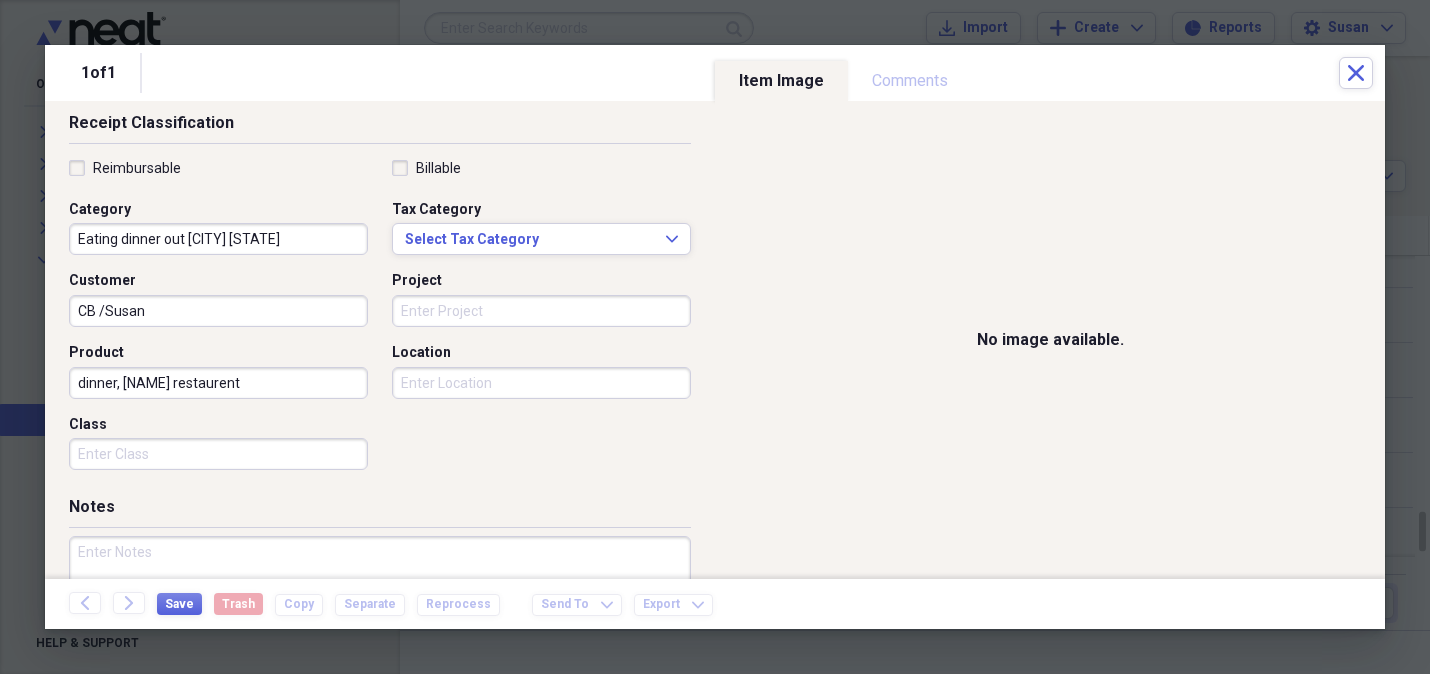 click on "dinner, [NAME] restaurent" at bounding box center [218, 383] 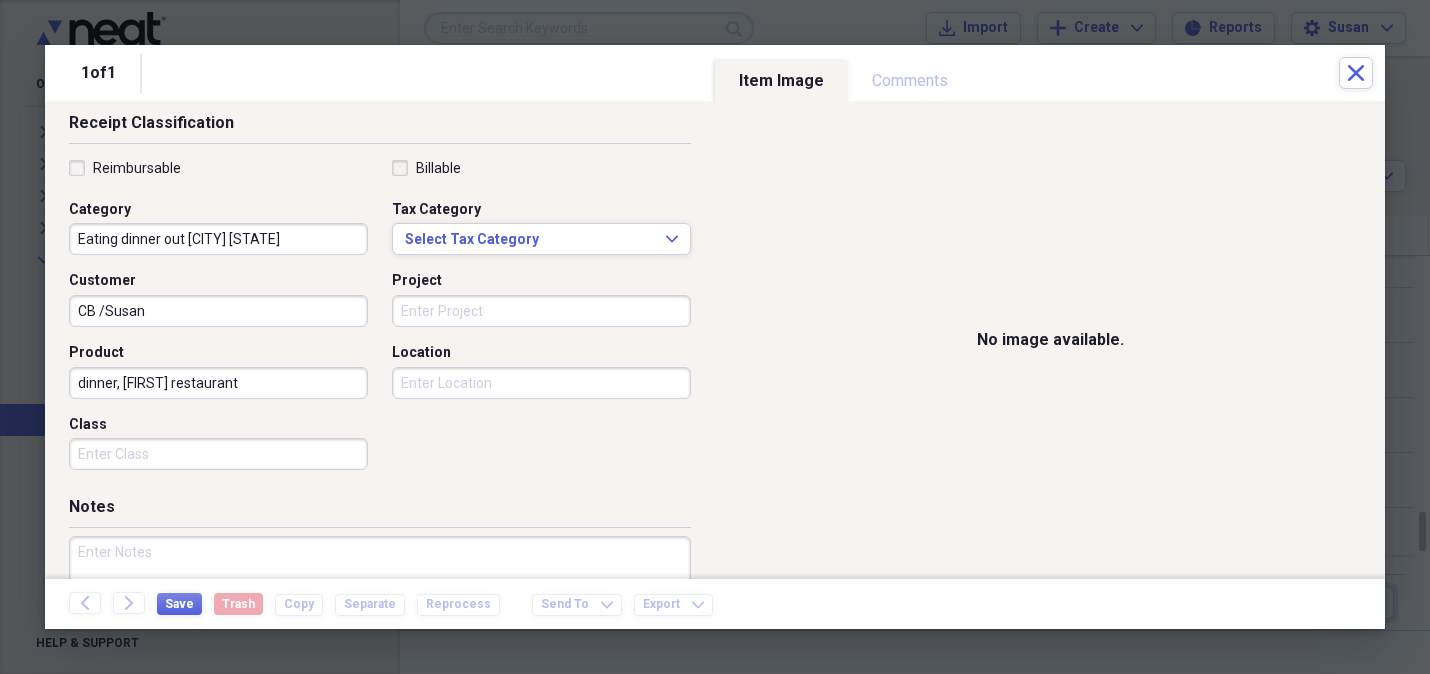 type on "dinner, [FIRST] restaurant" 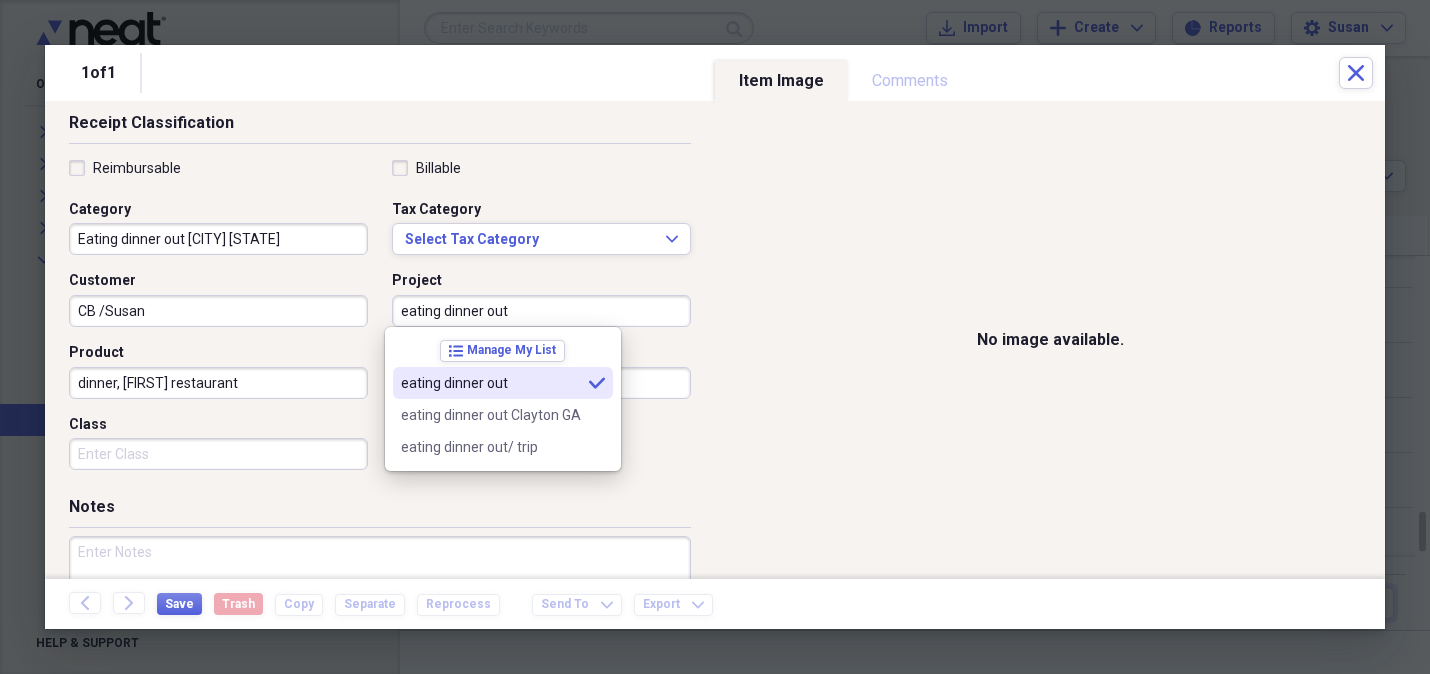 type on "eating dinner out" 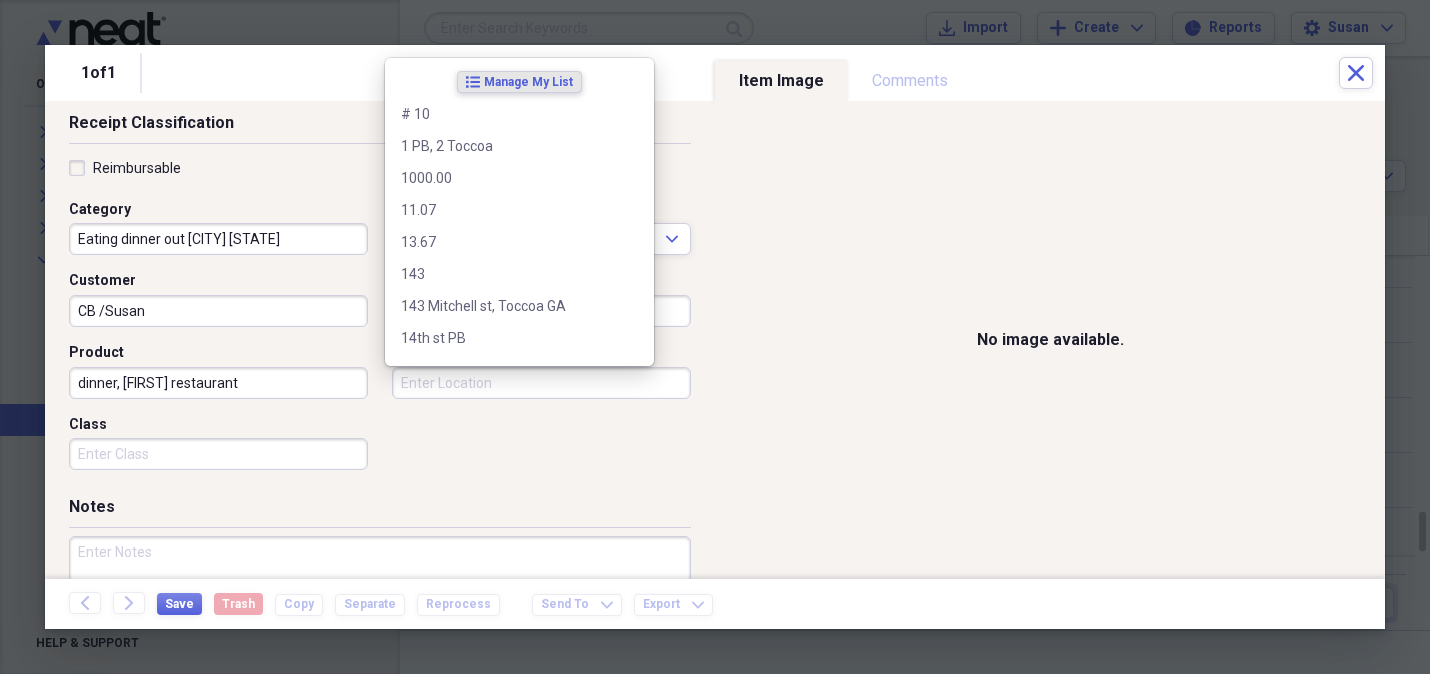 click on "Location" at bounding box center [541, 383] 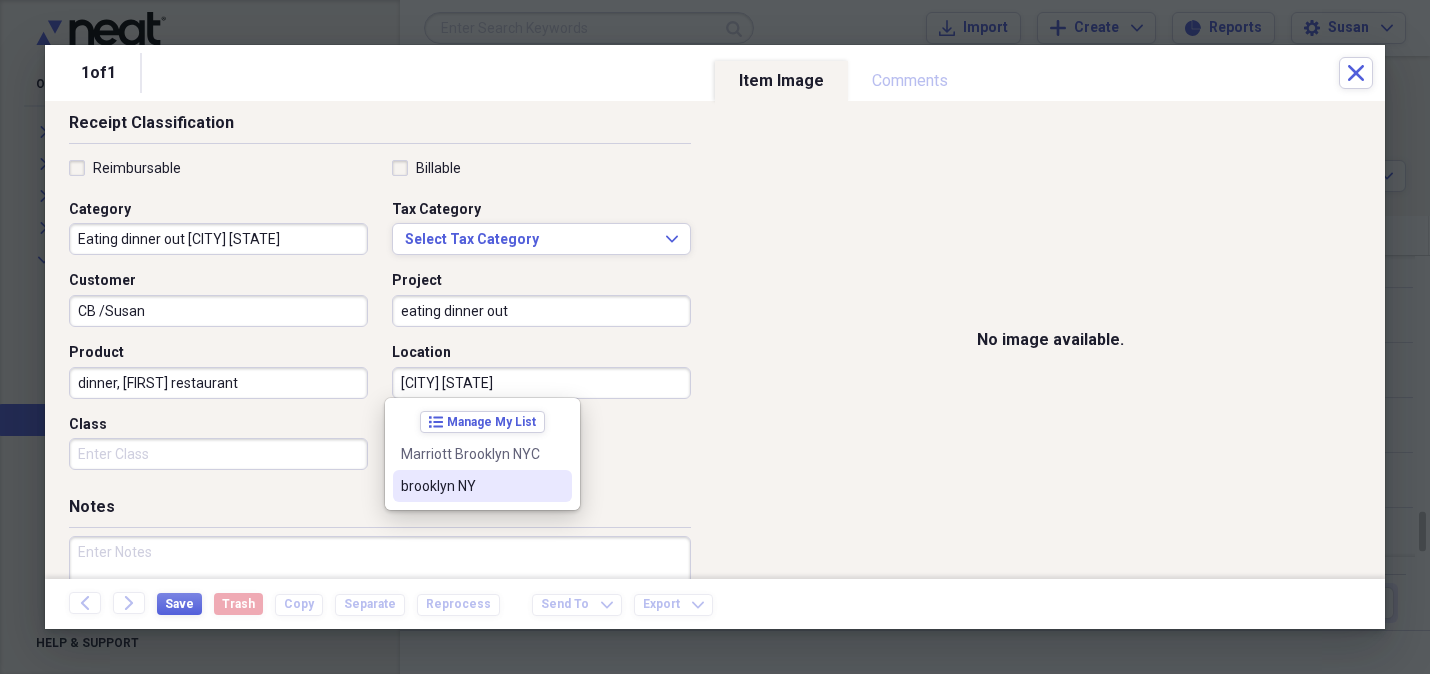 click on "brooklyn NY" at bounding box center [470, 486] 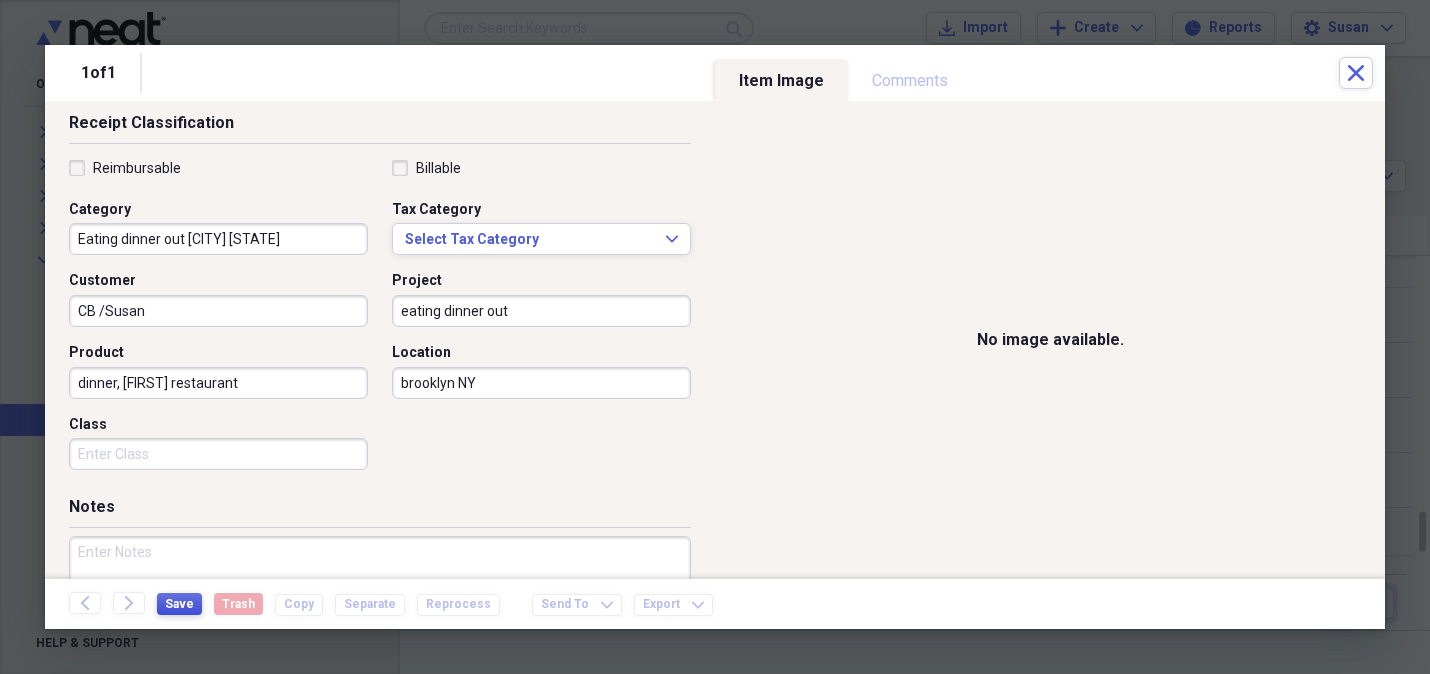 click on "Save" at bounding box center (179, 604) 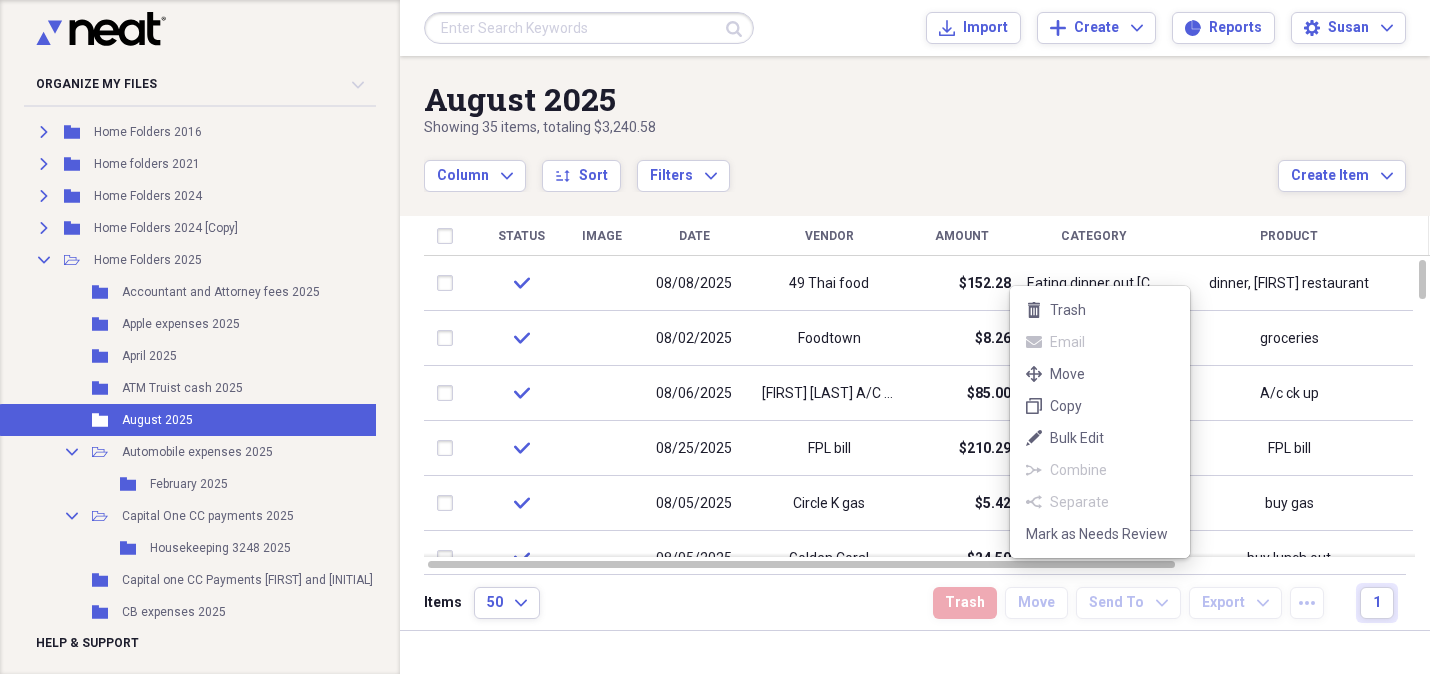 drag, startPoint x: 1008, startPoint y: 289, endPoint x: 1002, endPoint y: 298, distance: 10.816654 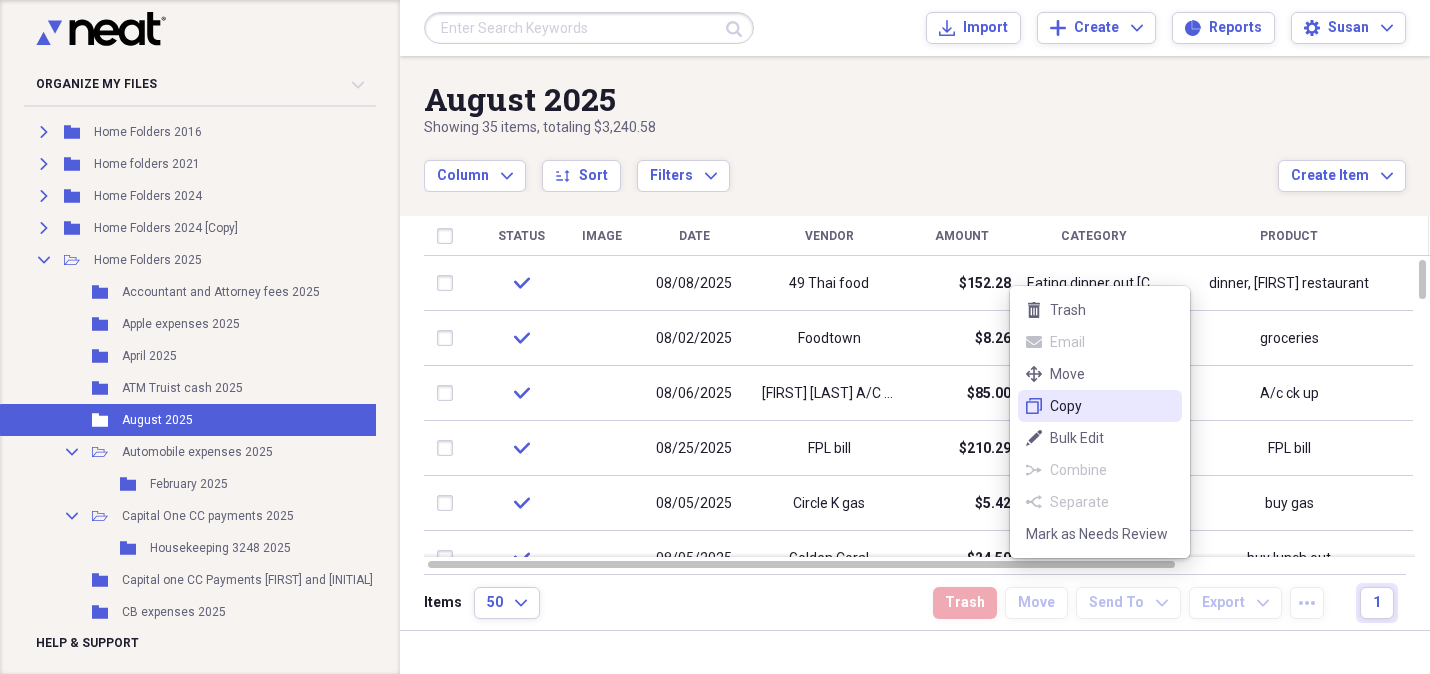 click on "Copy" at bounding box center [1112, 406] 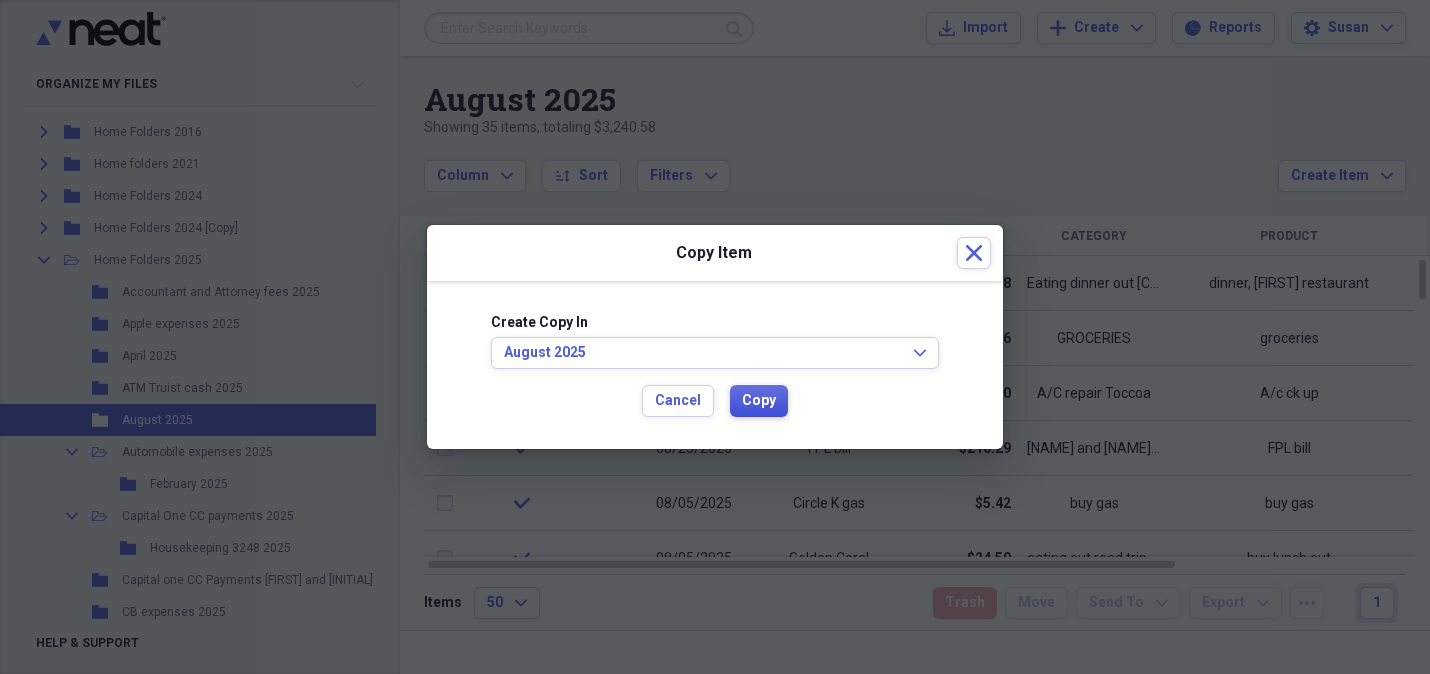 click on "Copy" at bounding box center (759, 401) 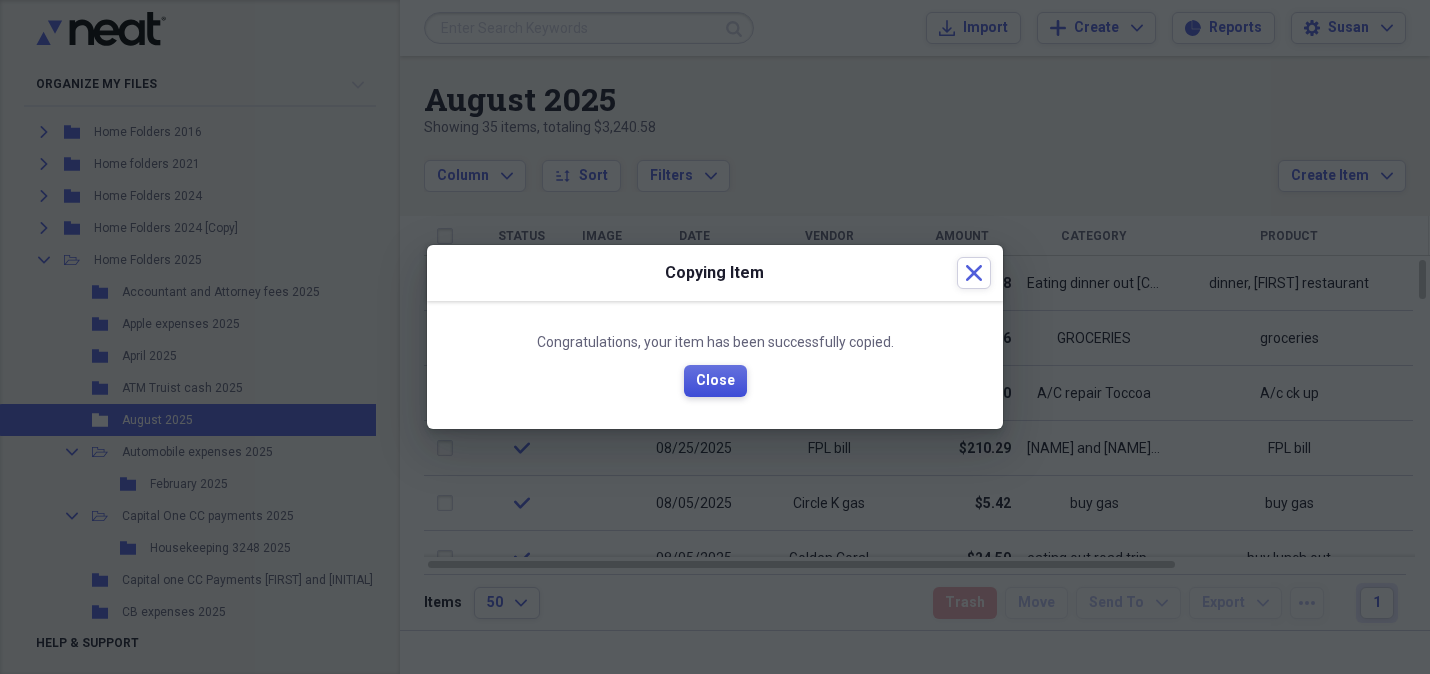 click on "Close" at bounding box center [715, 381] 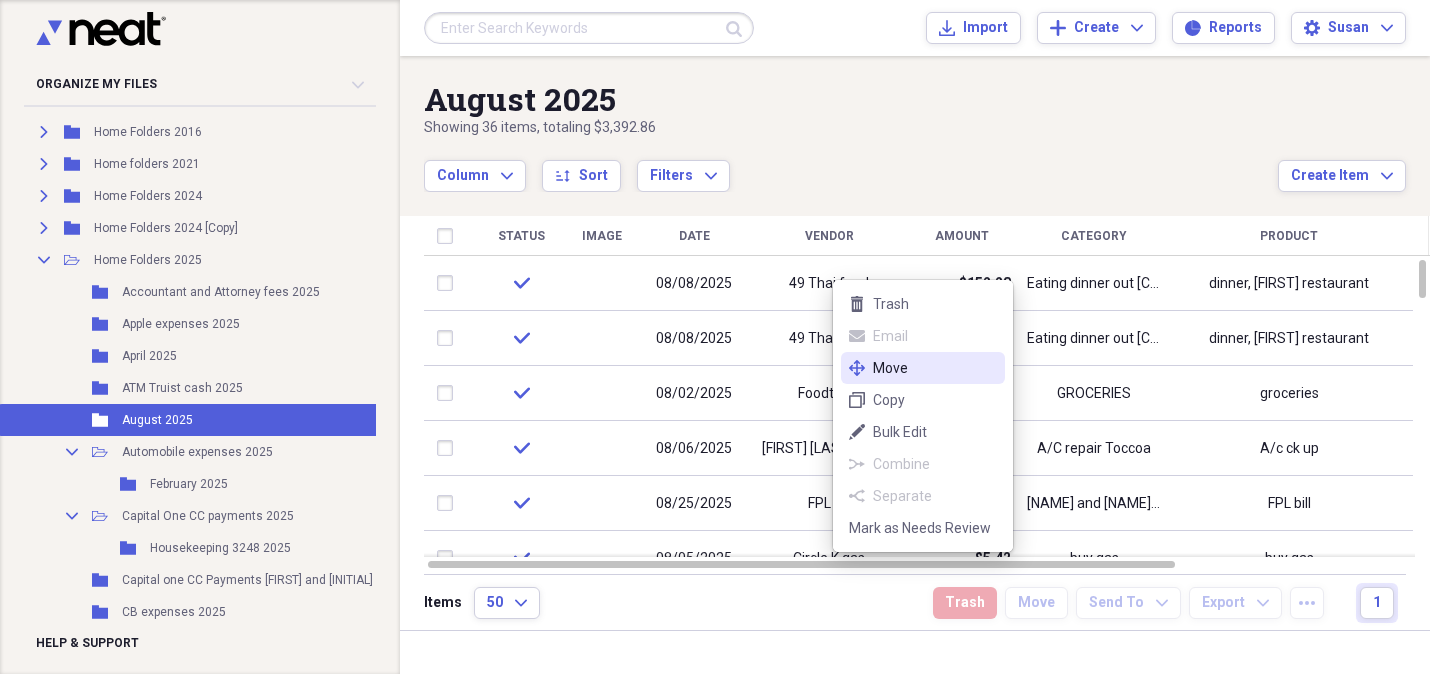 click on "Move" at bounding box center [935, 368] 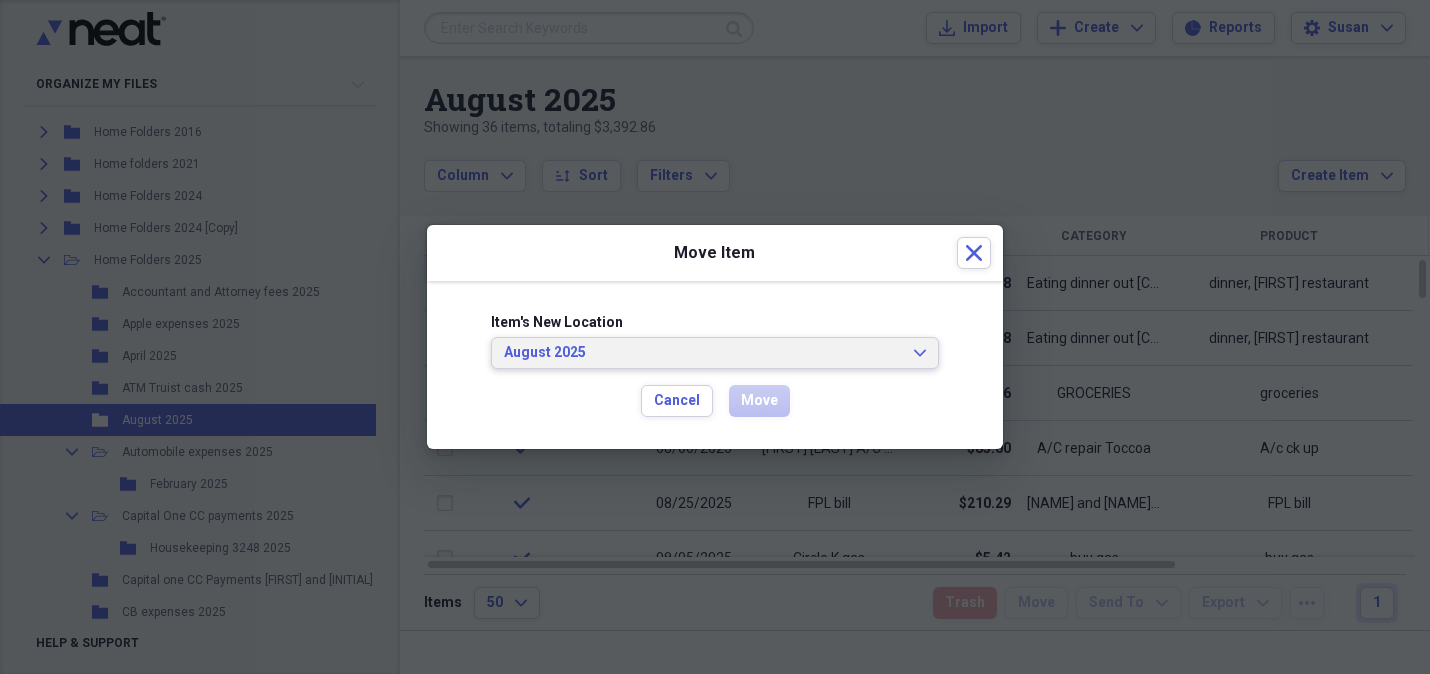 click on "August 2025 Expand" at bounding box center (715, 353) 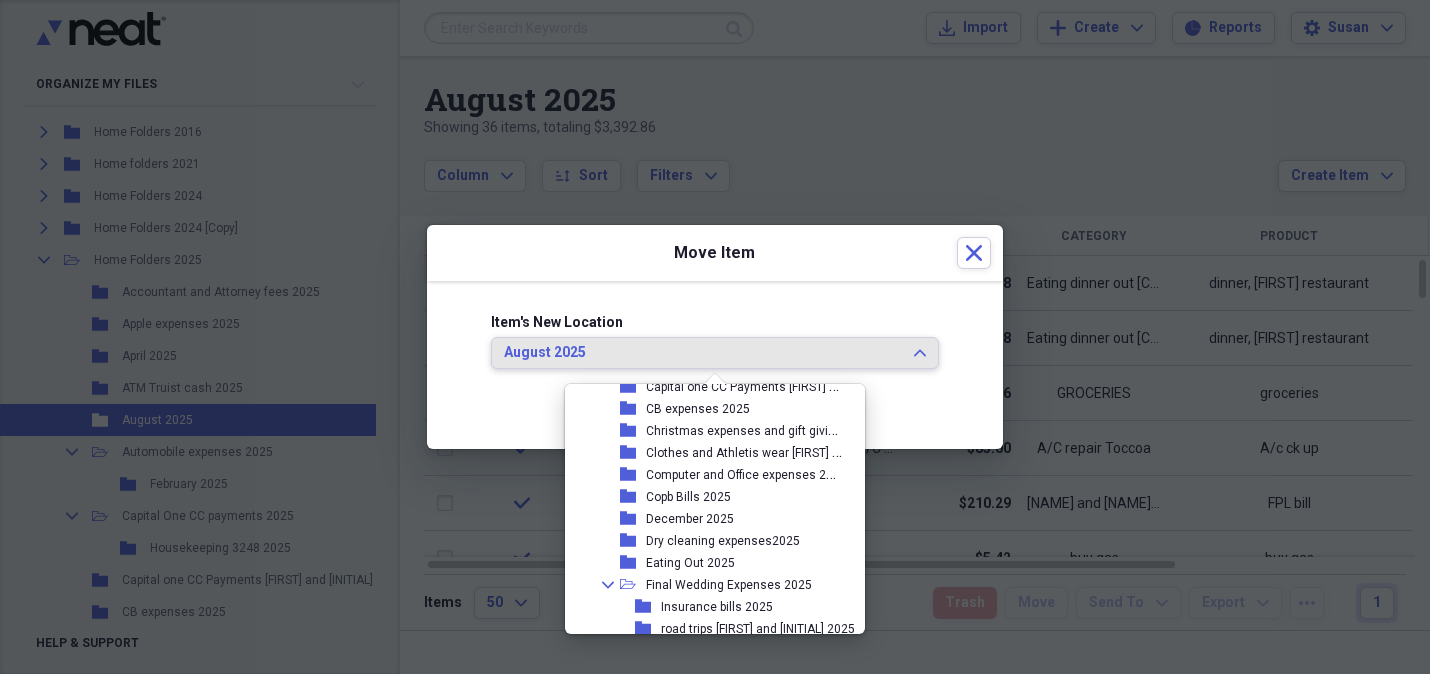 scroll, scrollTop: 449, scrollLeft: 0, axis: vertical 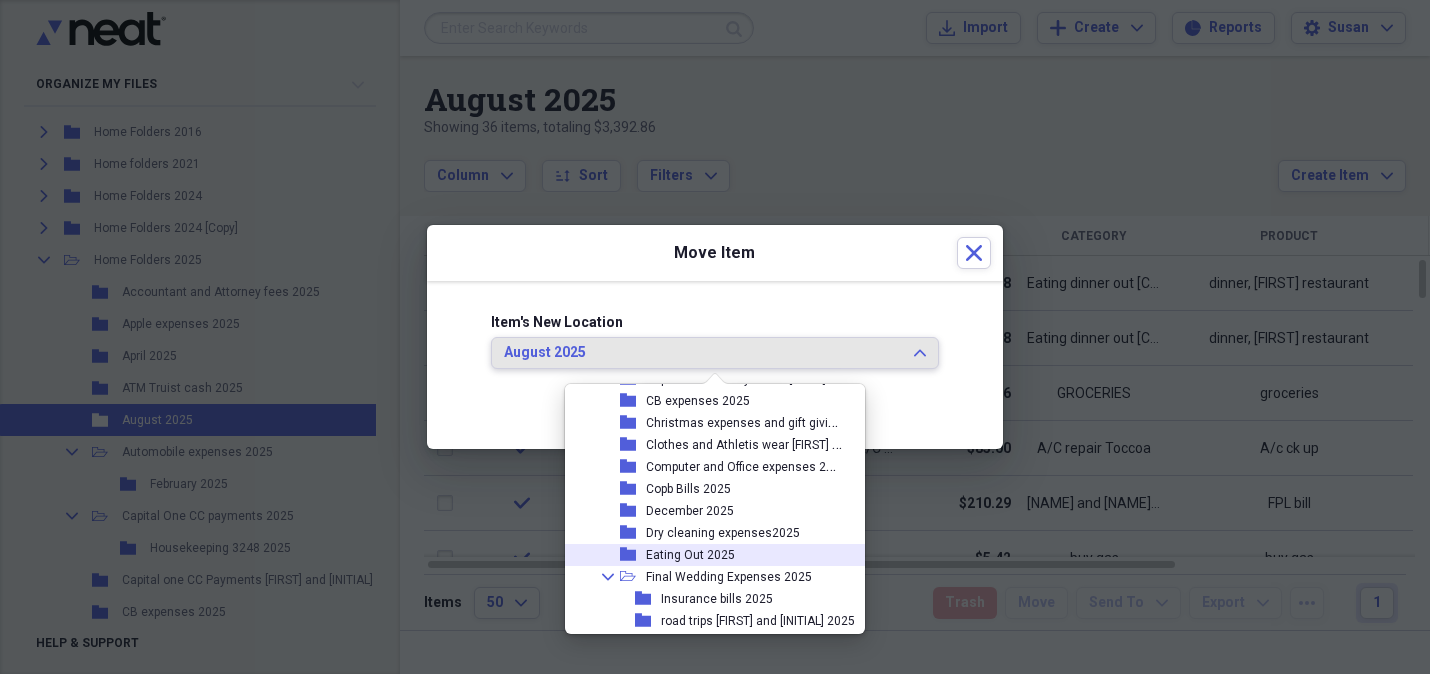 click on "Eating Out 2025" at bounding box center (690, 555) 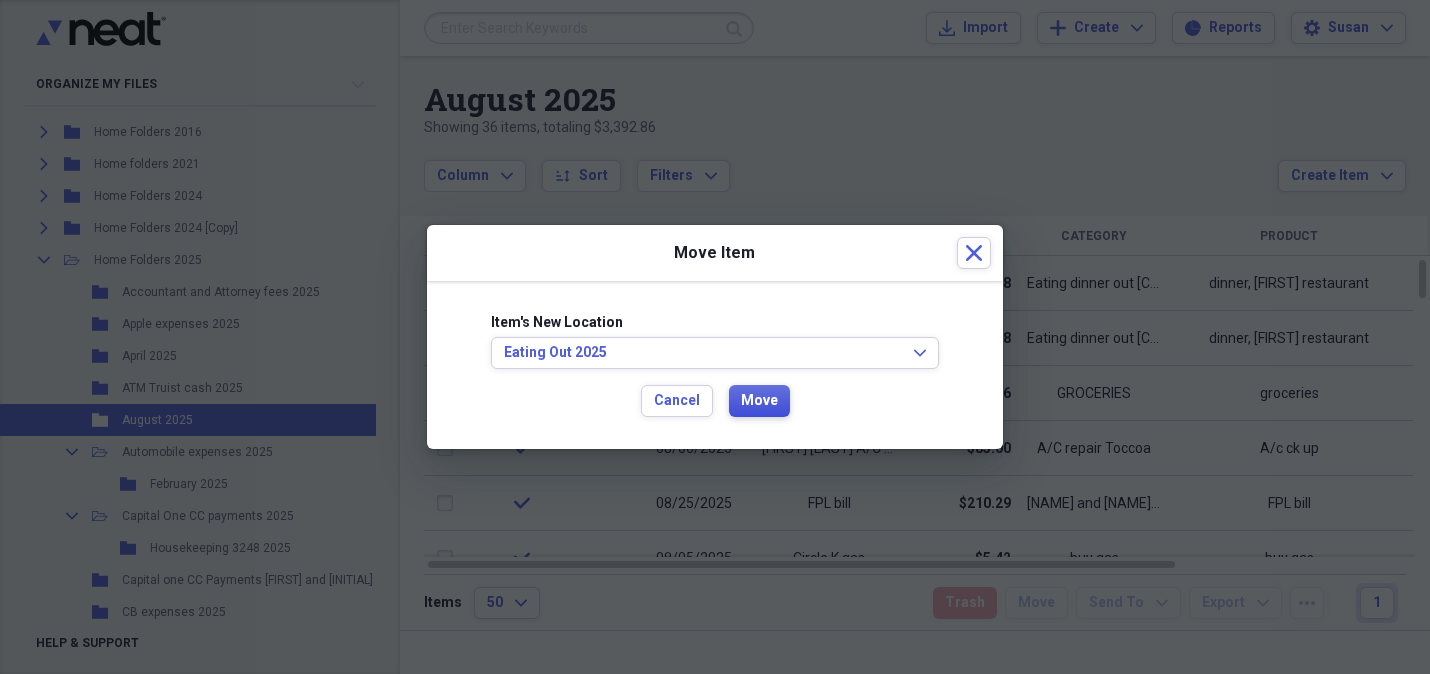 click on "Move" at bounding box center [759, 401] 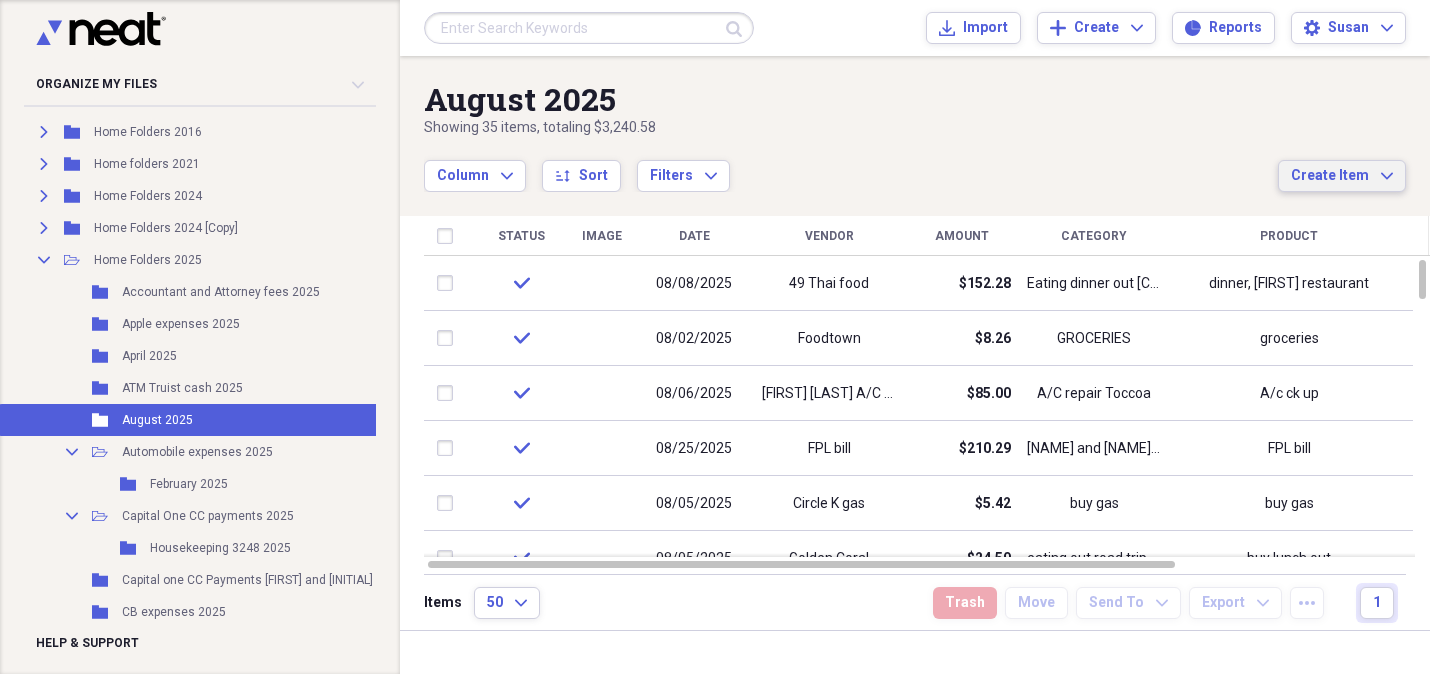 click on "Create Item" at bounding box center (1330, 176) 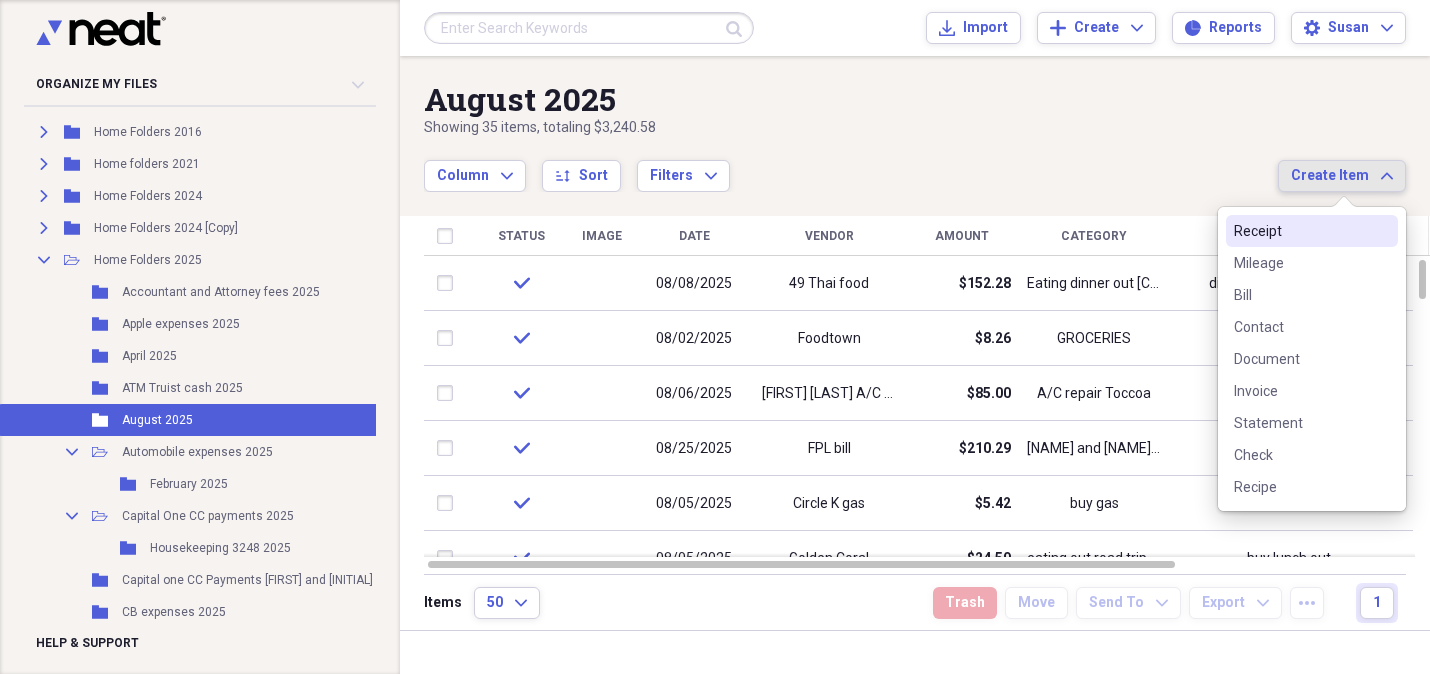 click on "Column Expand sort Sort Filters  Expand" at bounding box center [851, 165] 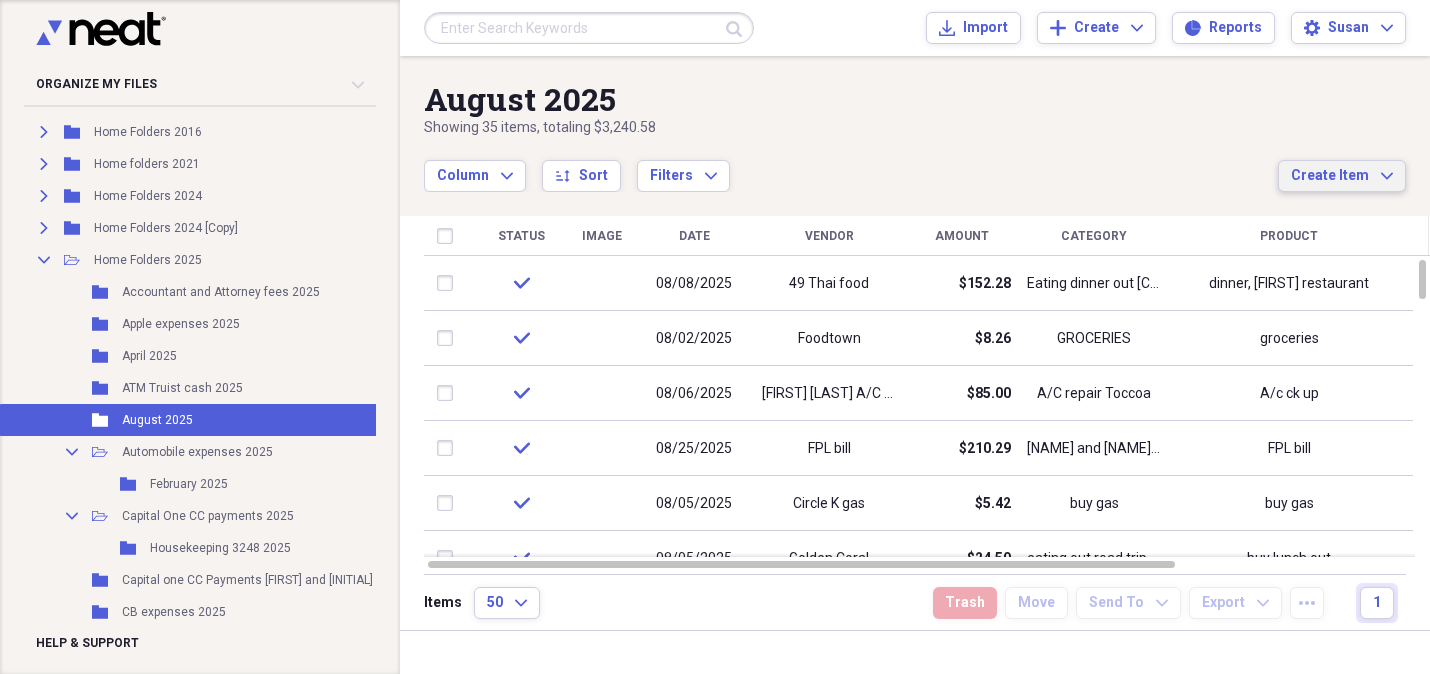 click on "Create Item" at bounding box center [1330, 176] 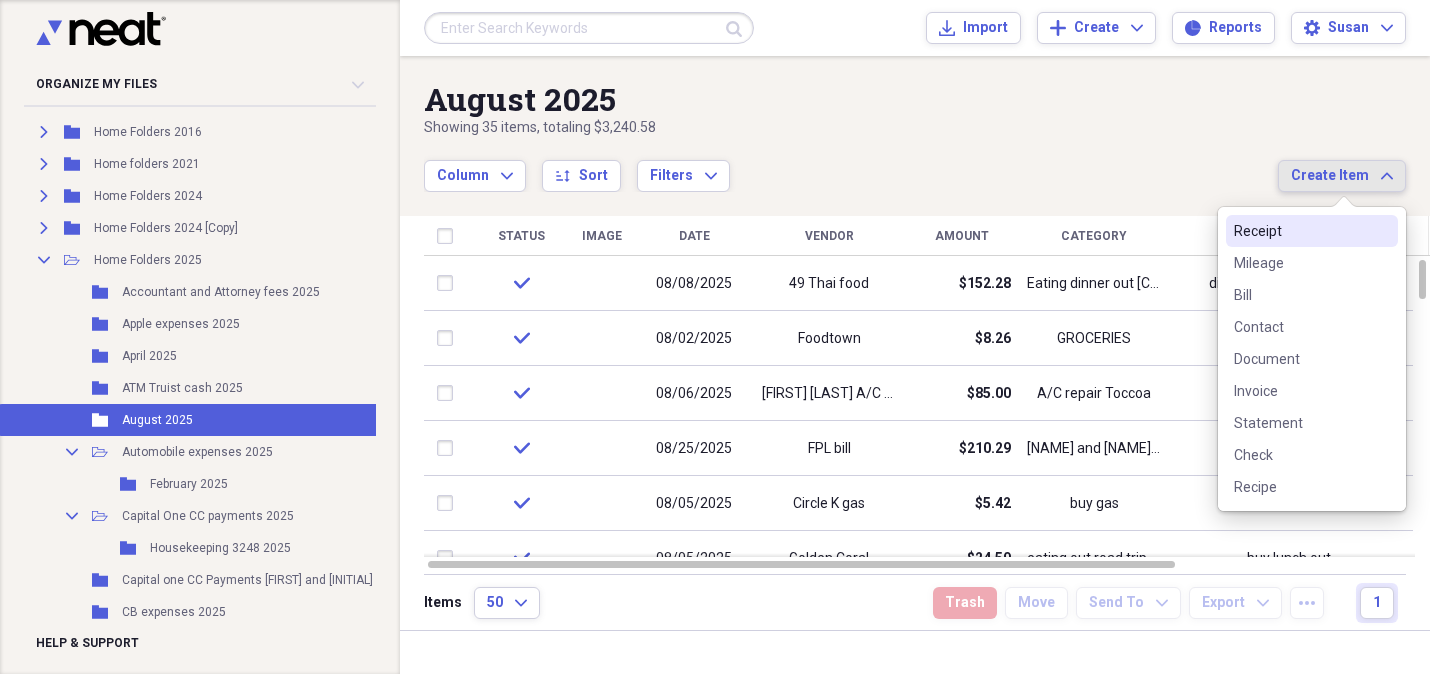 click on "Receipt" at bounding box center (1300, 231) 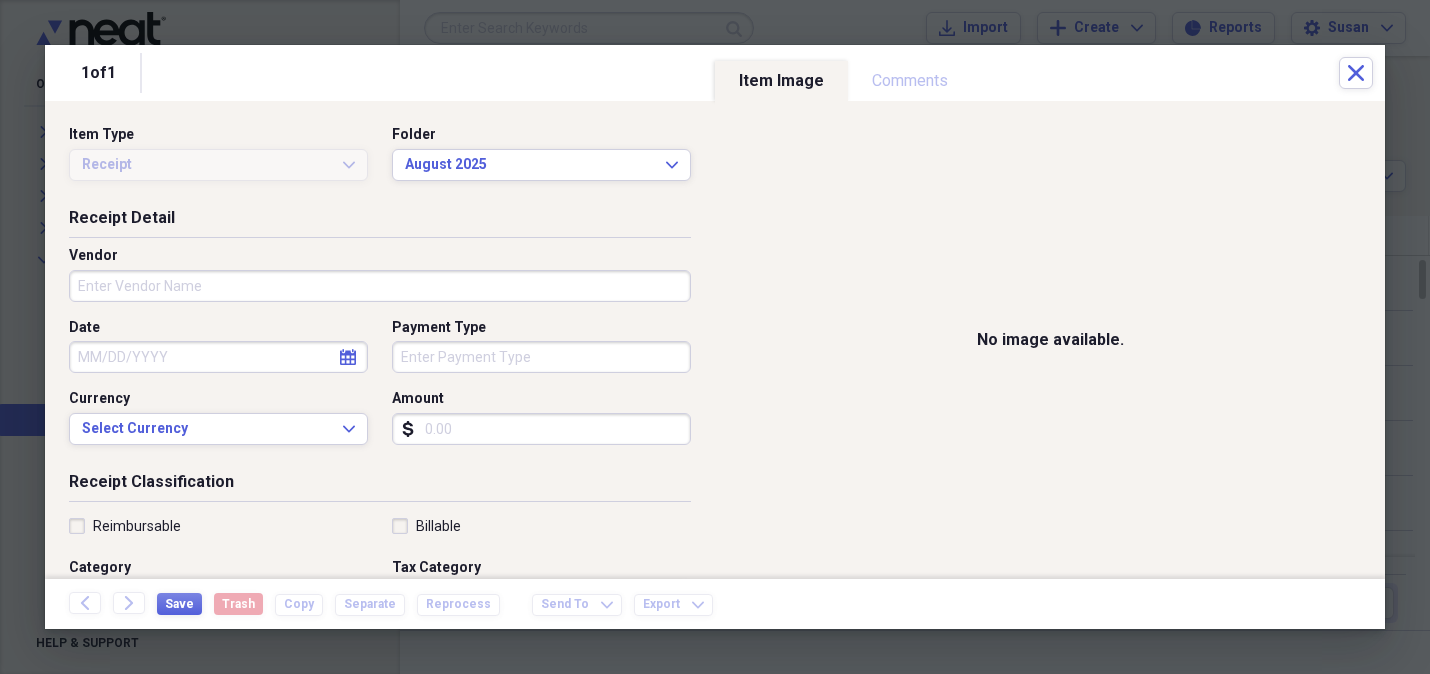 click on "Vendor" at bounding box center (380, 286) 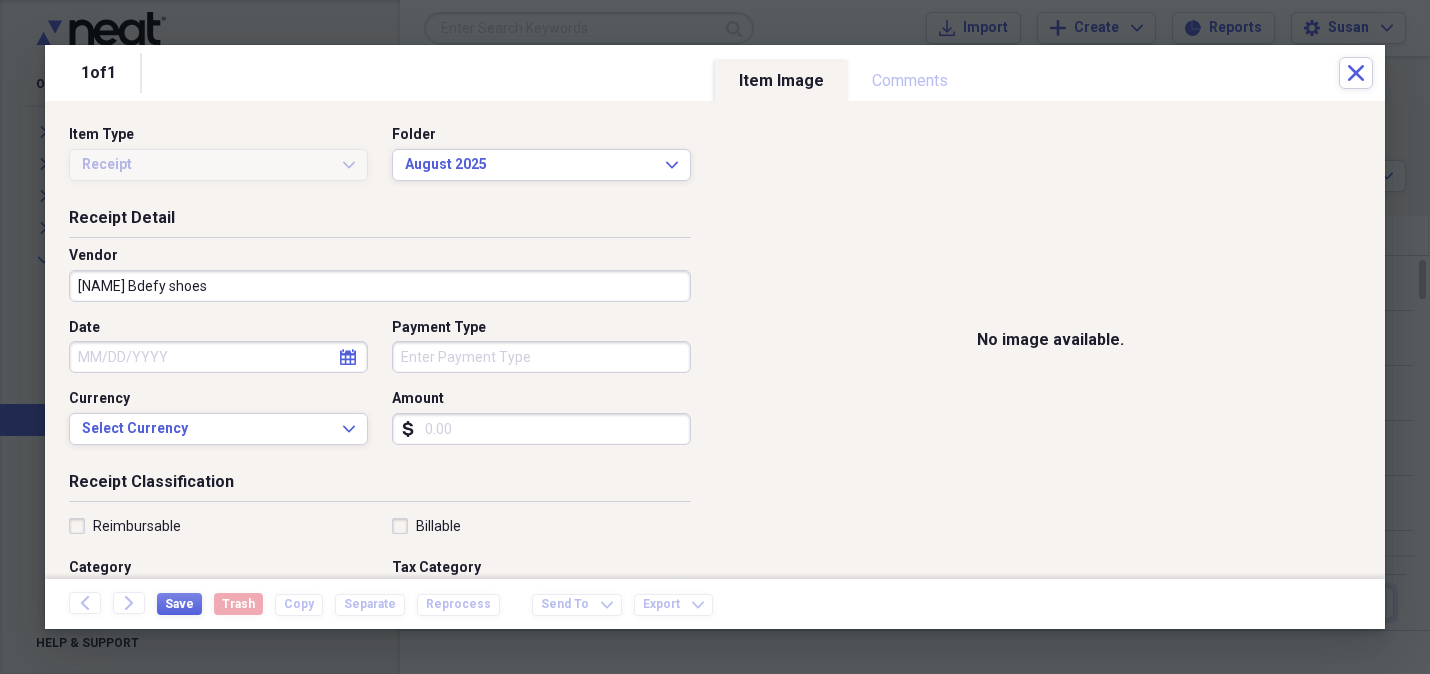 click on "[NAME] Bdefy shoes" at bounding box center (380, 286) 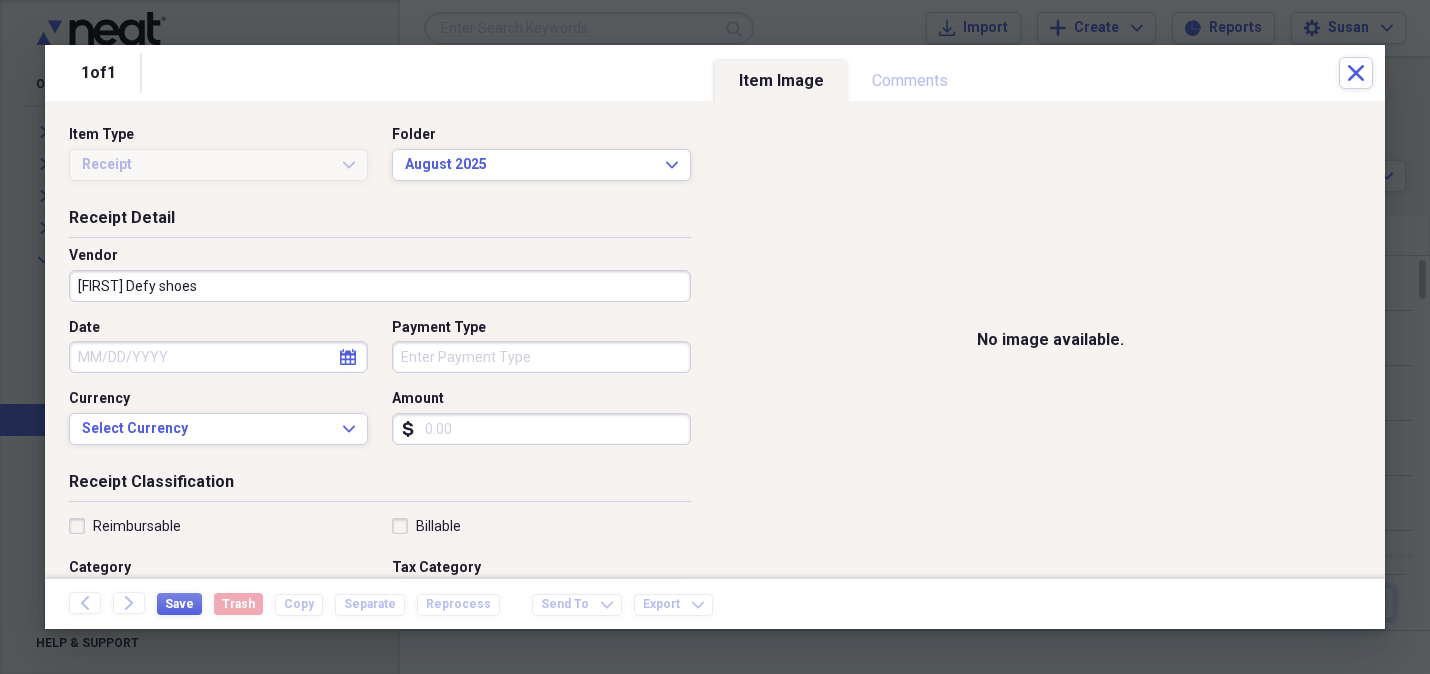 type on "[FIRST] Defy shoes" 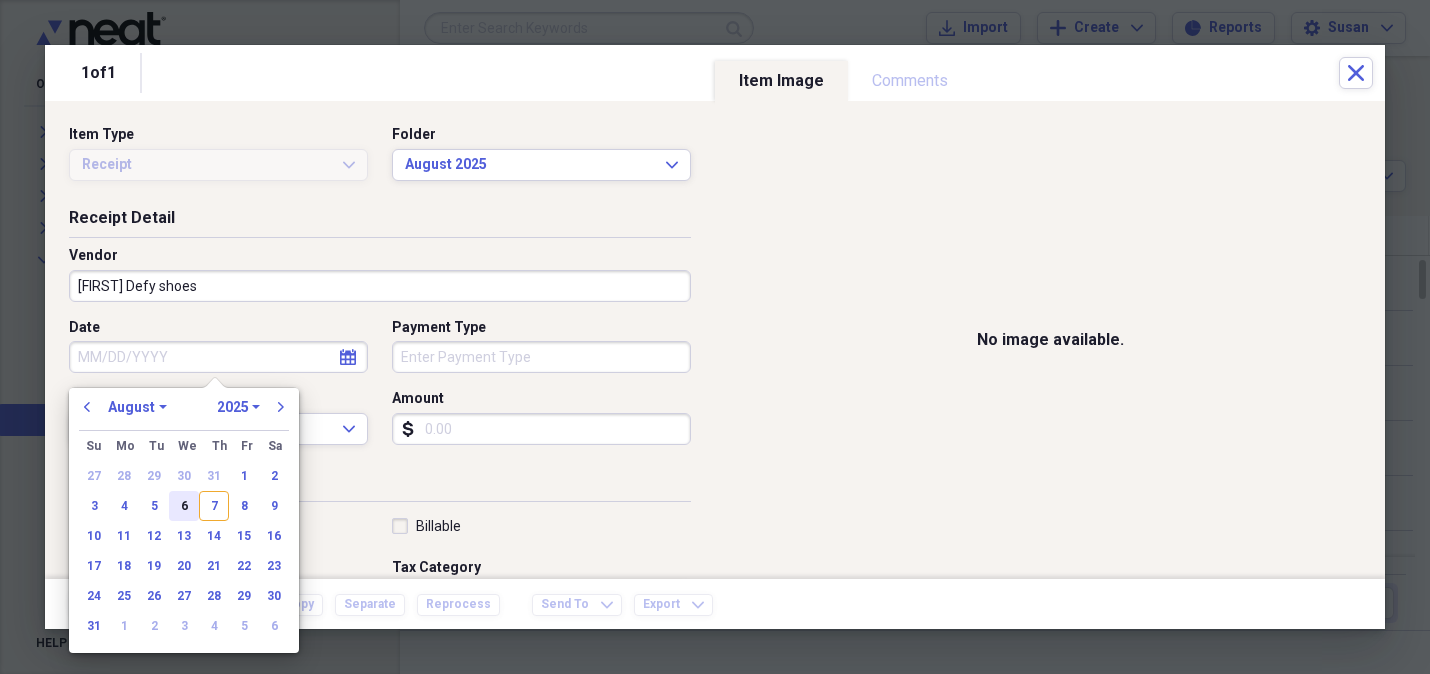 click on "6" at bounding box center [184, 506] 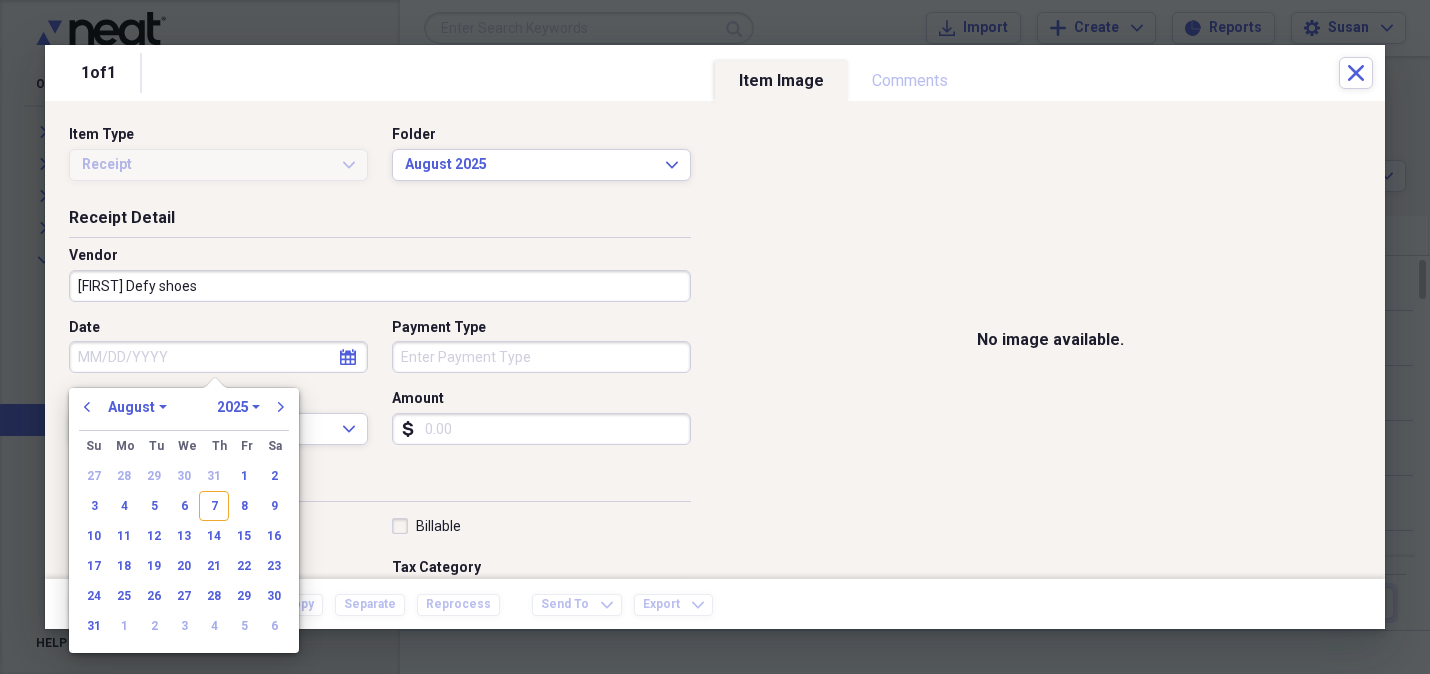 type on "08/06/2025" 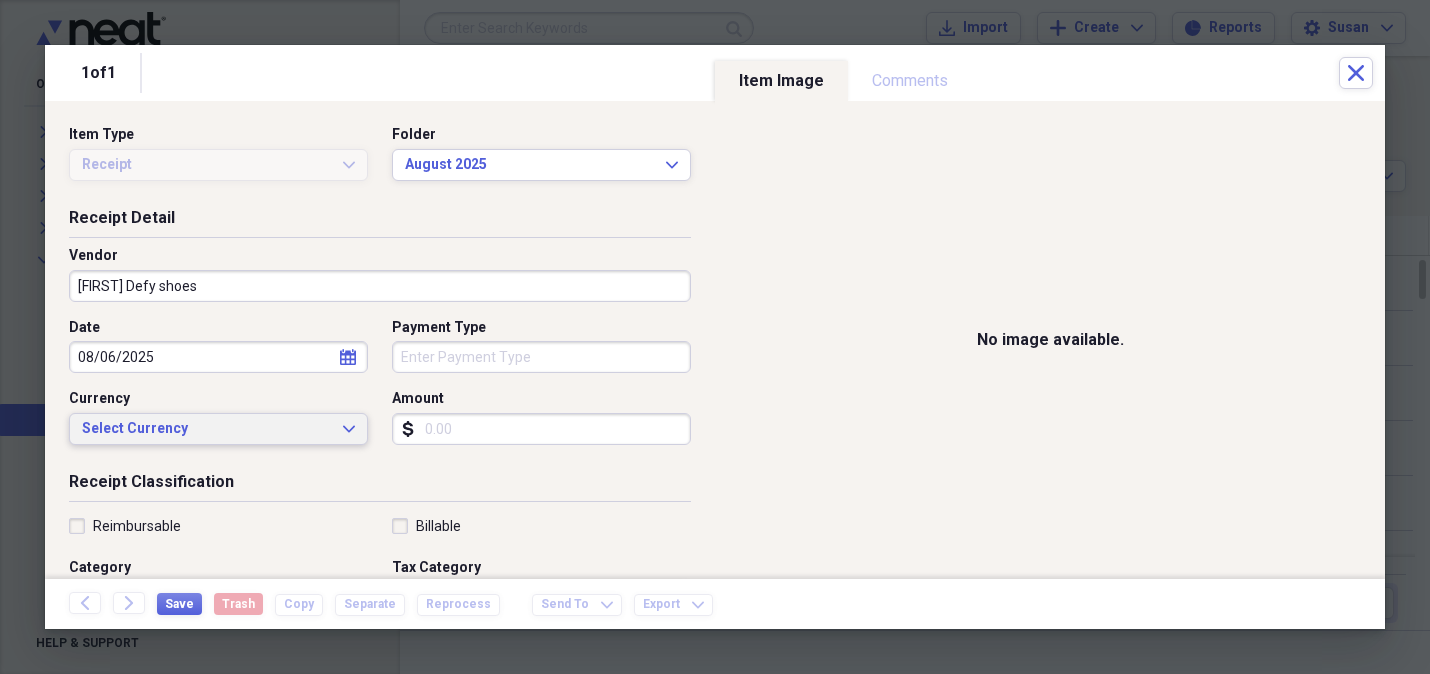 click on "Expand" 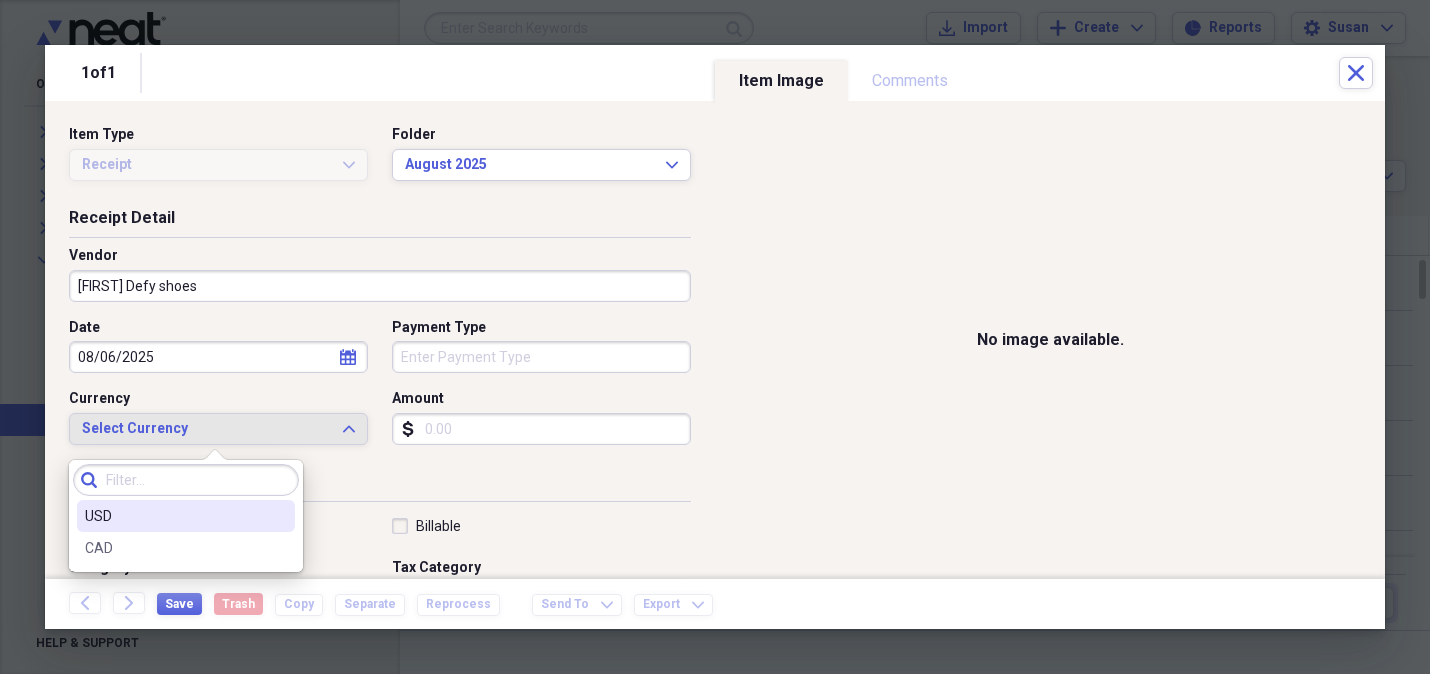 click on "USD" at bounding box center [174, 516] 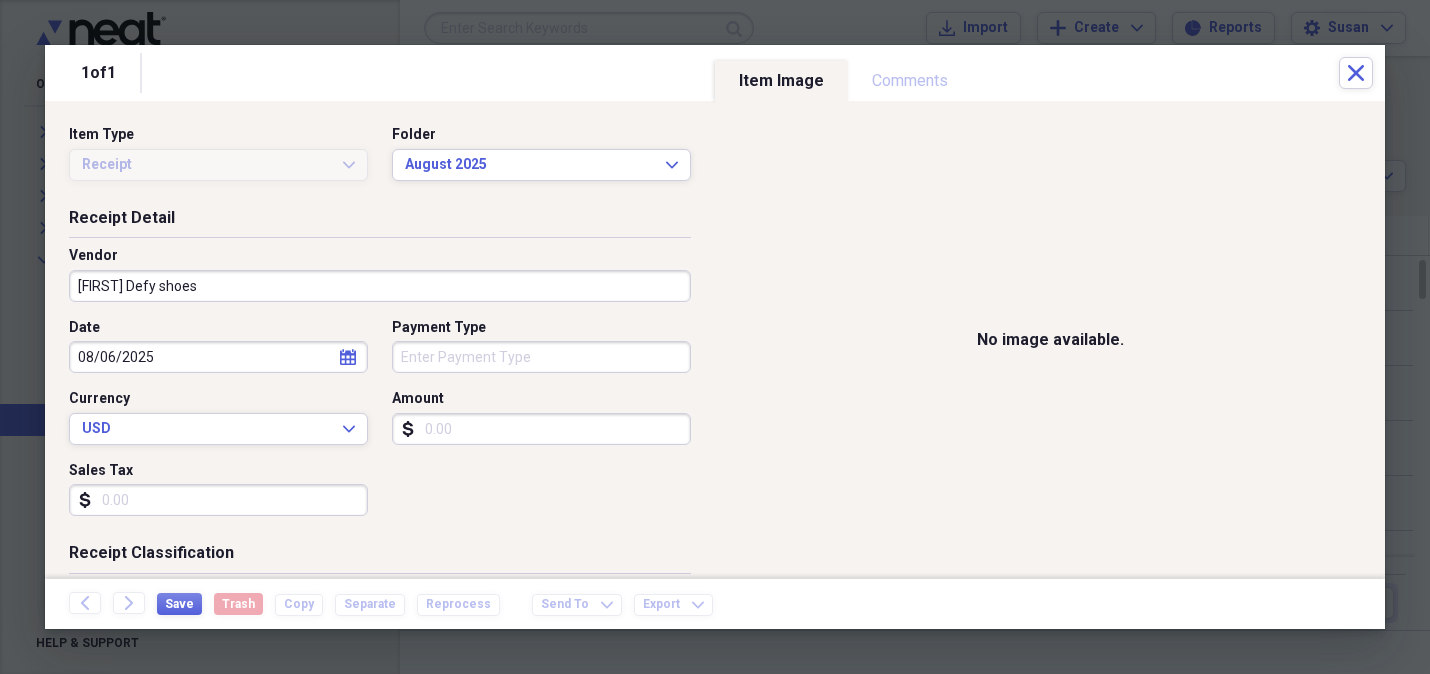 click on "Payment Type" at bounding box center (541, 357) 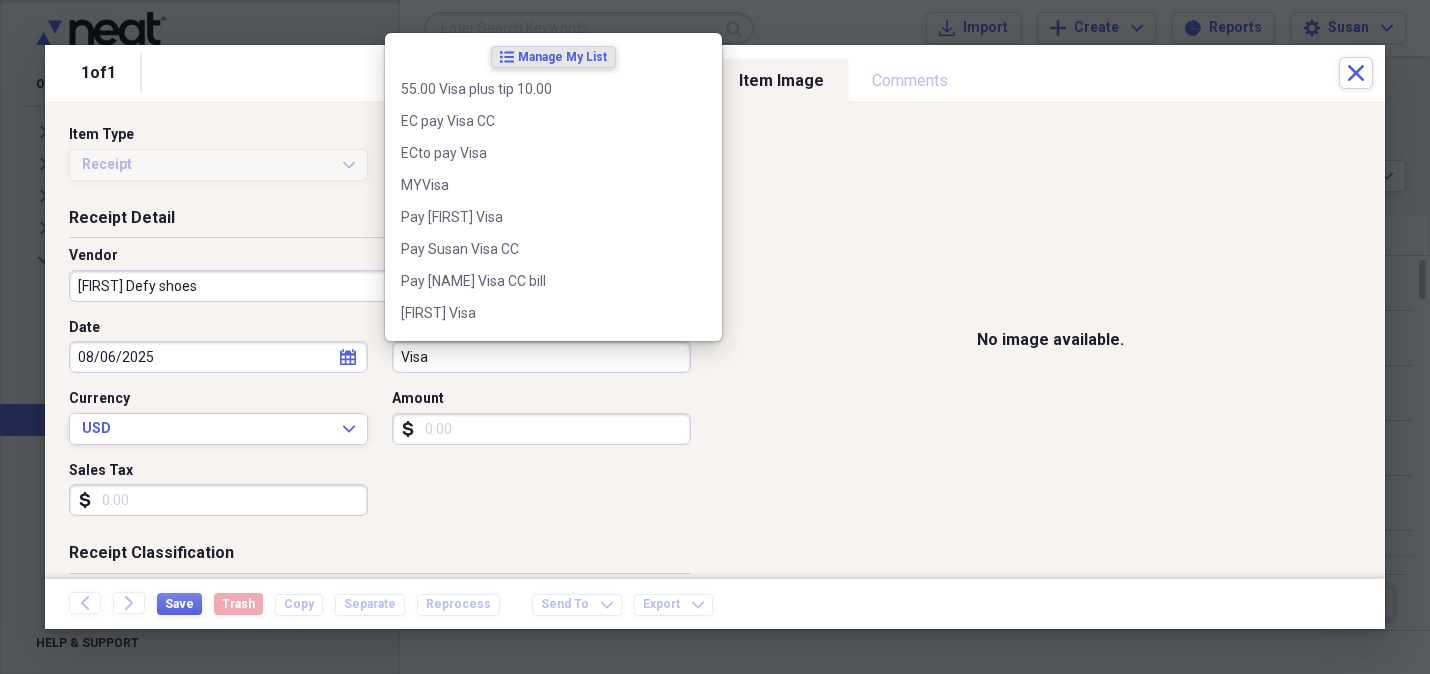type on "Visa" 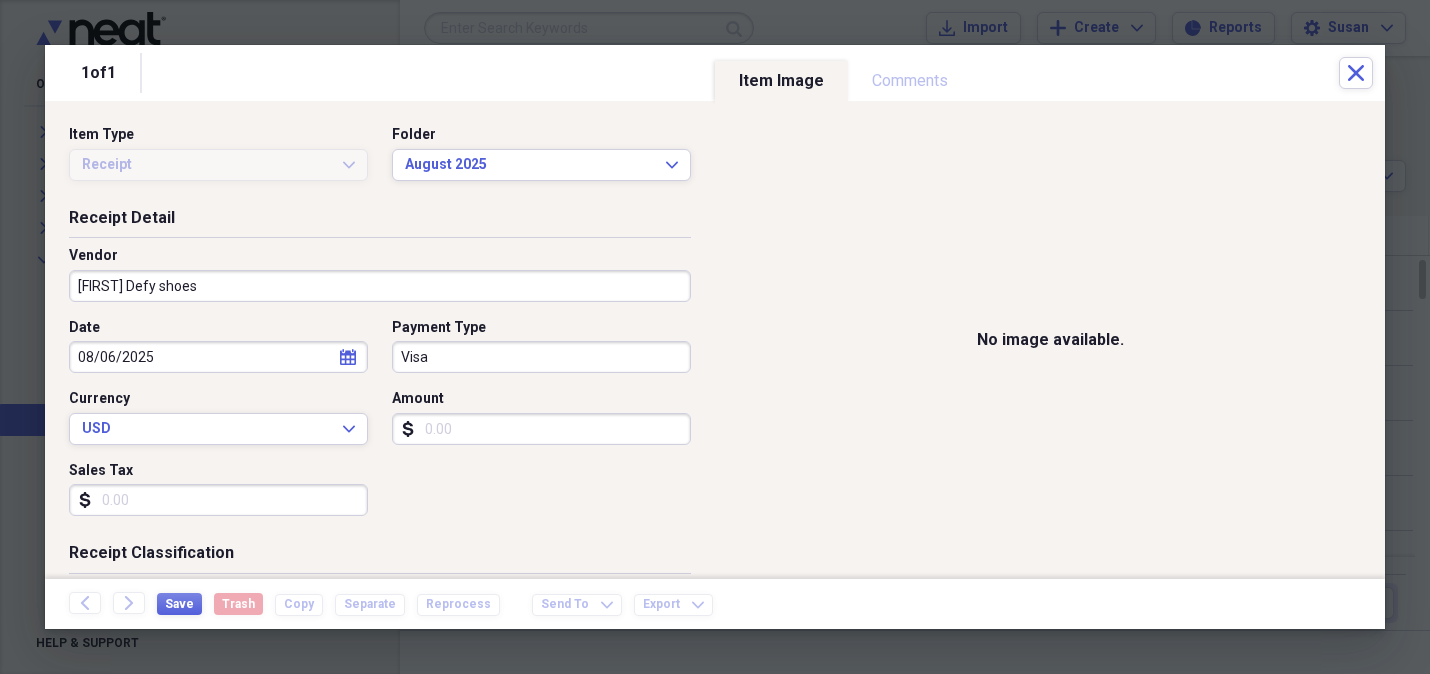 click on "Amount" at bounding box center (541, 429) 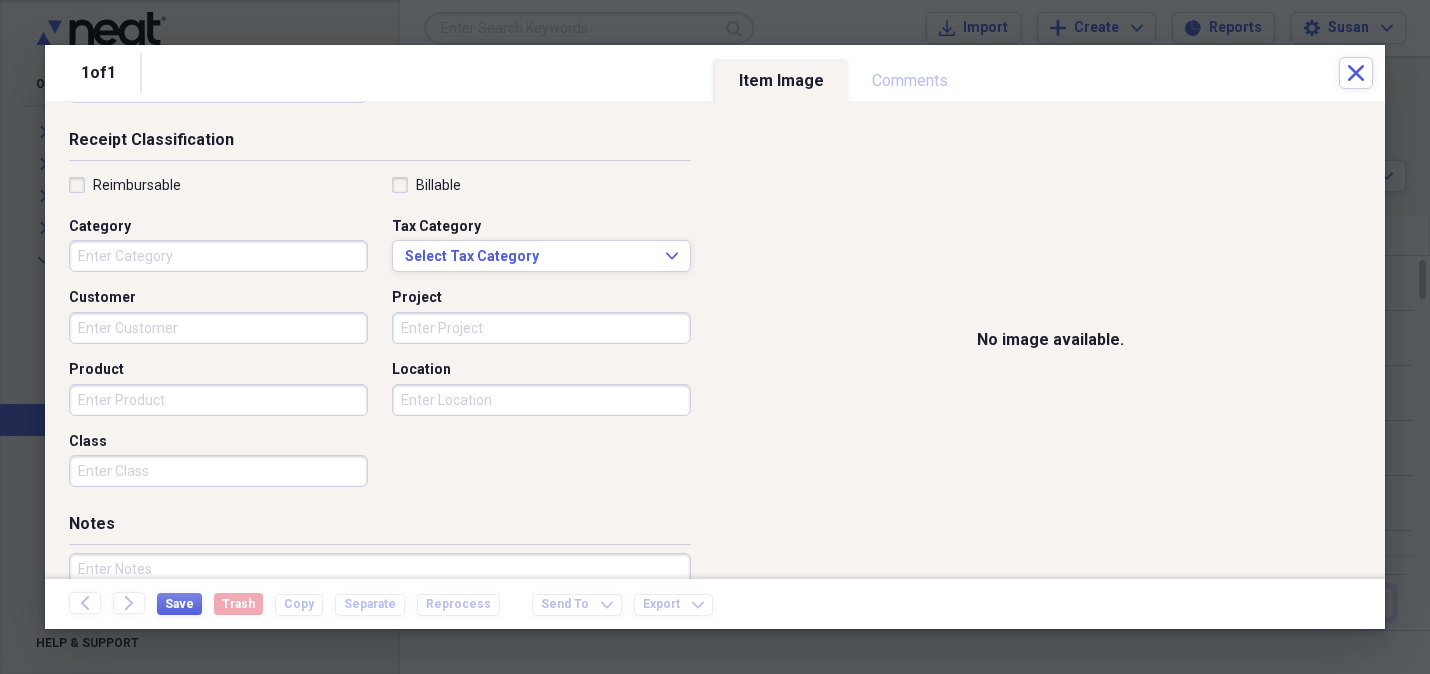 scroll, scrollTop: 542, scrollLeft: 0, axis: vertical 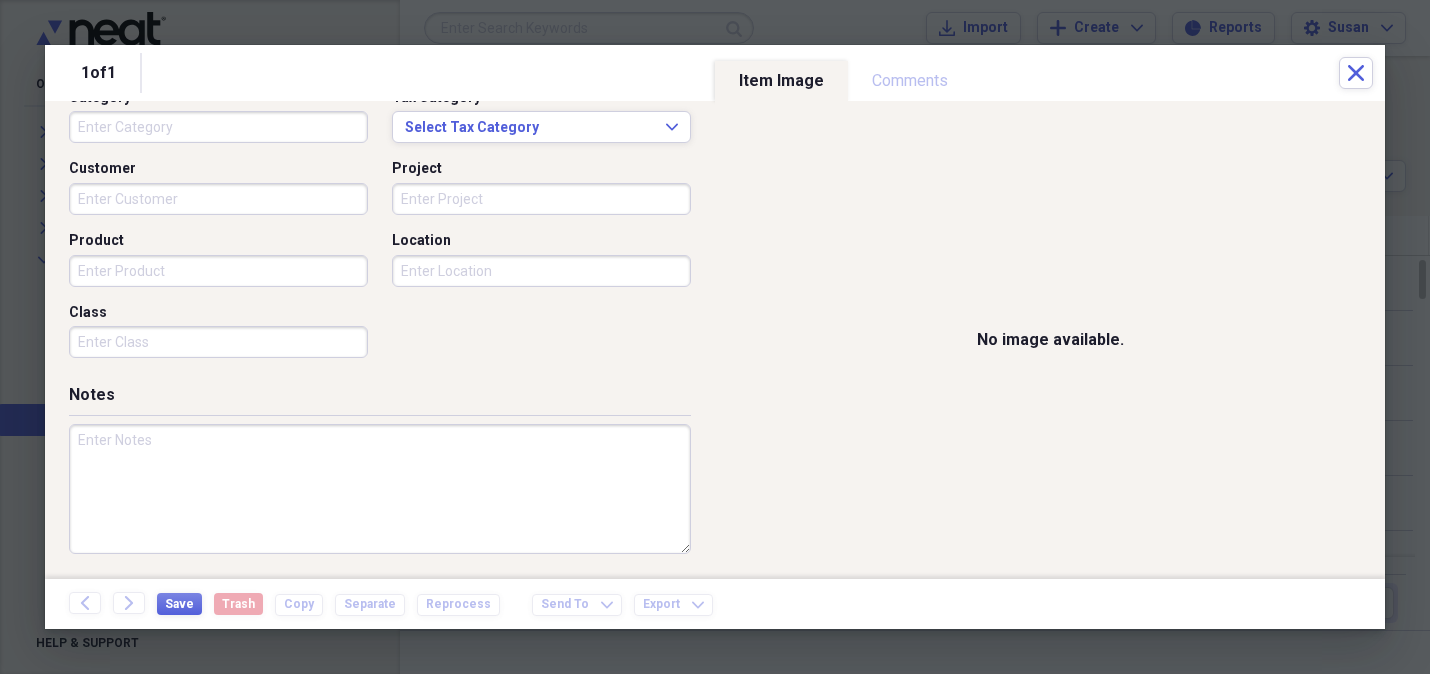type on "128.35" 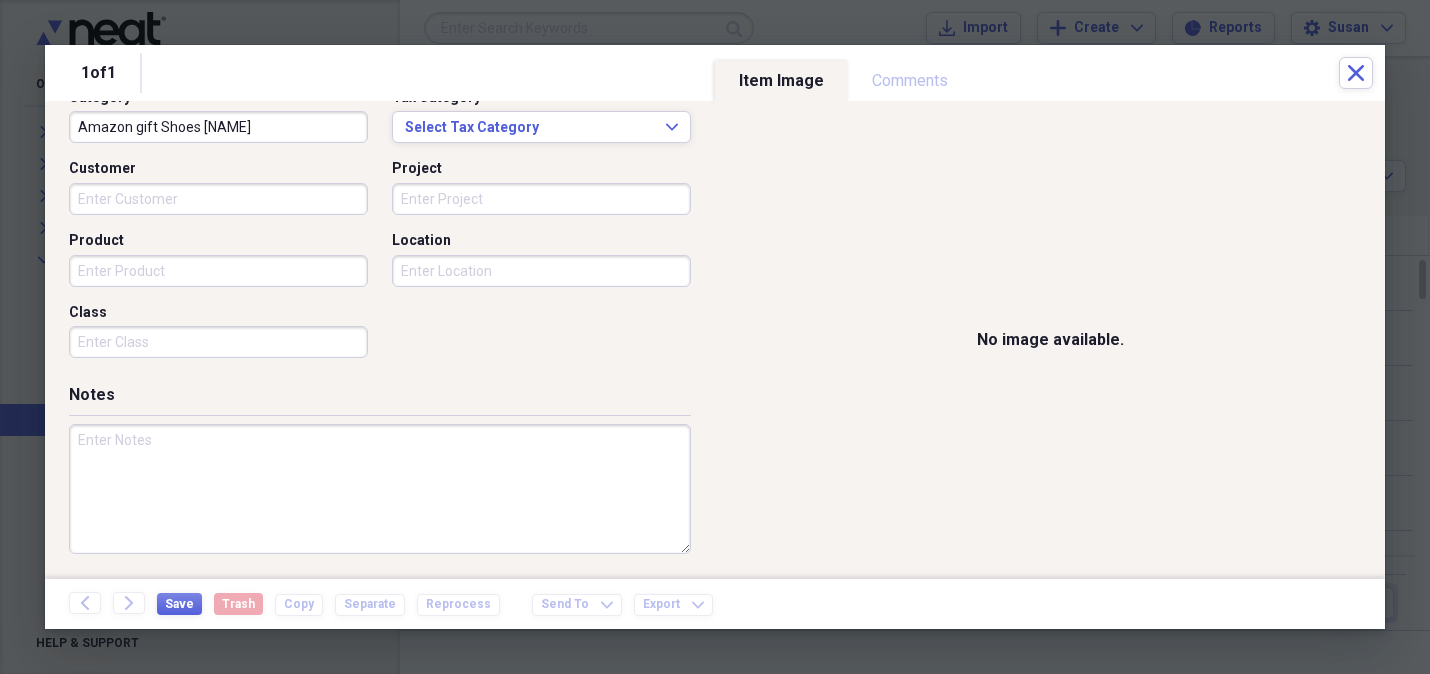 type on "Amazon gift Shoes [NAME]" 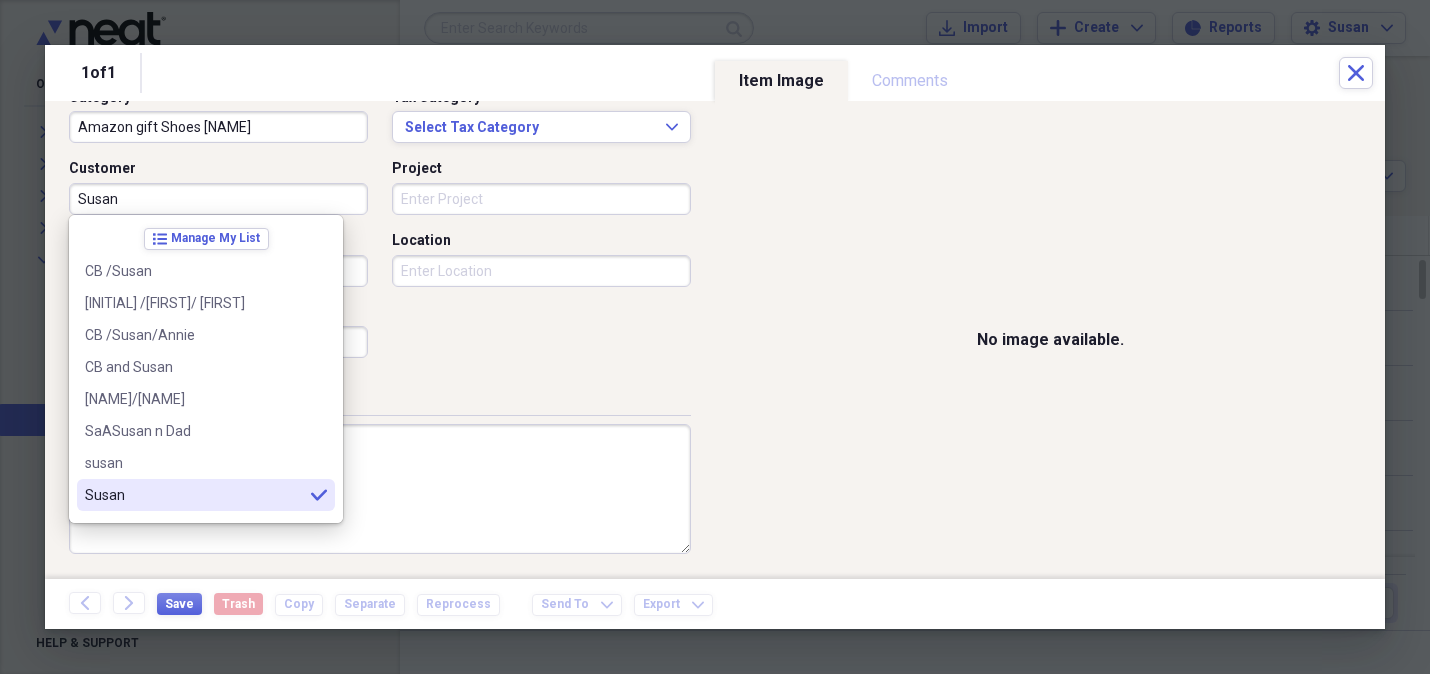 type on "Susan" 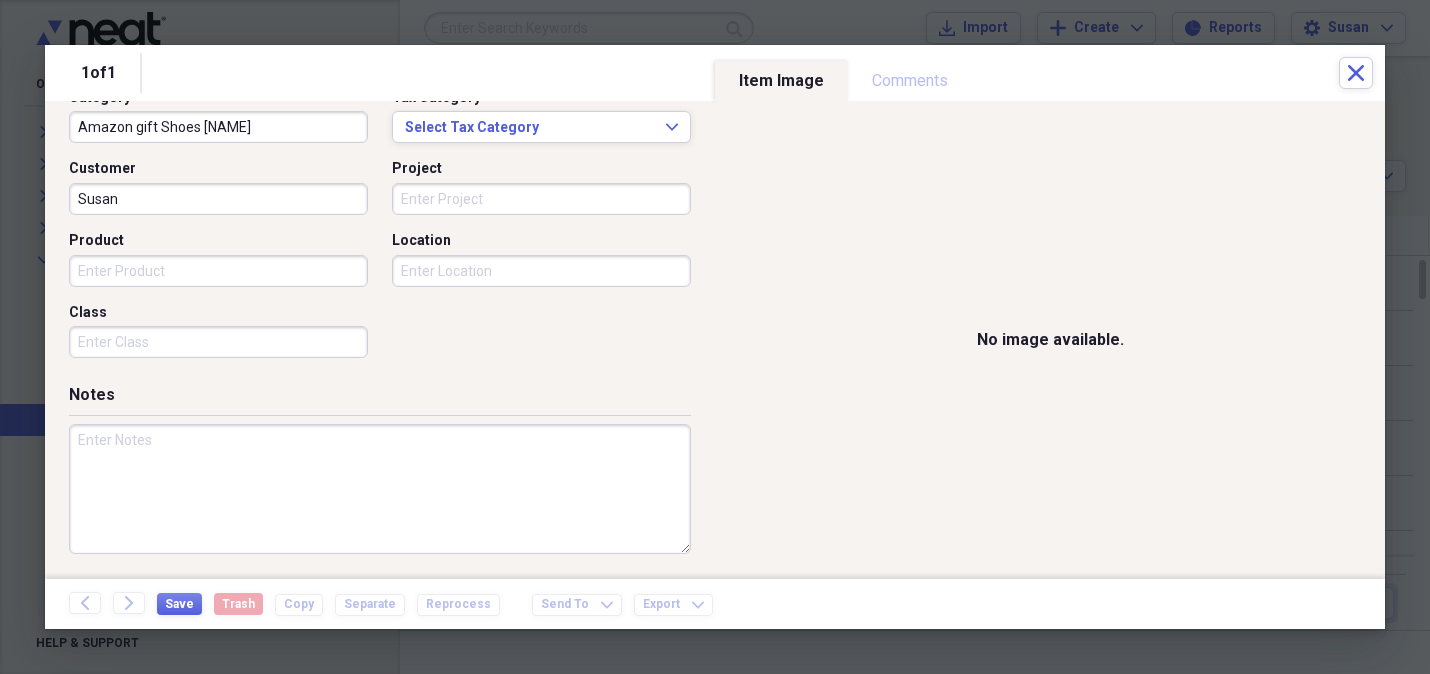 drag, startPoint x: 113, startPoint y: 269, endPoint x: 774, endPoint y: 219, distance: 662.88837 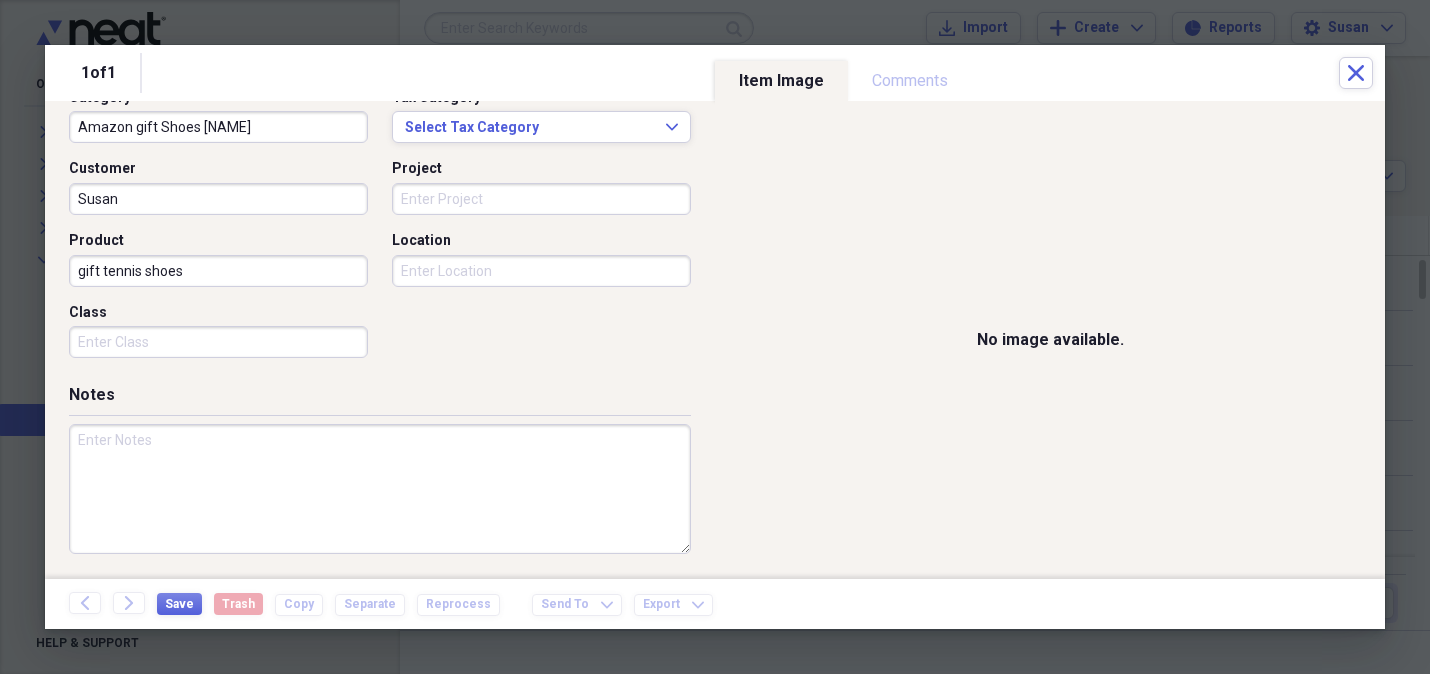 type on "gift tennis shoes" 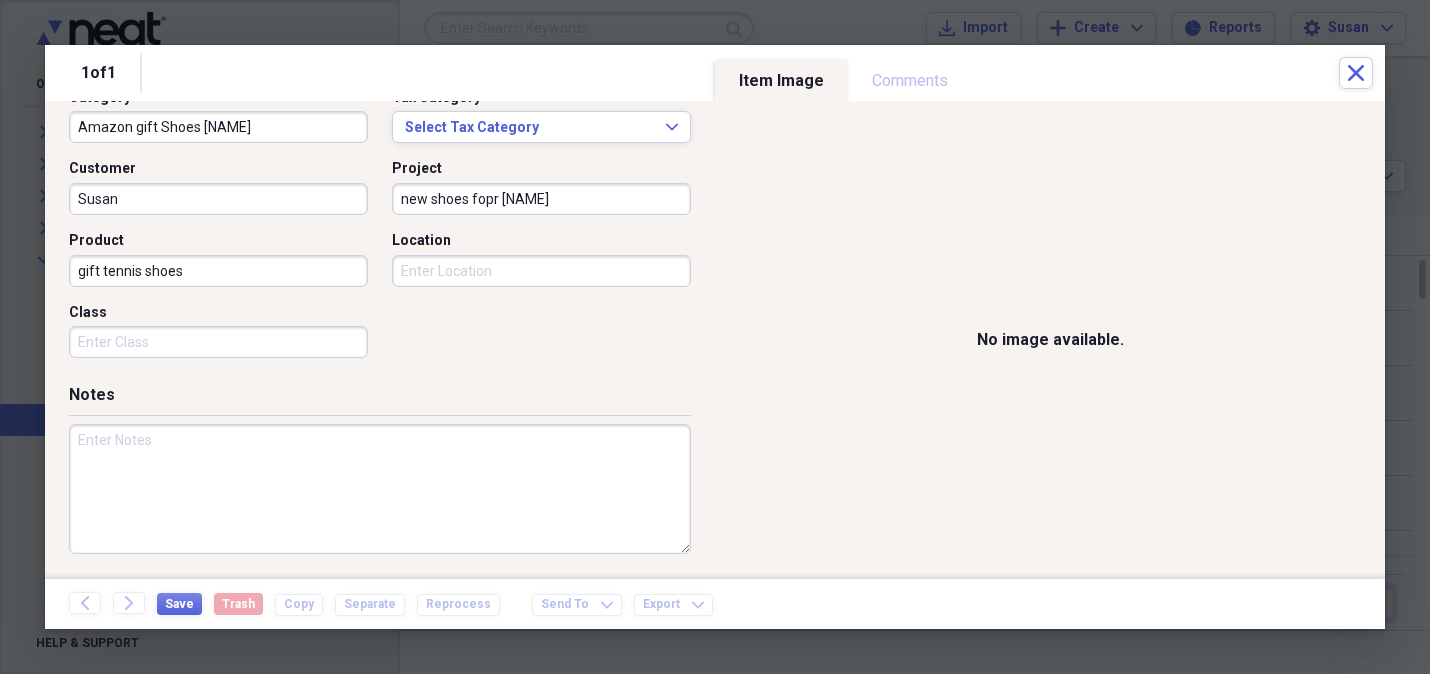 click on "new shoes fopr [NAME]" at bounding box center [541, 199] 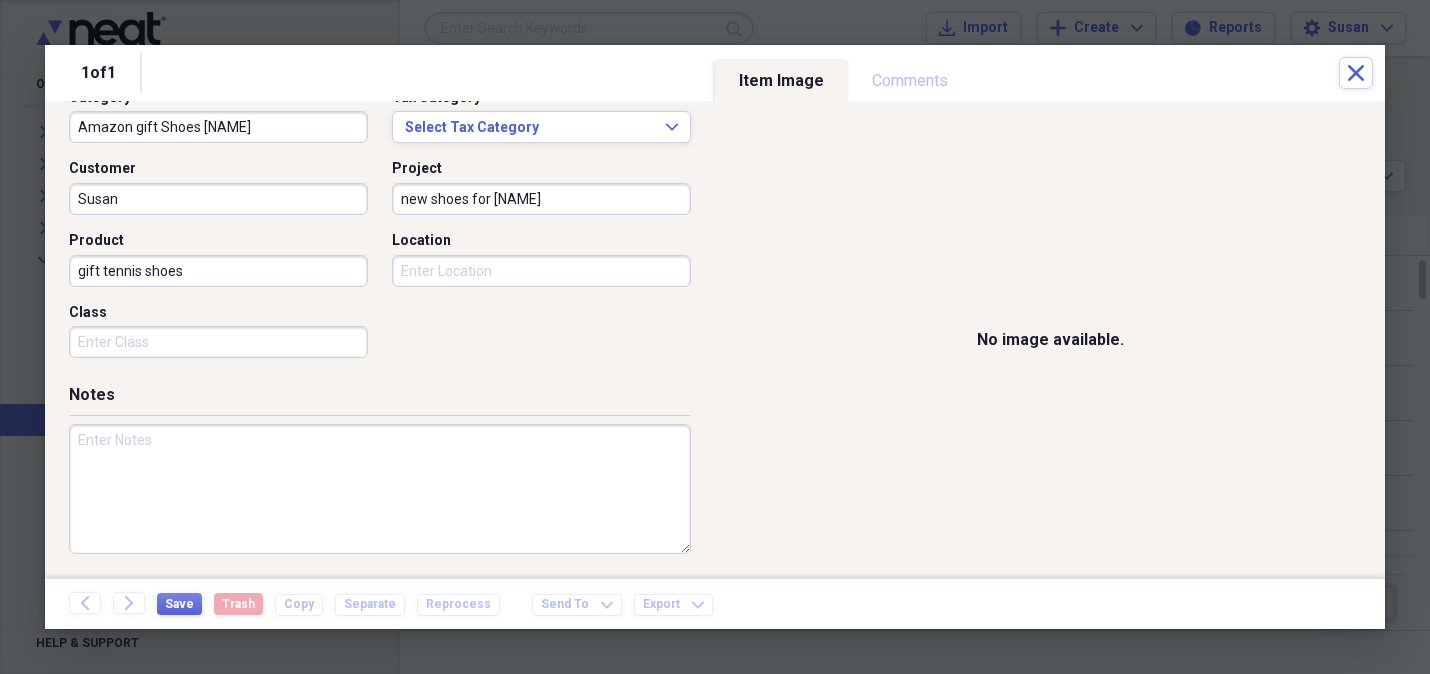 type on "new shoes for [NAME]" 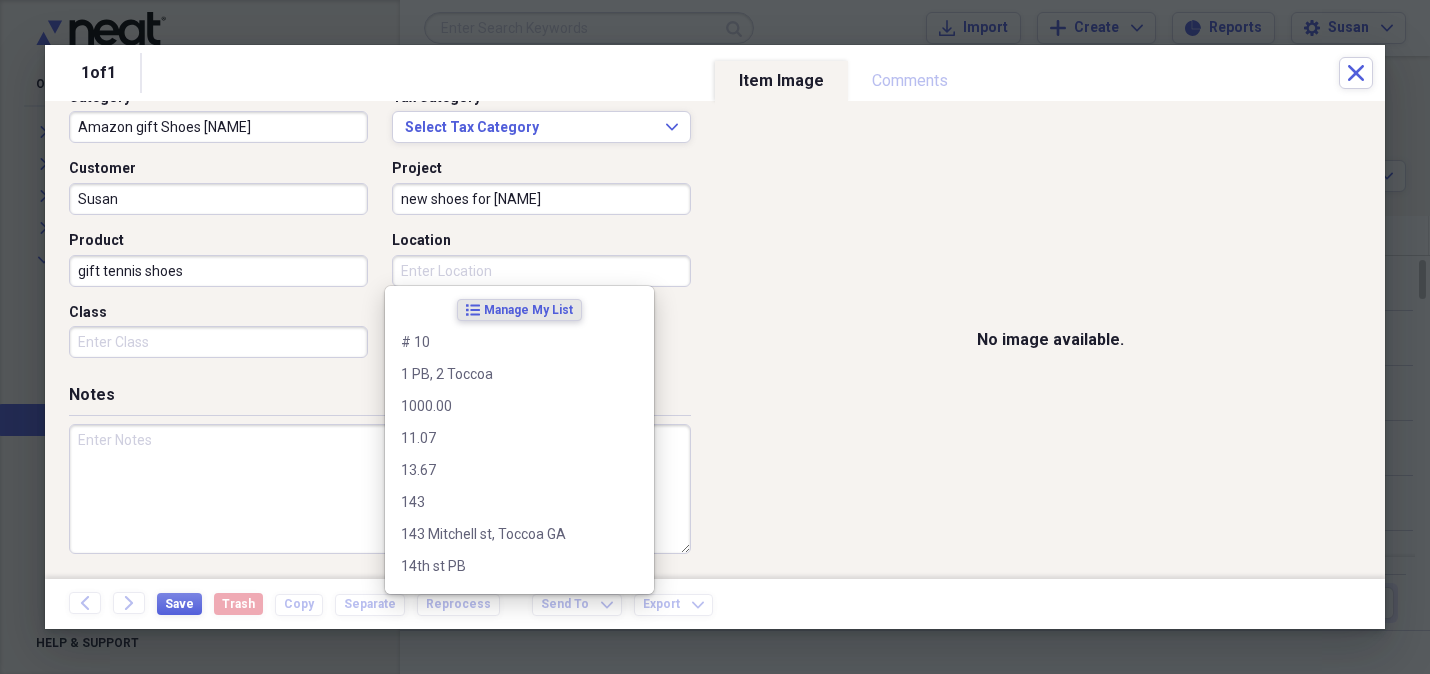 click on "Location" at bounding box center (541, 271) 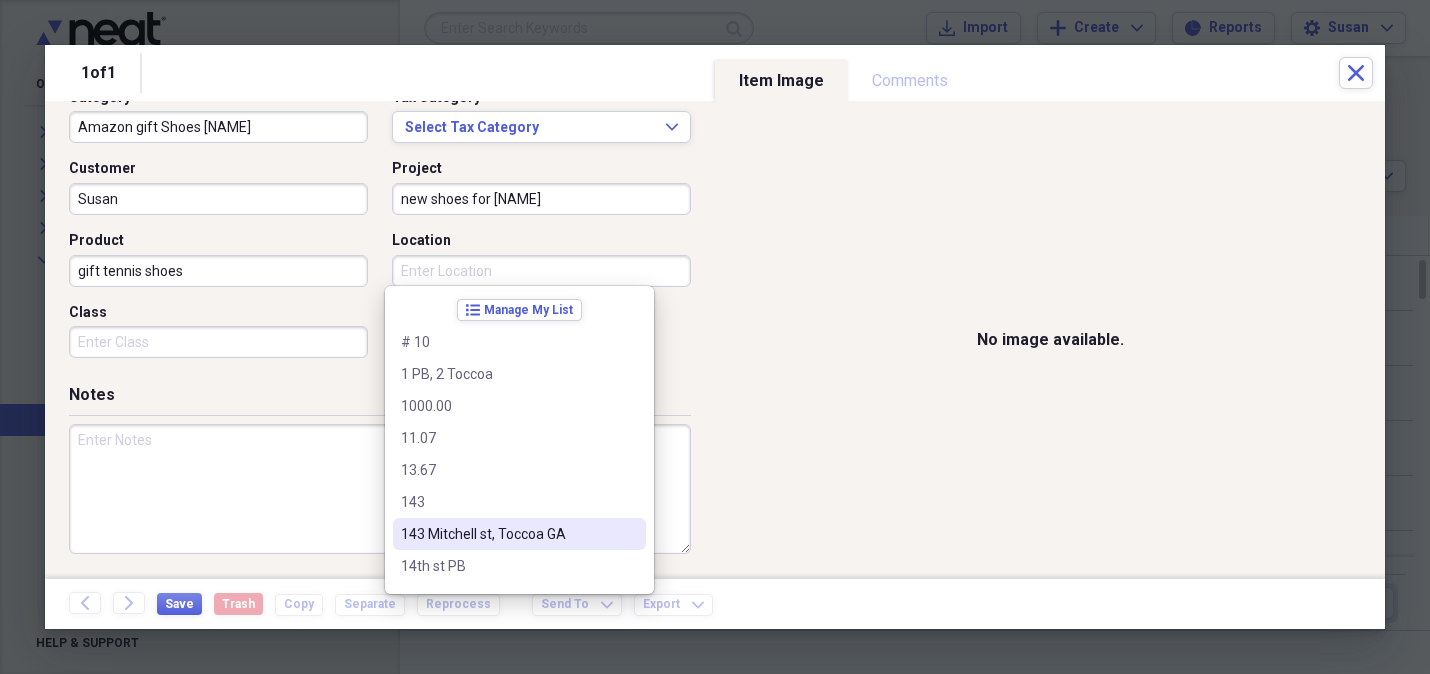 click on "143 Mitchell st, Toccoa GA" at bounding box center (507, 534) 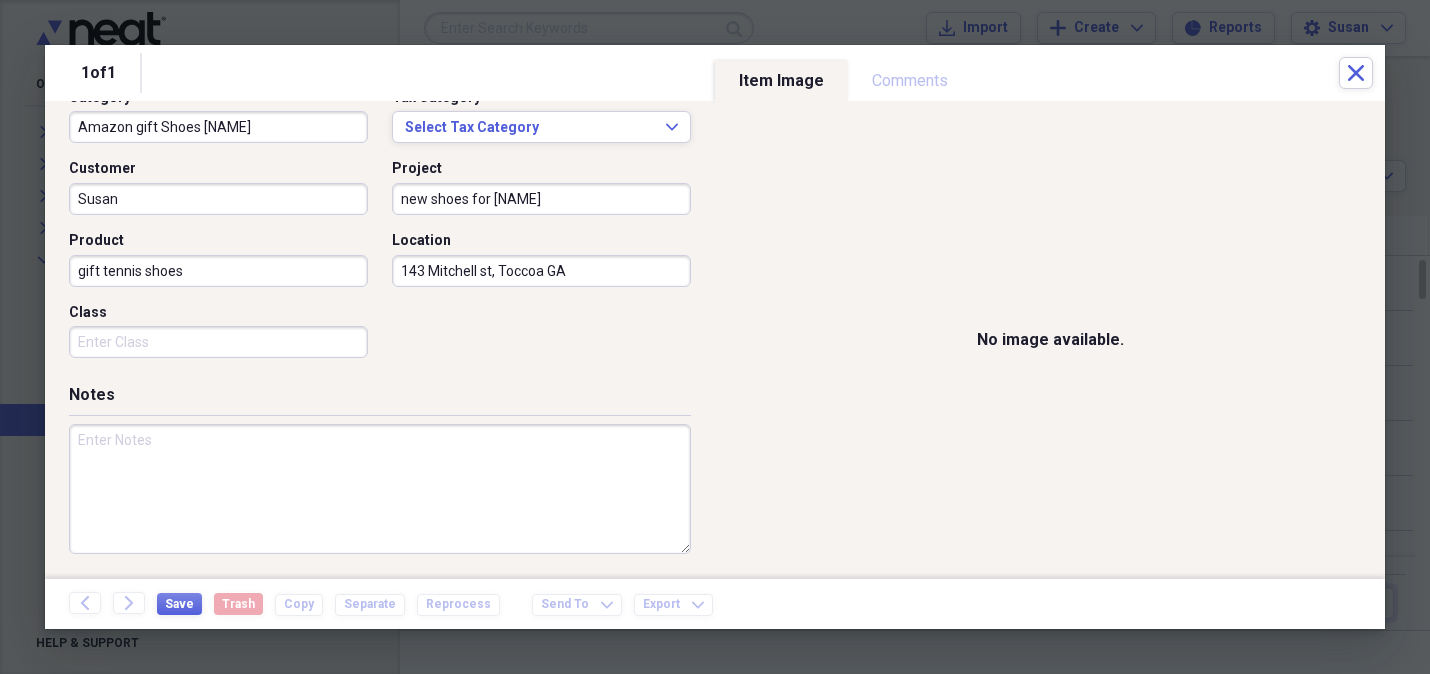 click at bounding box center (380, 489) 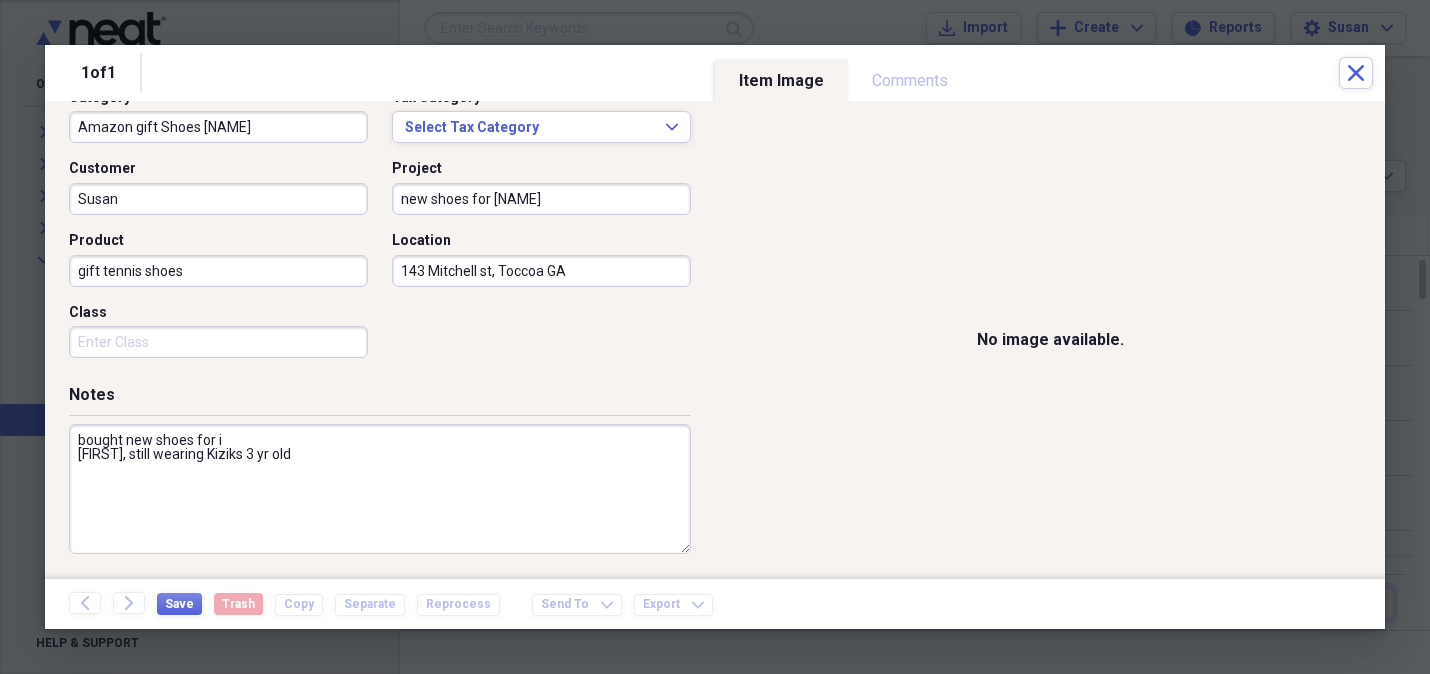 click on "bought new shoes for i
[FIRST], still wearing Kiziks 3 yr old" at bounding box center (380, 489) 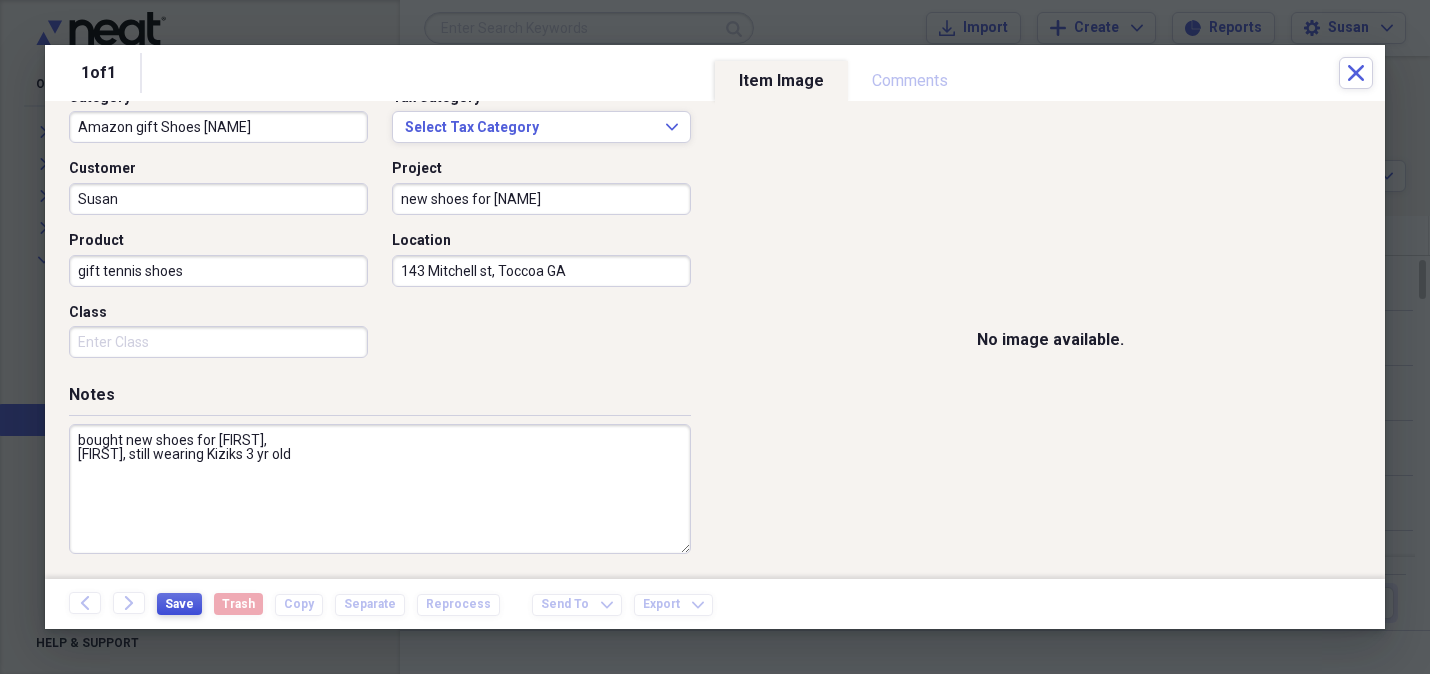 type on "bought new shoes for [FIRST],
[FIRST], still wearing Kiziks 3 yr old" 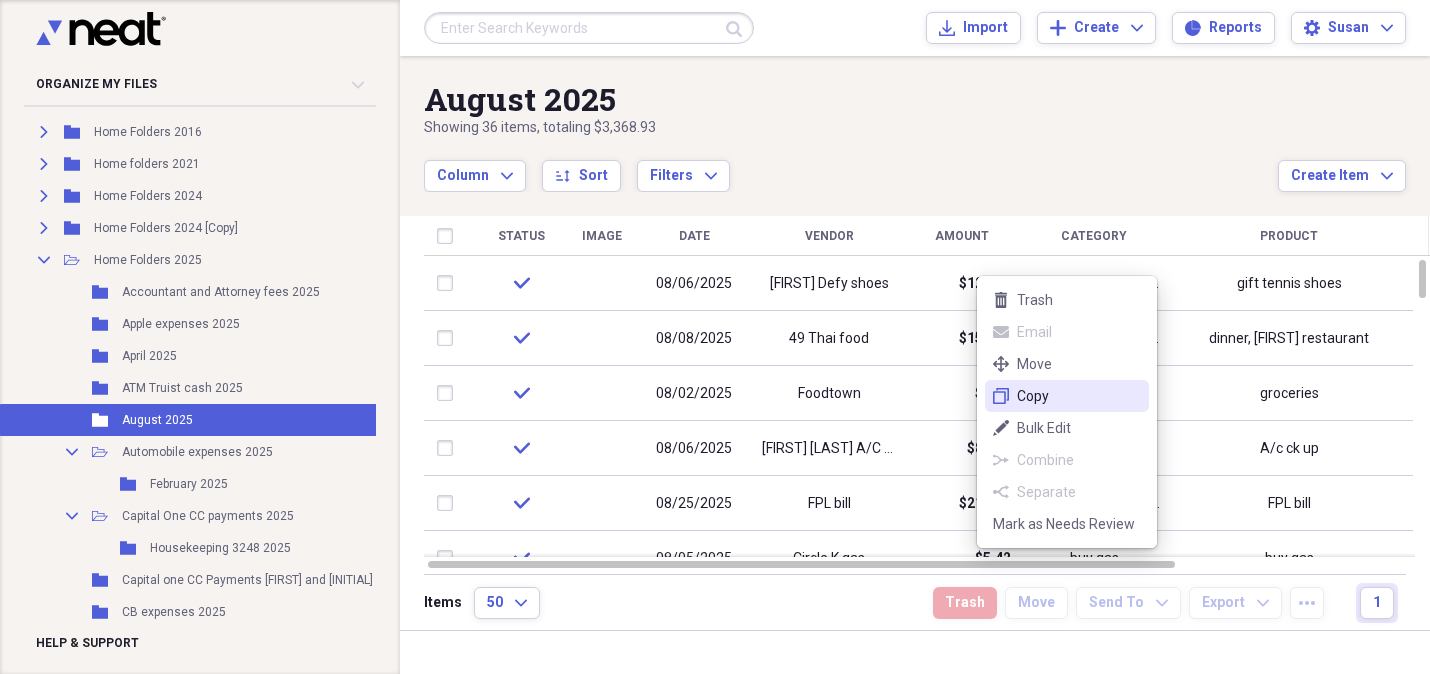 click on "Copy" at bounding box center (1079, 396) 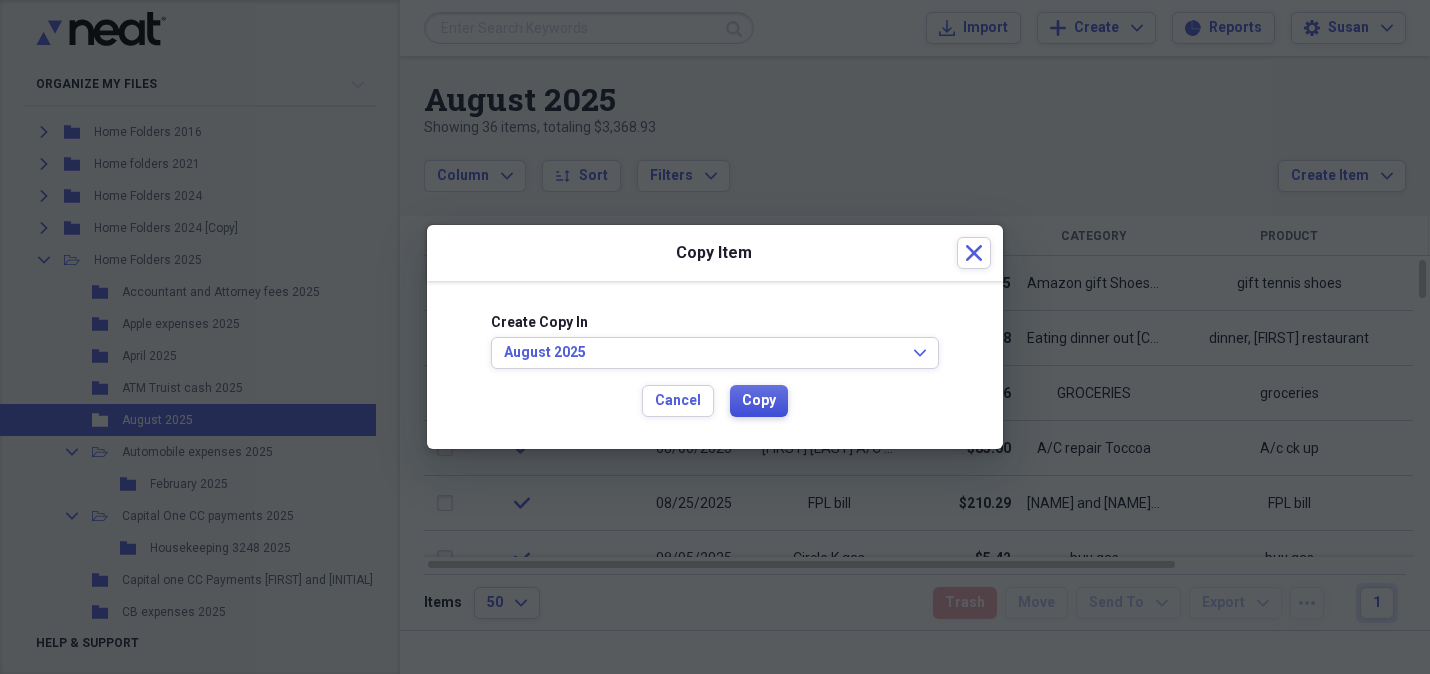 click on "Copy" at bounding box center [759, 401] 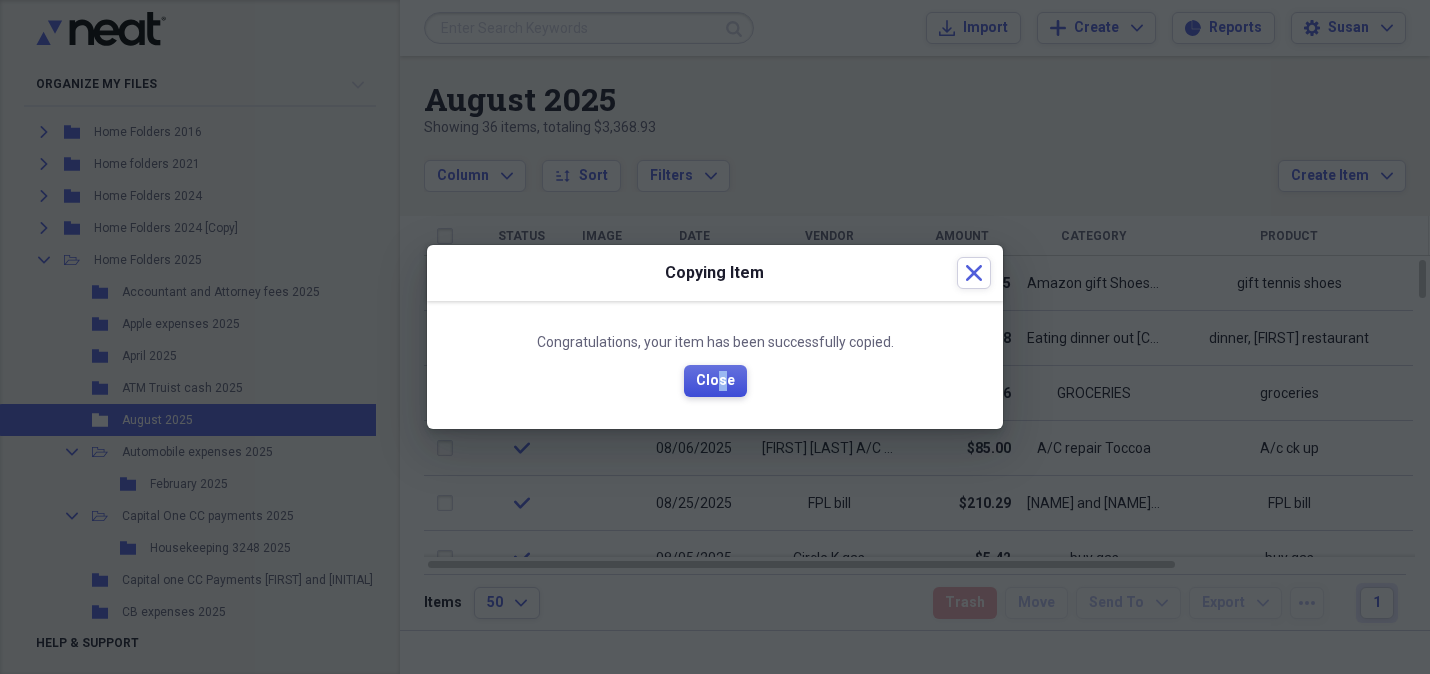 click on "Close" at bounding box center [715, 381] 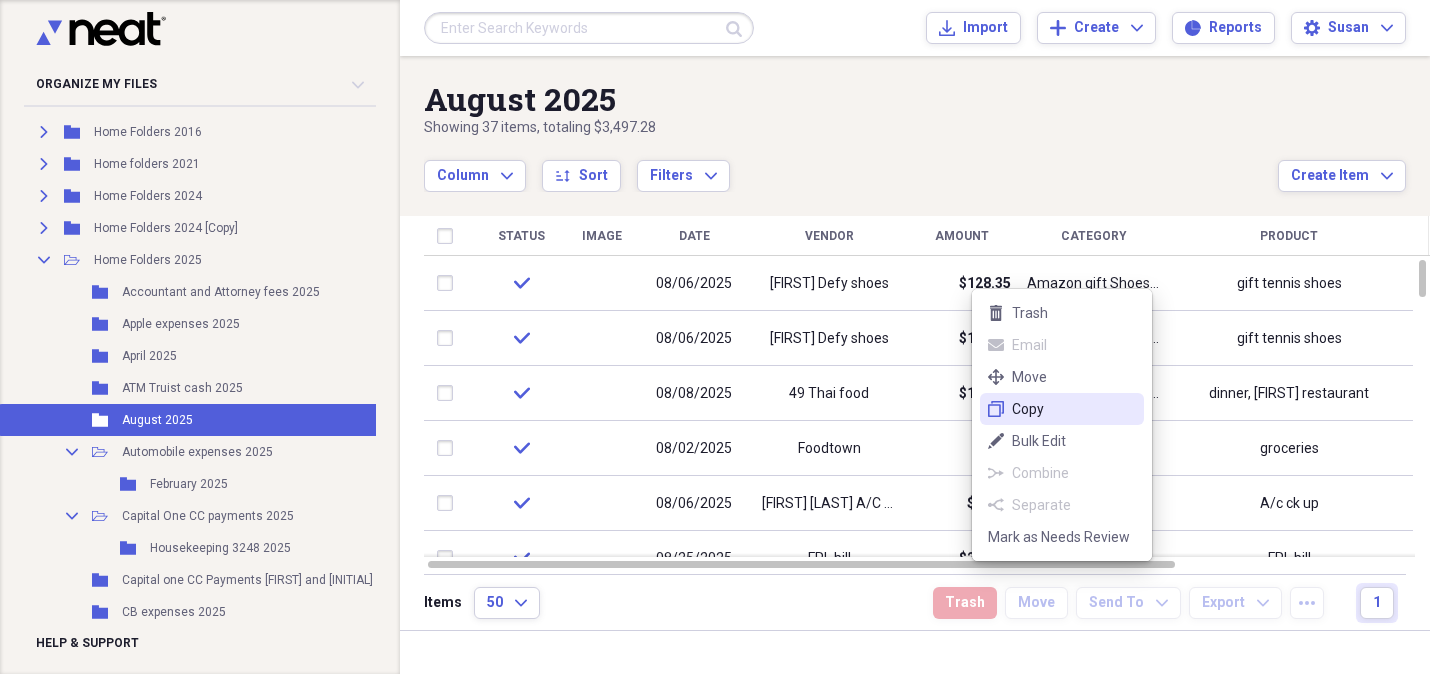 click on "duplicate Copy" at bounding box center (1062, 409) 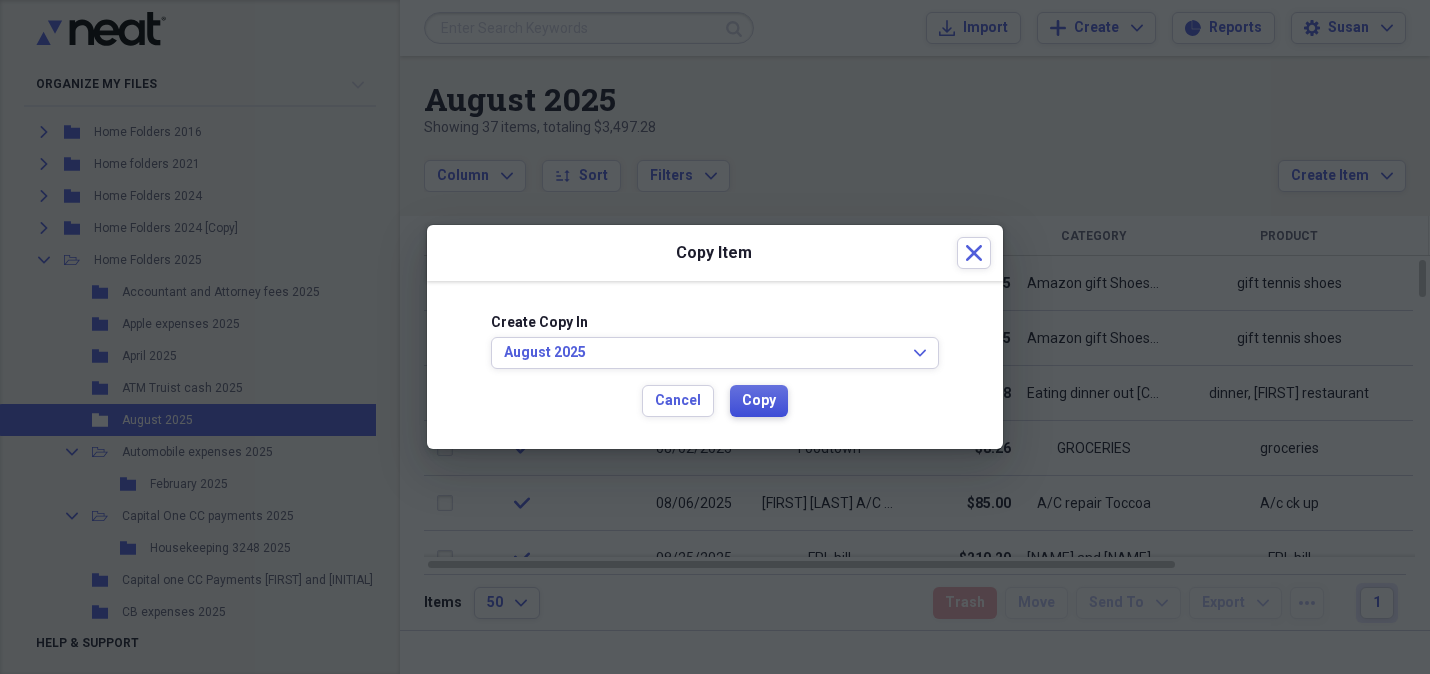 click on "Copy" at bounding box center (759, 401) 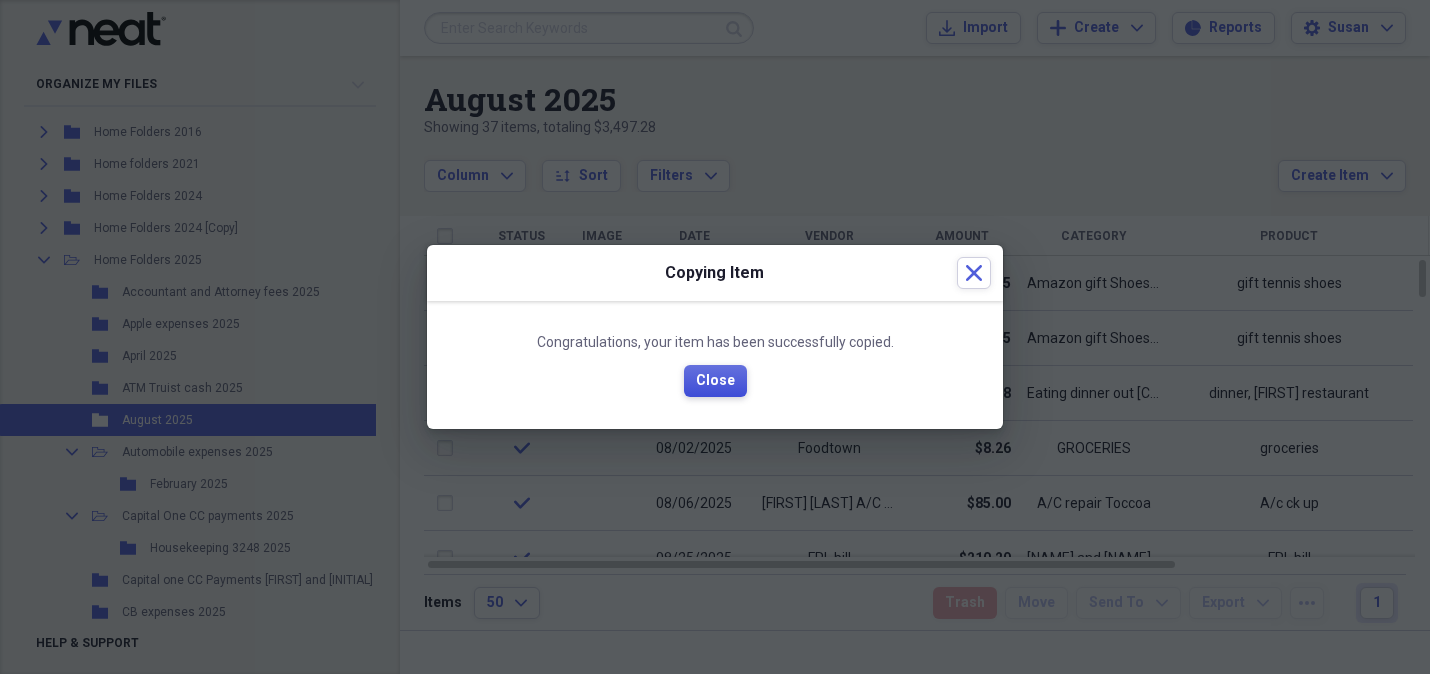click on "Close" at bounding box center (715, 381) 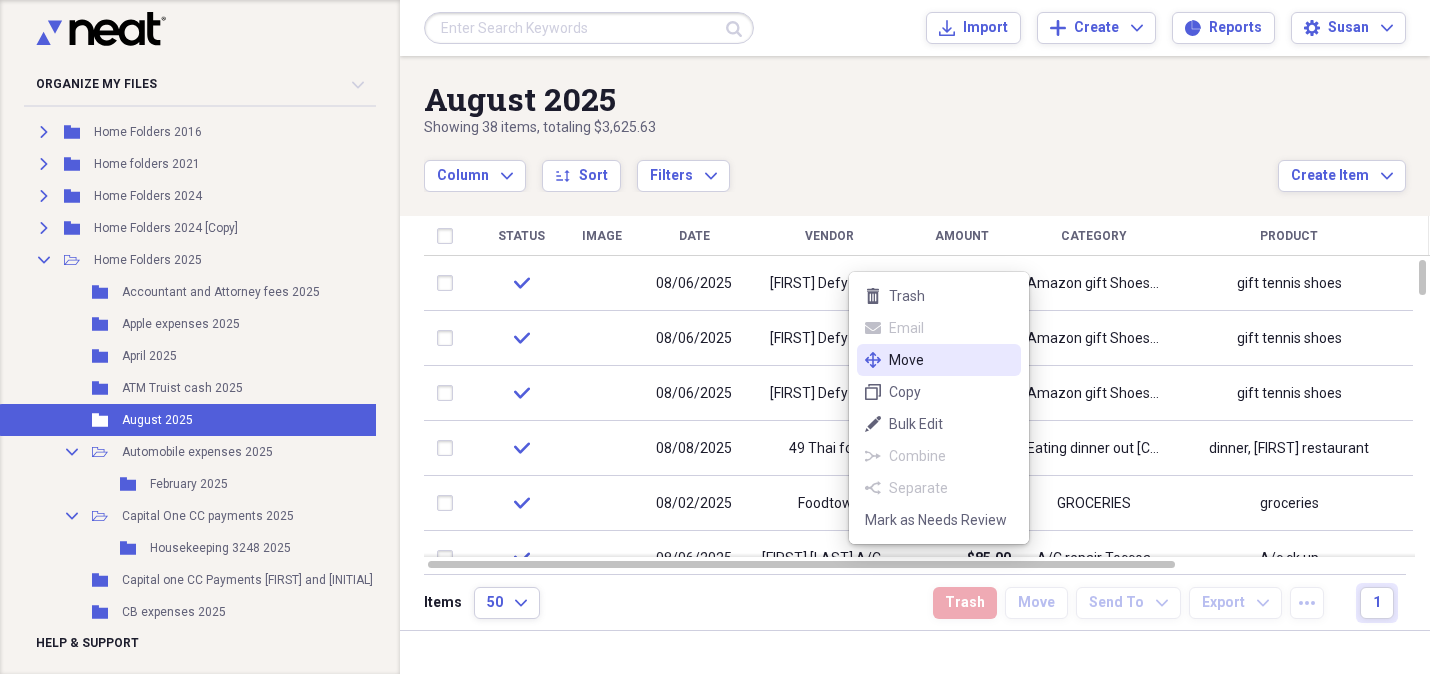 click on "Move" at bounding box center [951, 360] 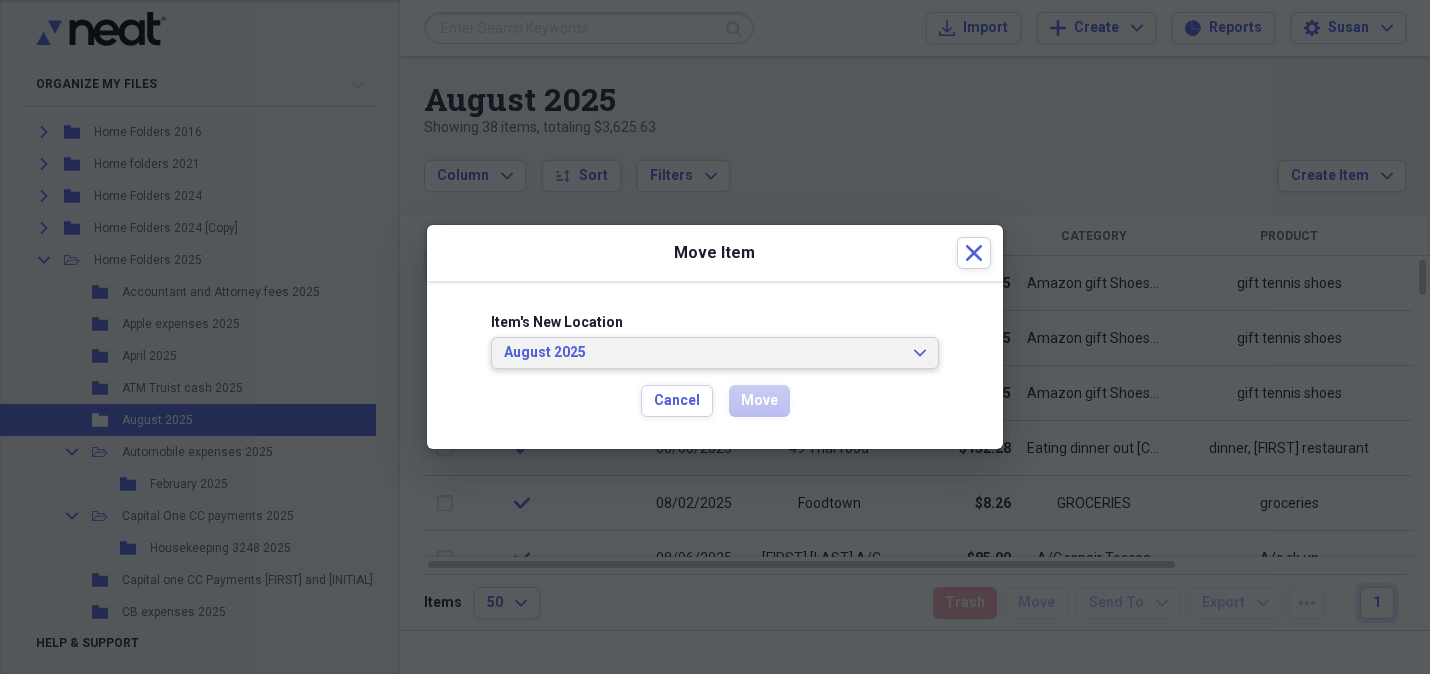 click on "August 2025 Expand" at bounding box center [715, 353] 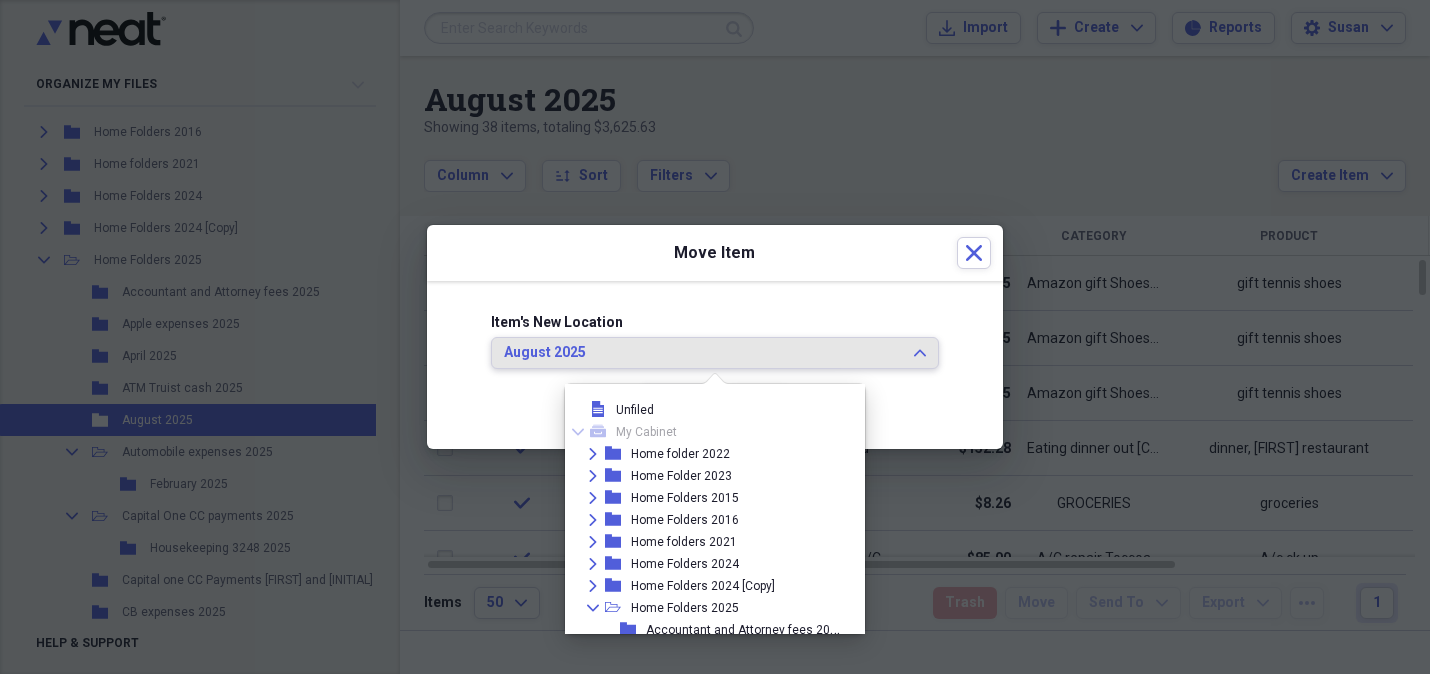 scroll, scrollTop: 216, scrollLeft: 0, axis: vertical 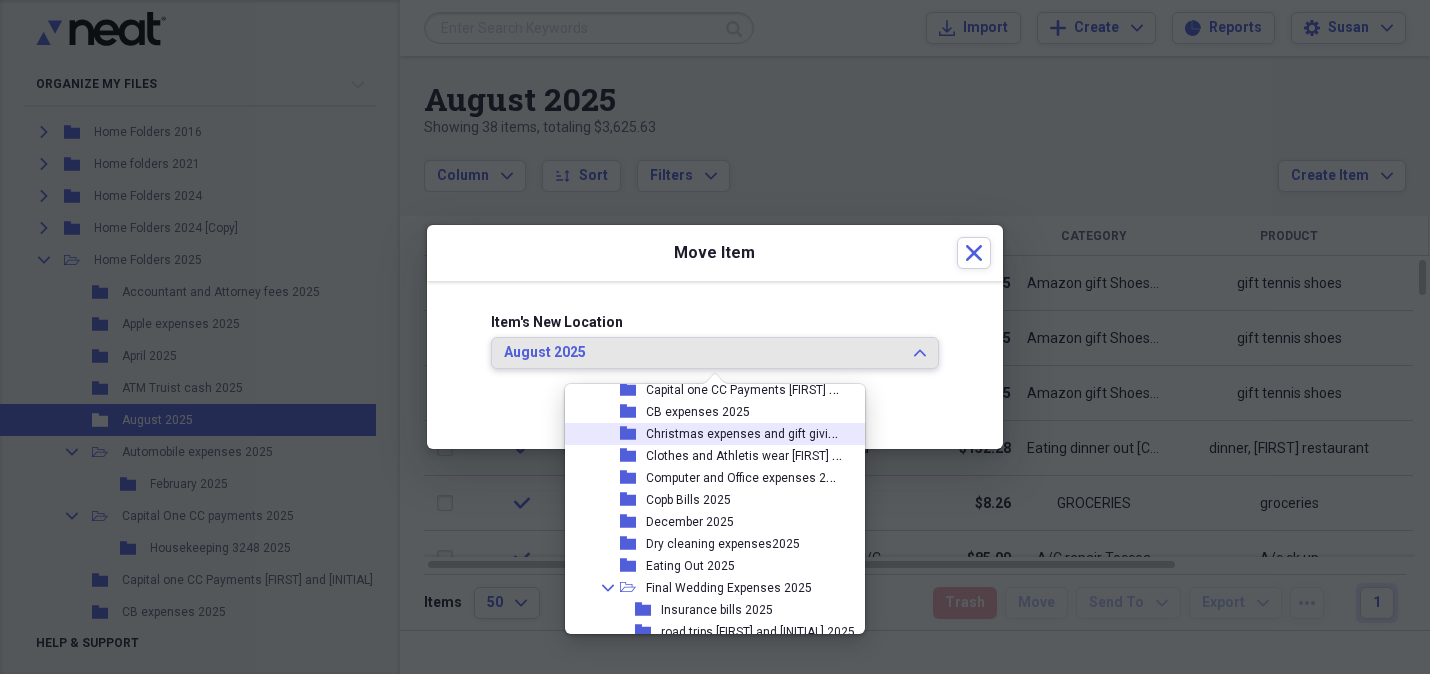 click on "Christmas expenses and gift giving 2025" at bounding box center [759, 432] 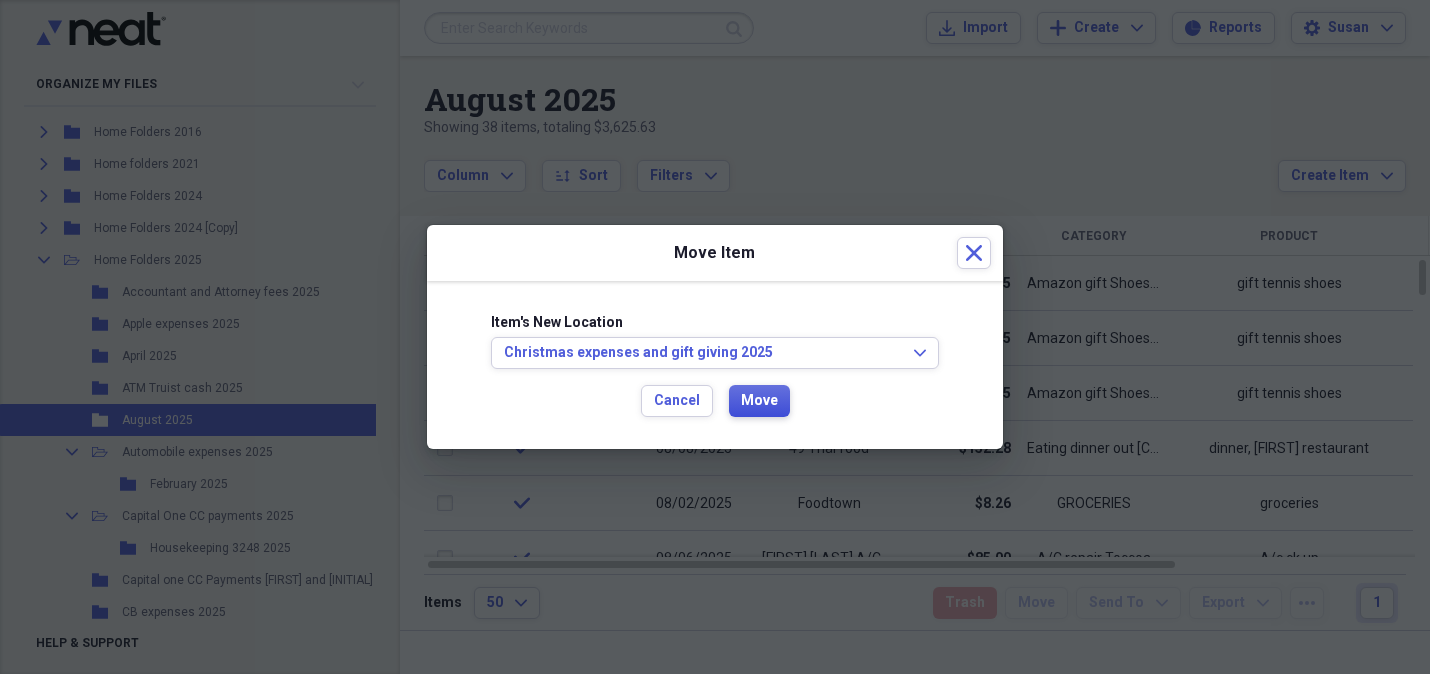 click on "Move" at bounding box center [759, 401] 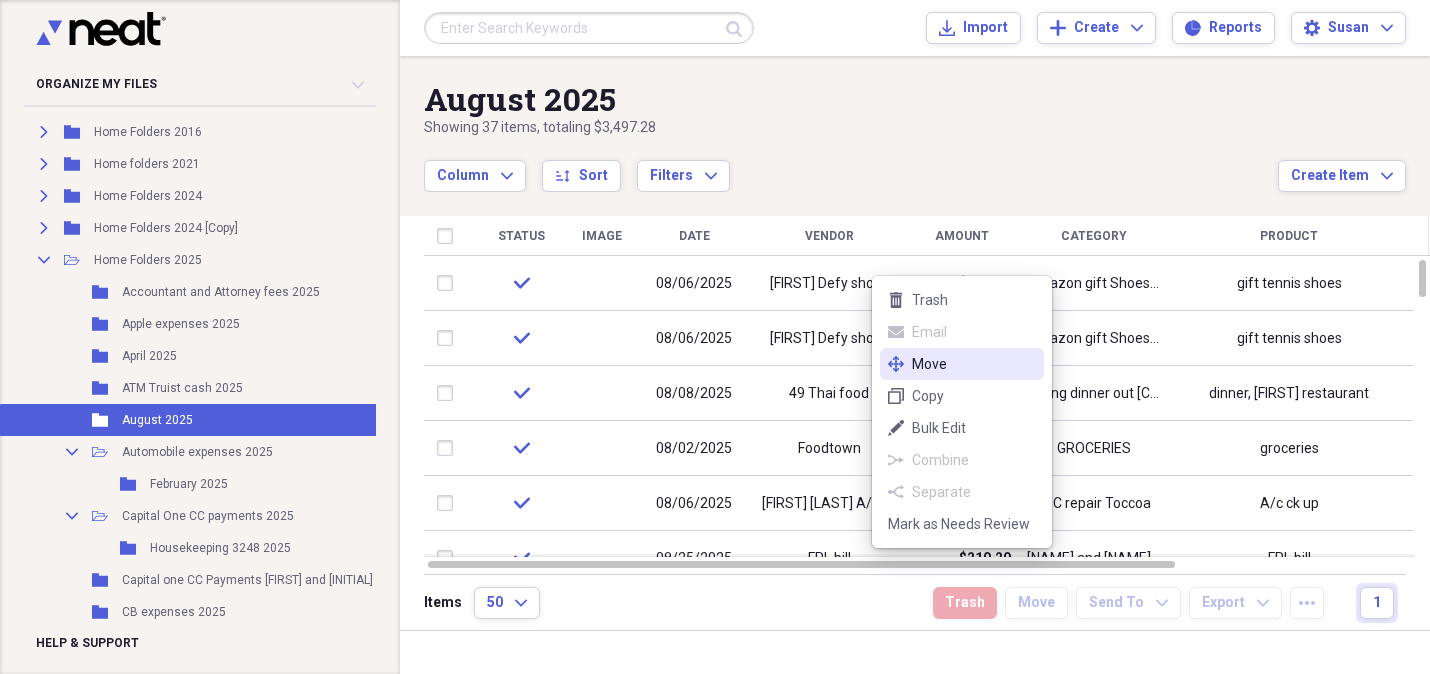 click on "Move" at bounding box center [974, 364] 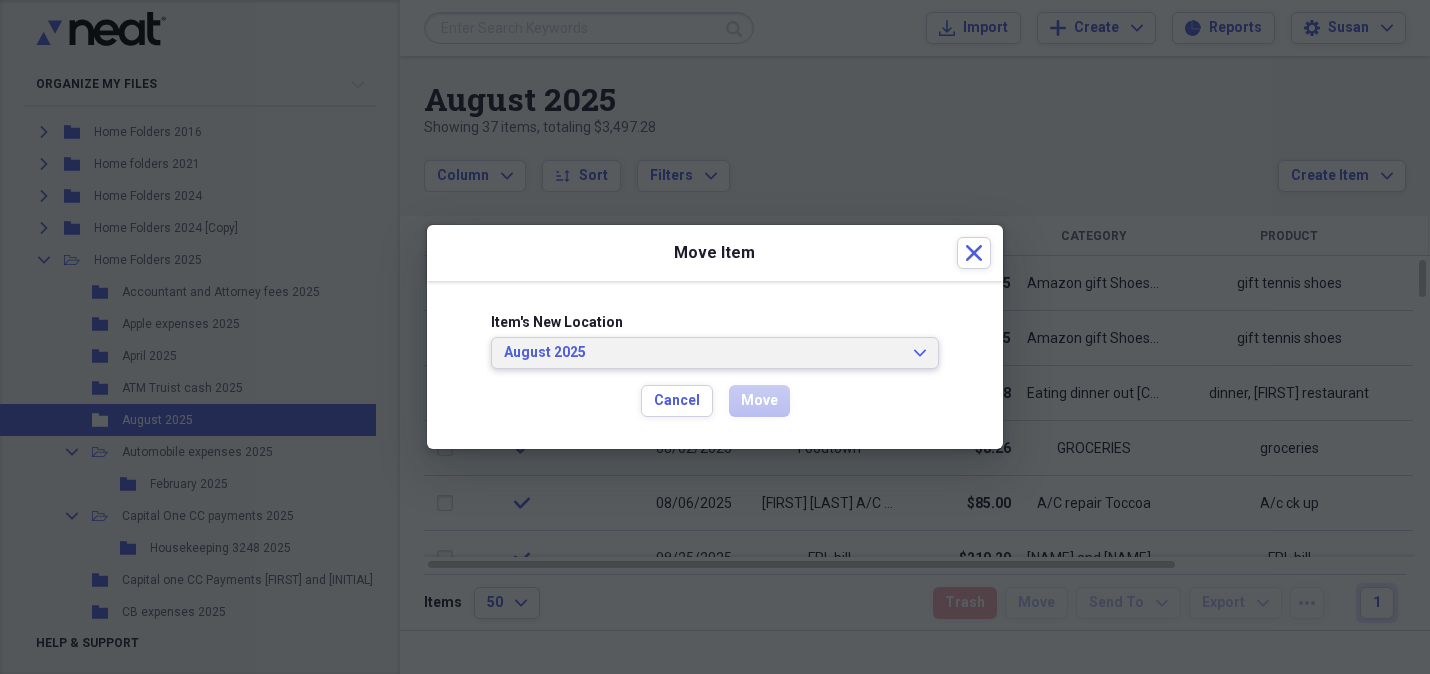click on "Expand" 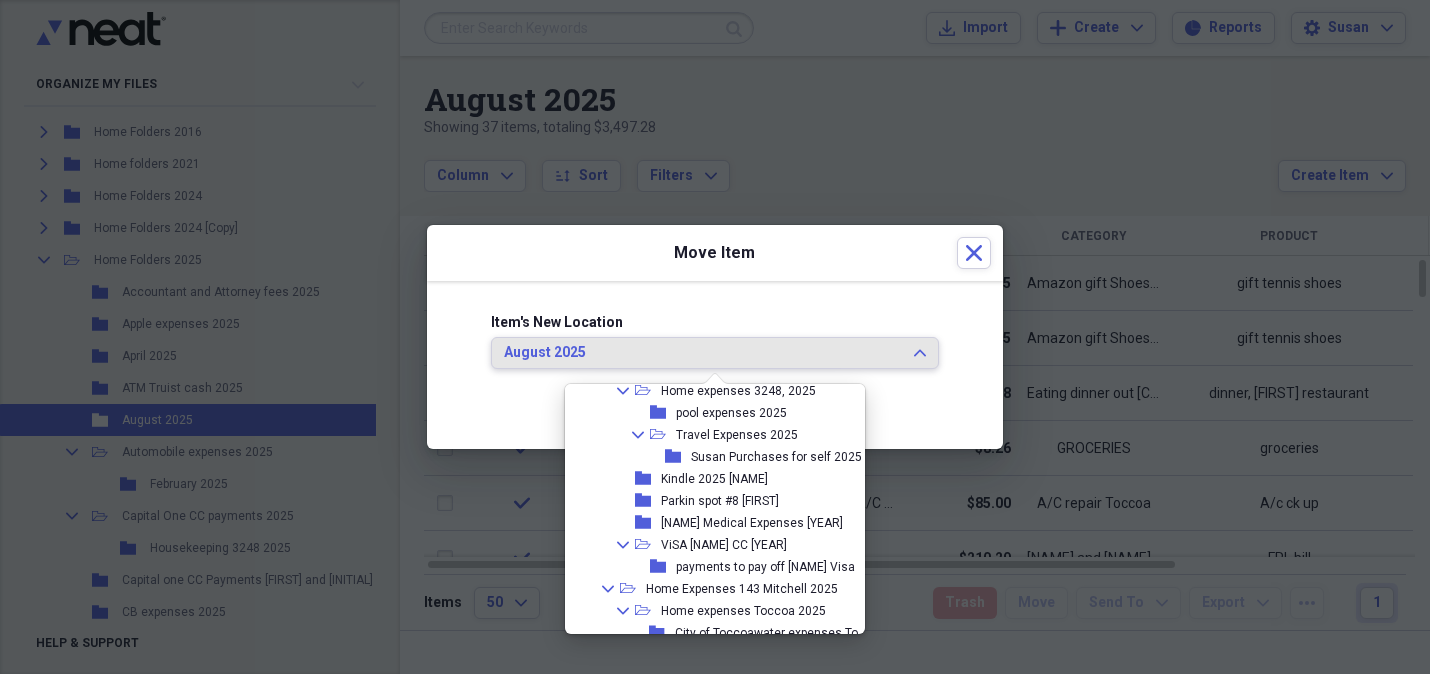 scroll, scrollTop: 906, scrollLeft: 0, axis: vertical 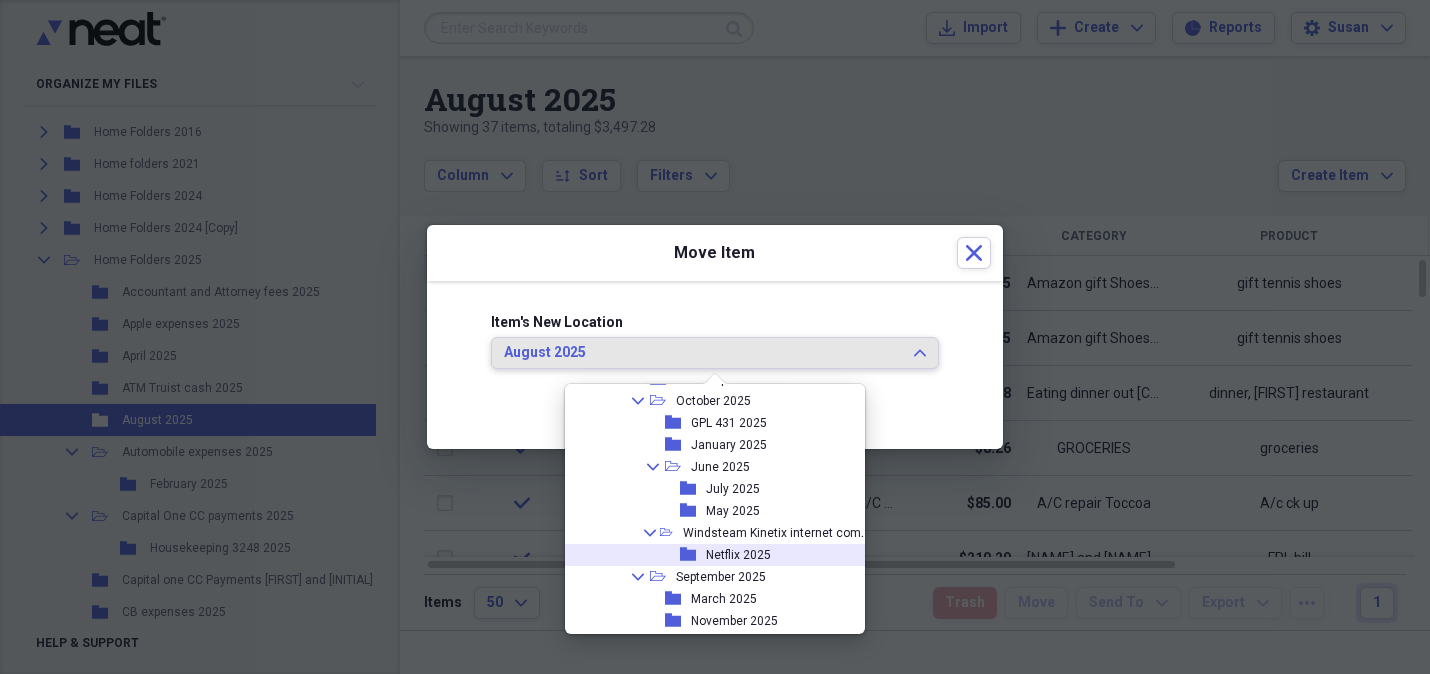 click on "folder Netflix [YEAR]" at bounding box center [721, 555] 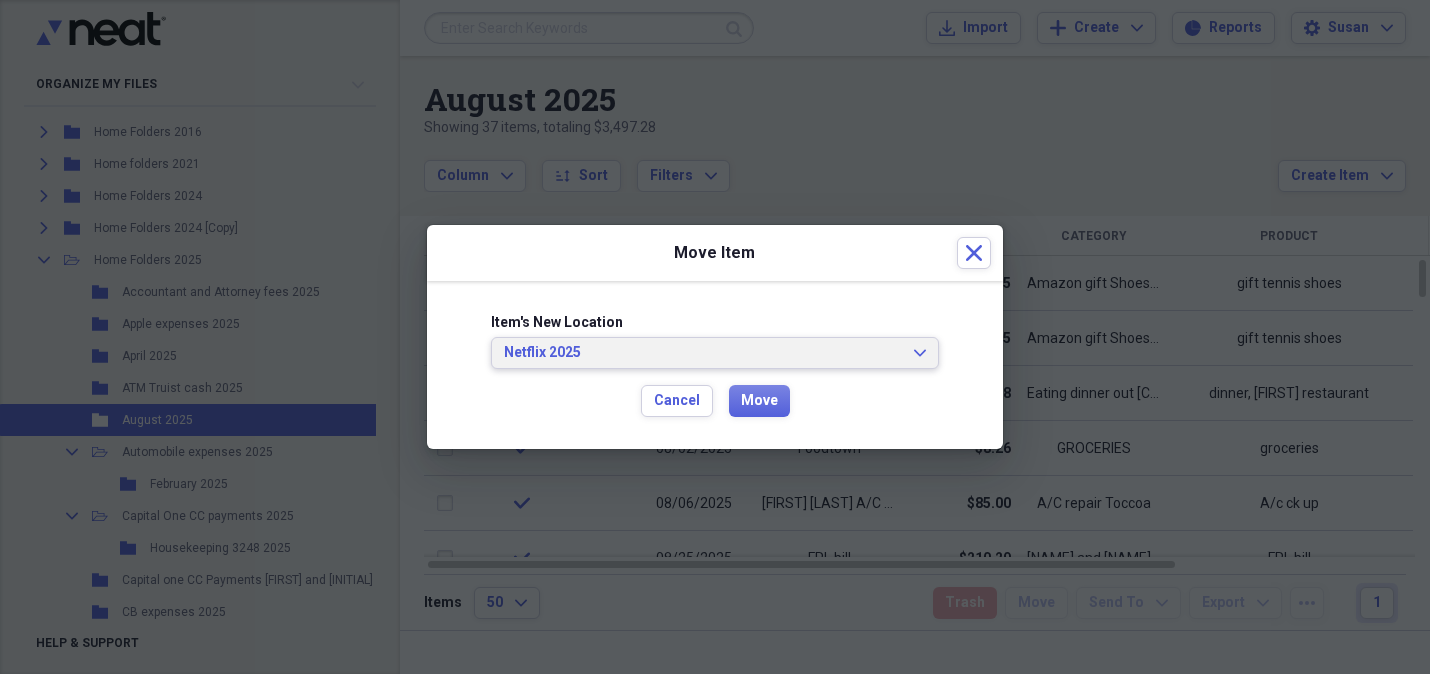 click on "Expand" 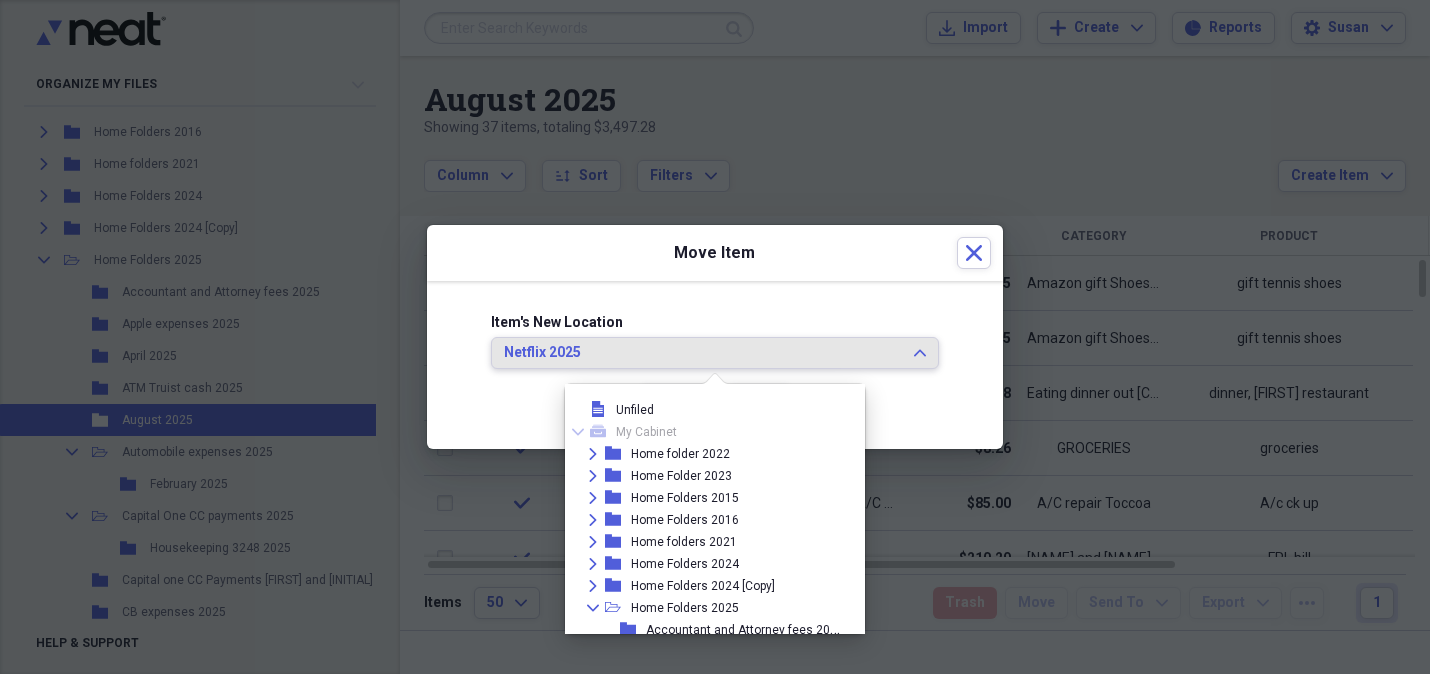 scroll, scrollTop: 1316, scrollLeft: 0, axis: vertical 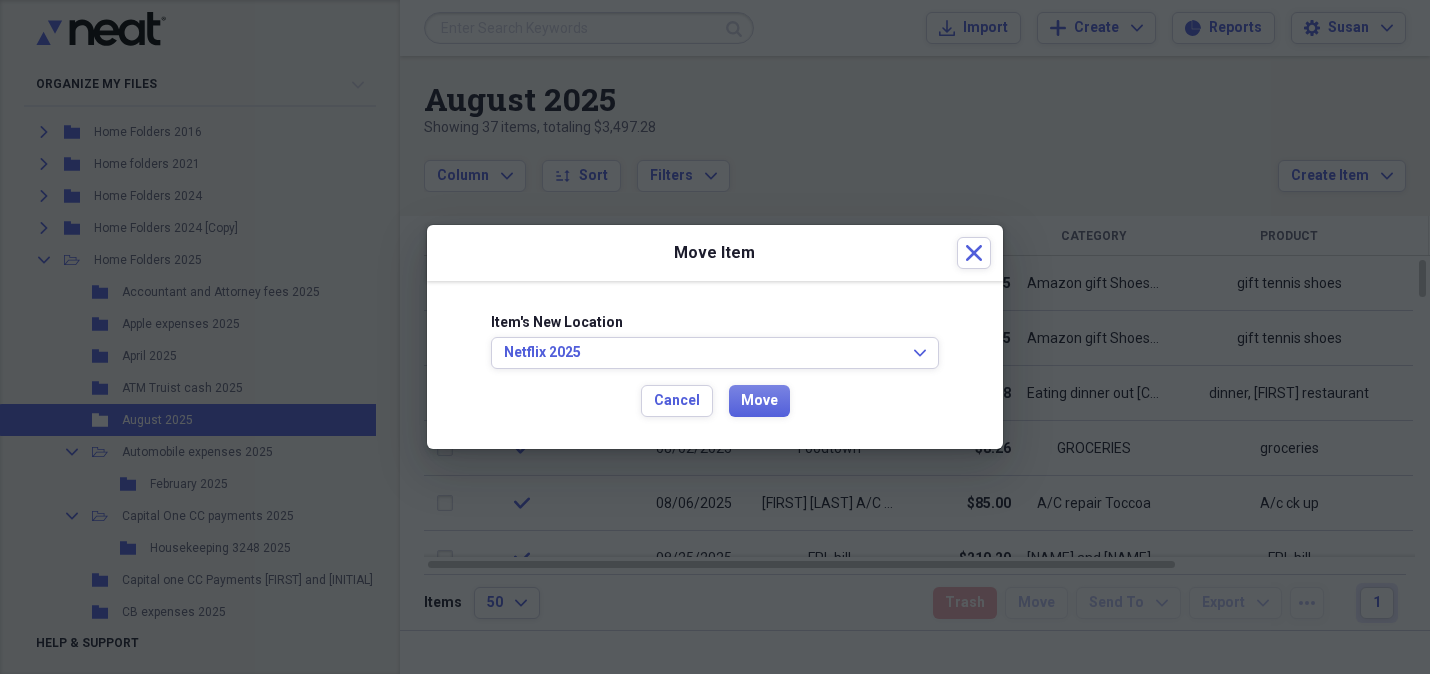 drag, startPoint x: 877, startPoint y: 557, endPoint x: 859, endPoint y: 569, distance: 21.633308 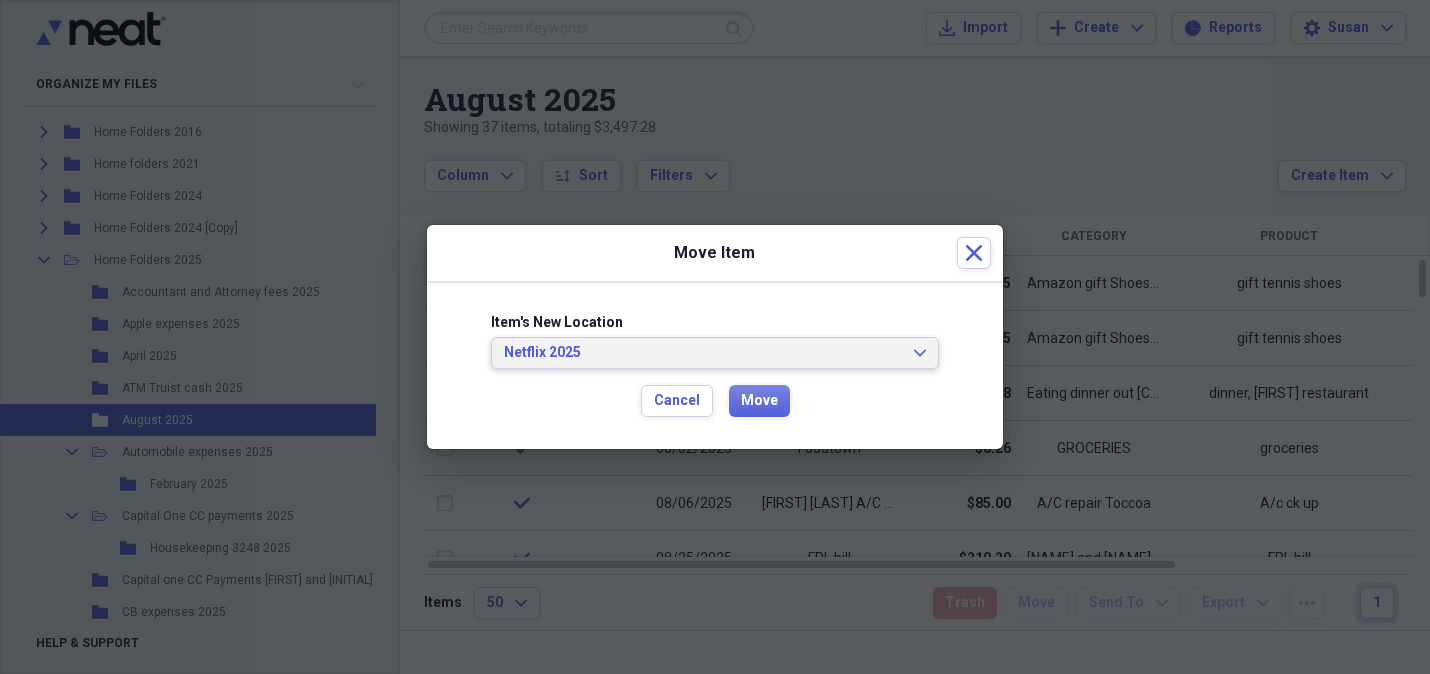 click 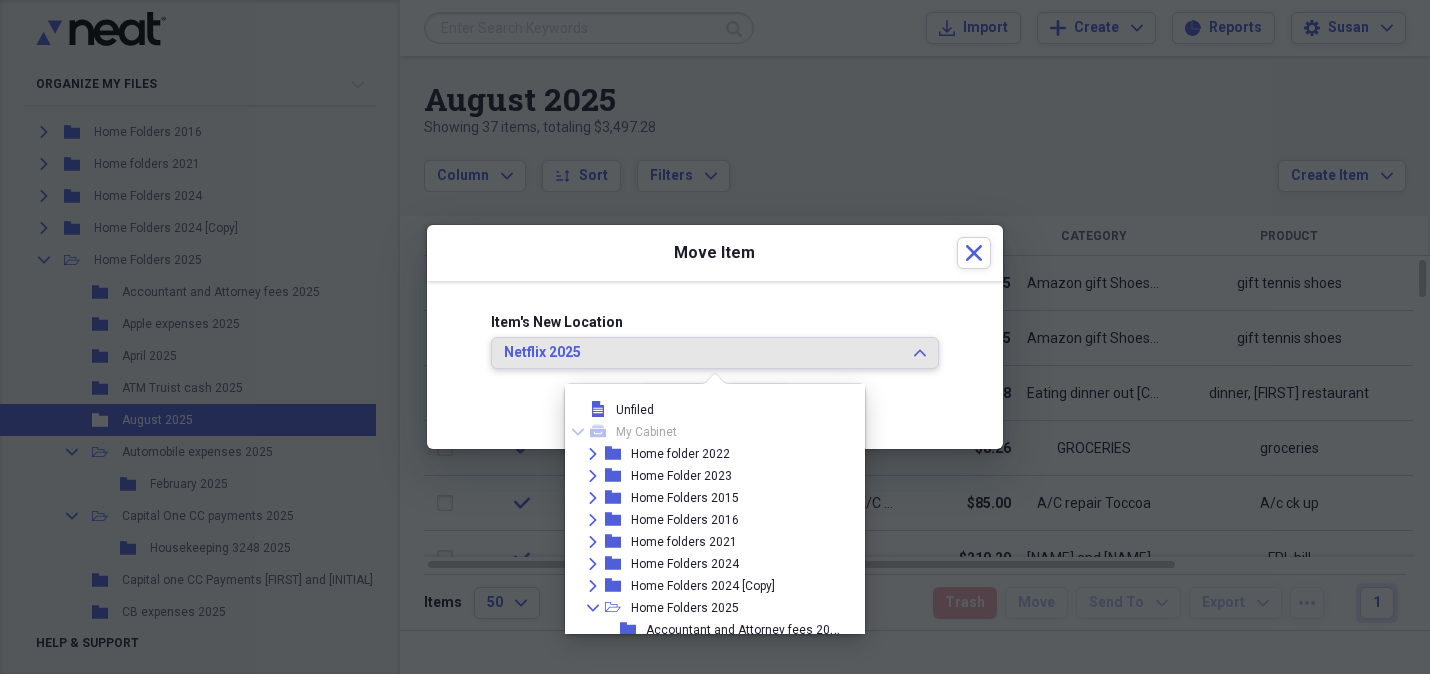 scroll, scrollTop: 1316, scrollLeft: 0, axis: vertical 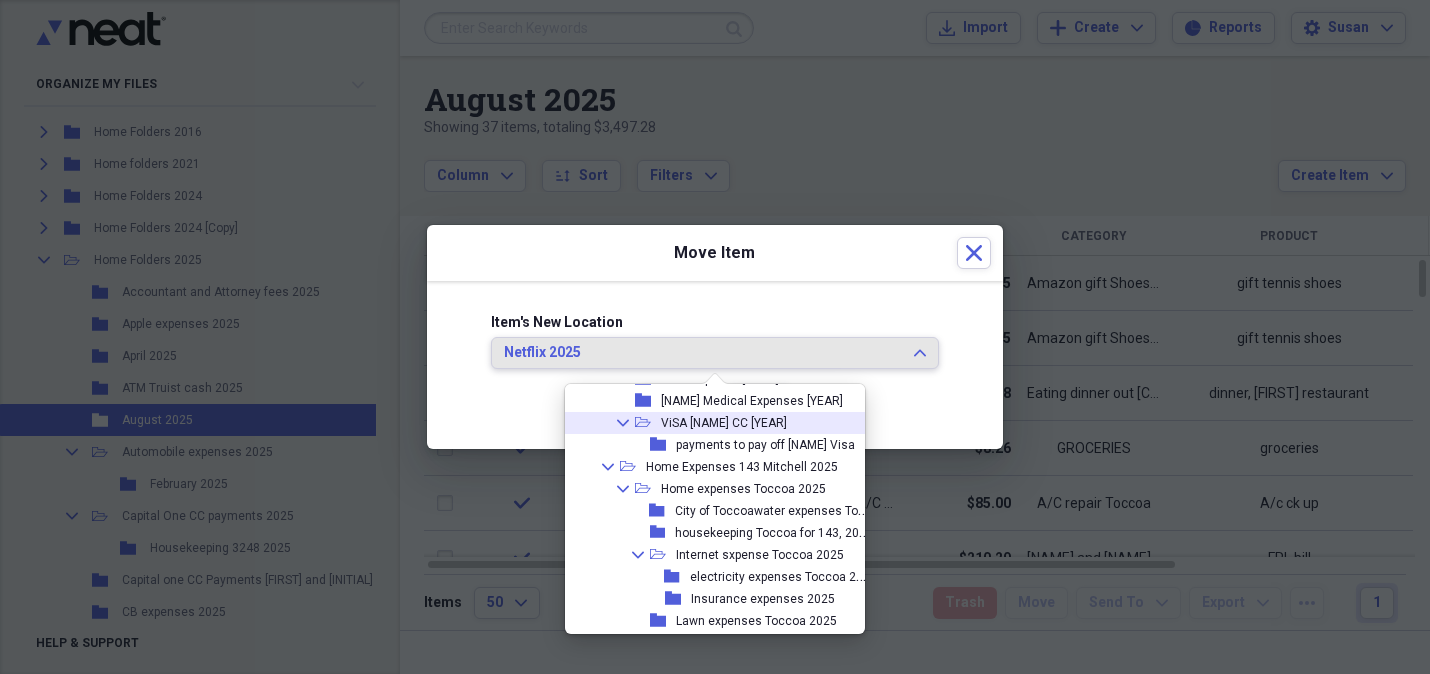 click on "ViSA [NAME] CC [YEAR]" at bounding box center [724, 423] 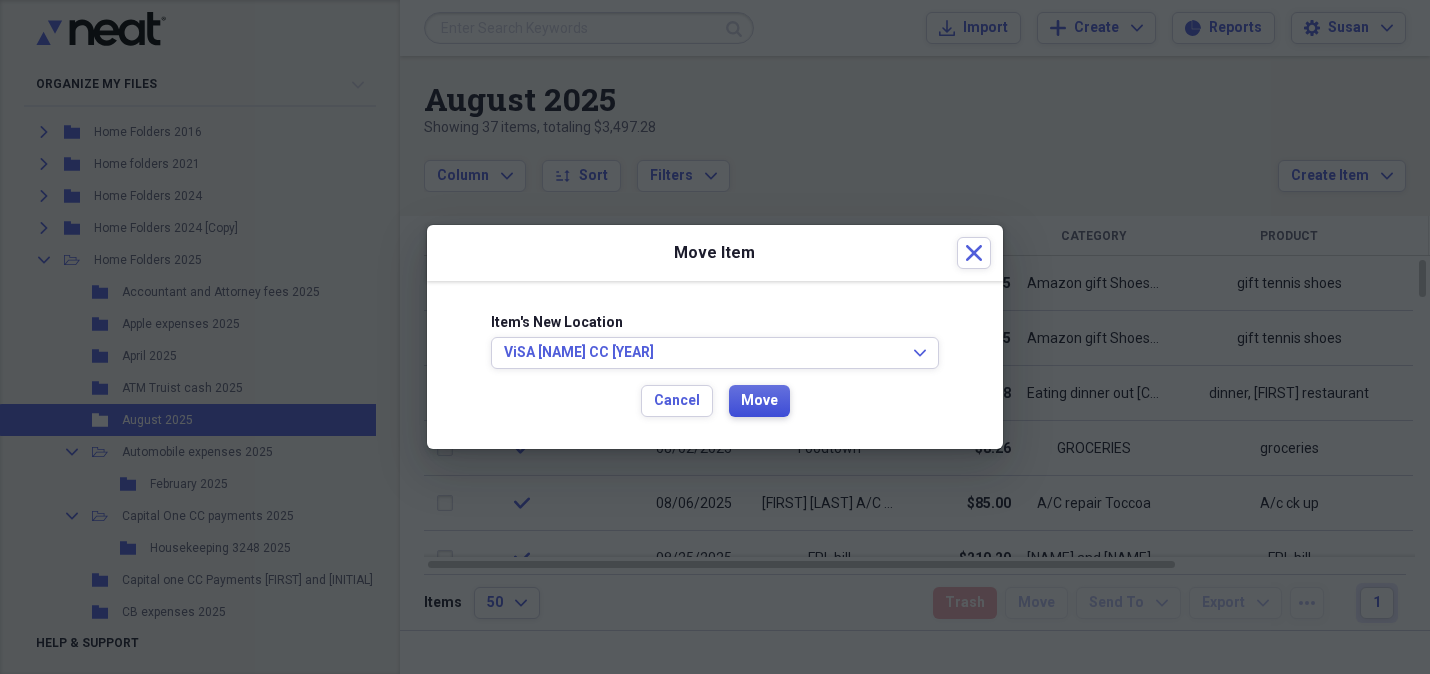 click on "Item's New Location ViSA [NAME] CC [YEAR] Expand Cancel Move" at bounding box center (715, 365) 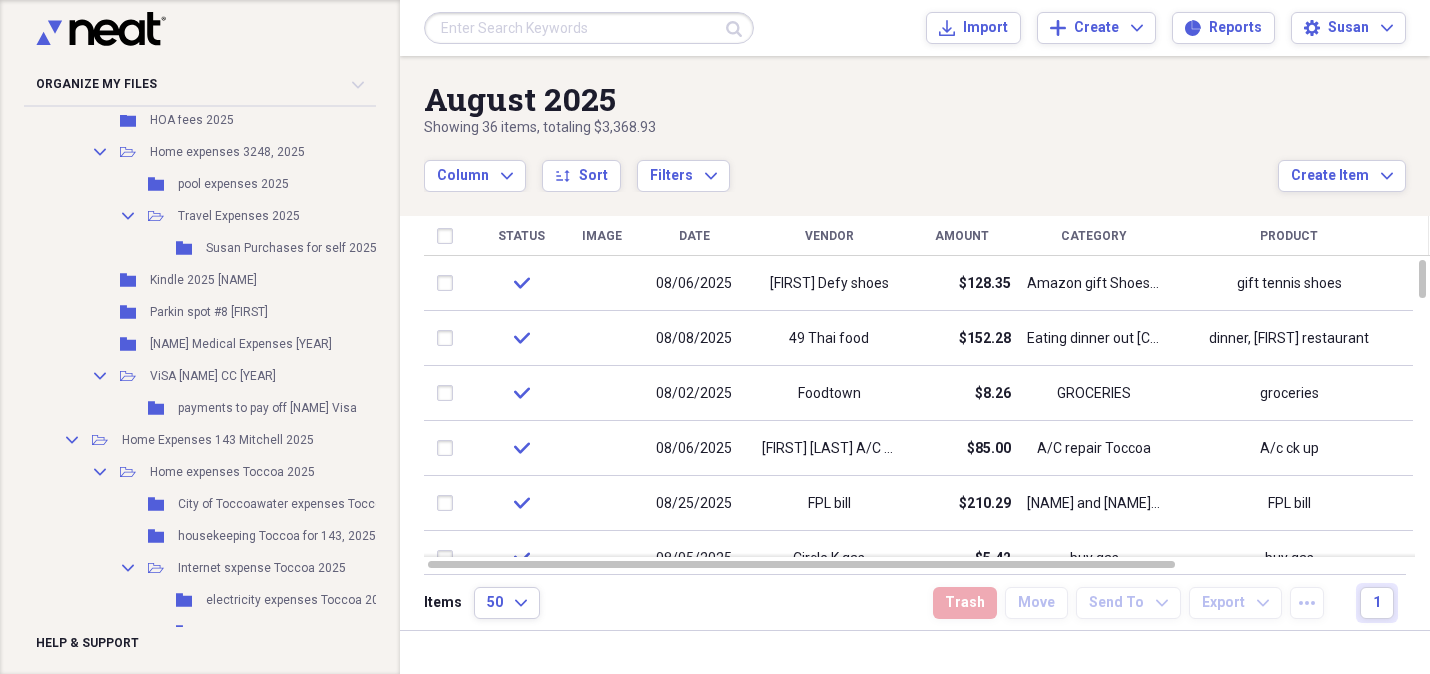 scroll, scrollTop: 1352, scrollLeft: 0, axis: vertical 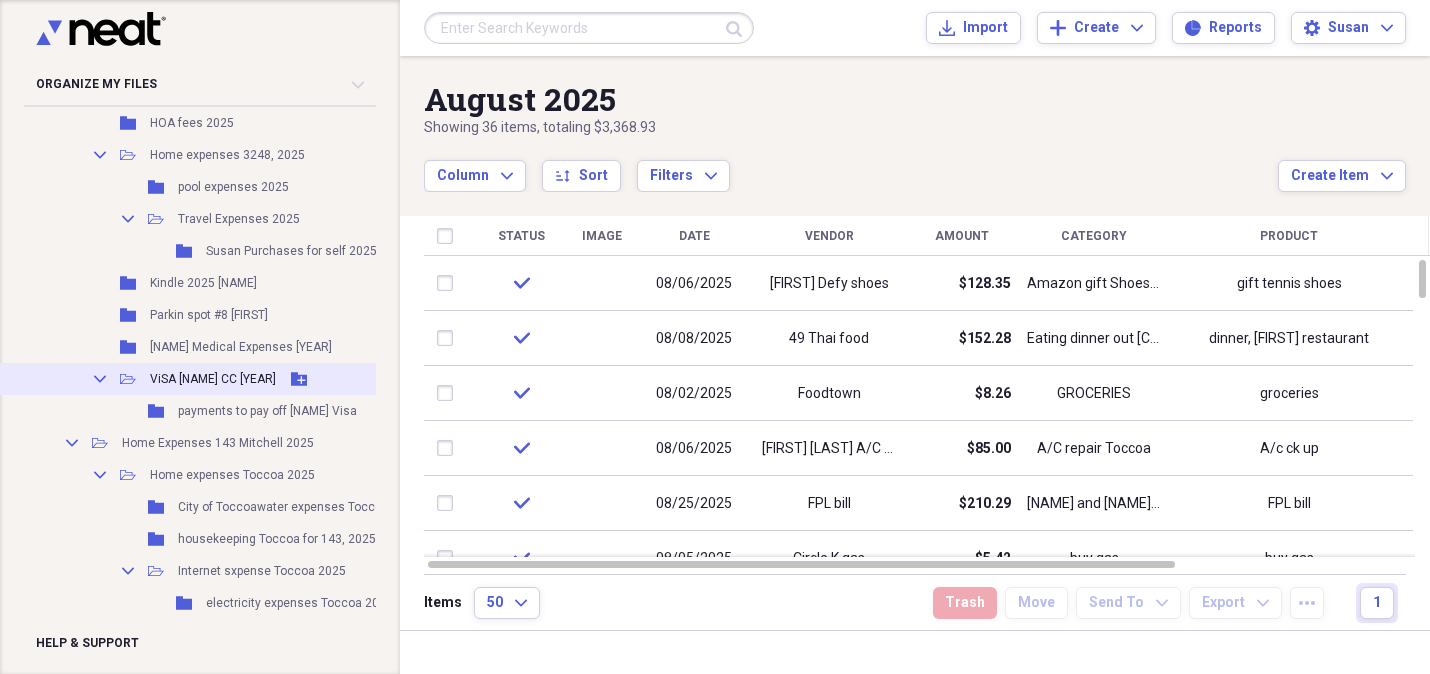click on "ViSA [NAME] CC [YEAR]" at bounding box center (213, 379) 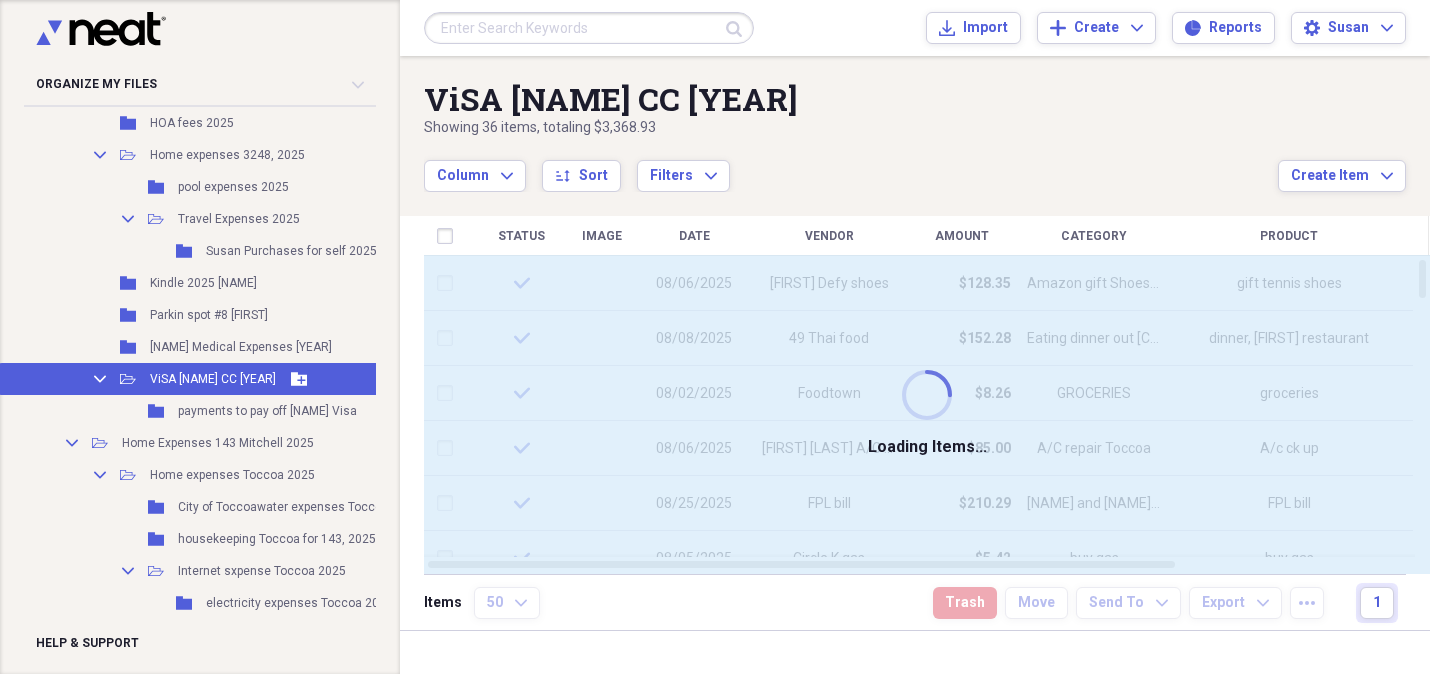 click on "ViSA [NAME] CC [YEAR]" at bounding box center [213, 379] 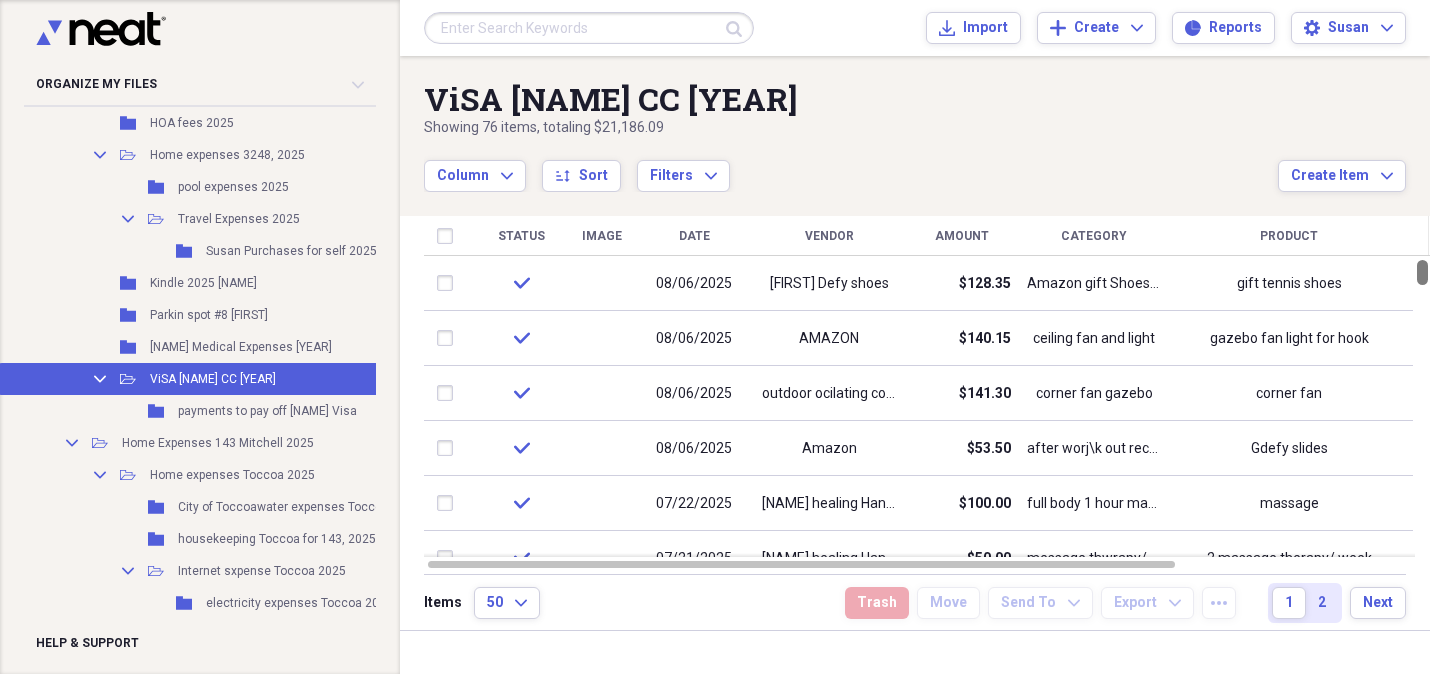 drag, startPoint x: 1426, startPoint y: 264, endPoint x: 1427, endPoint y: 254, distance: 10.049875 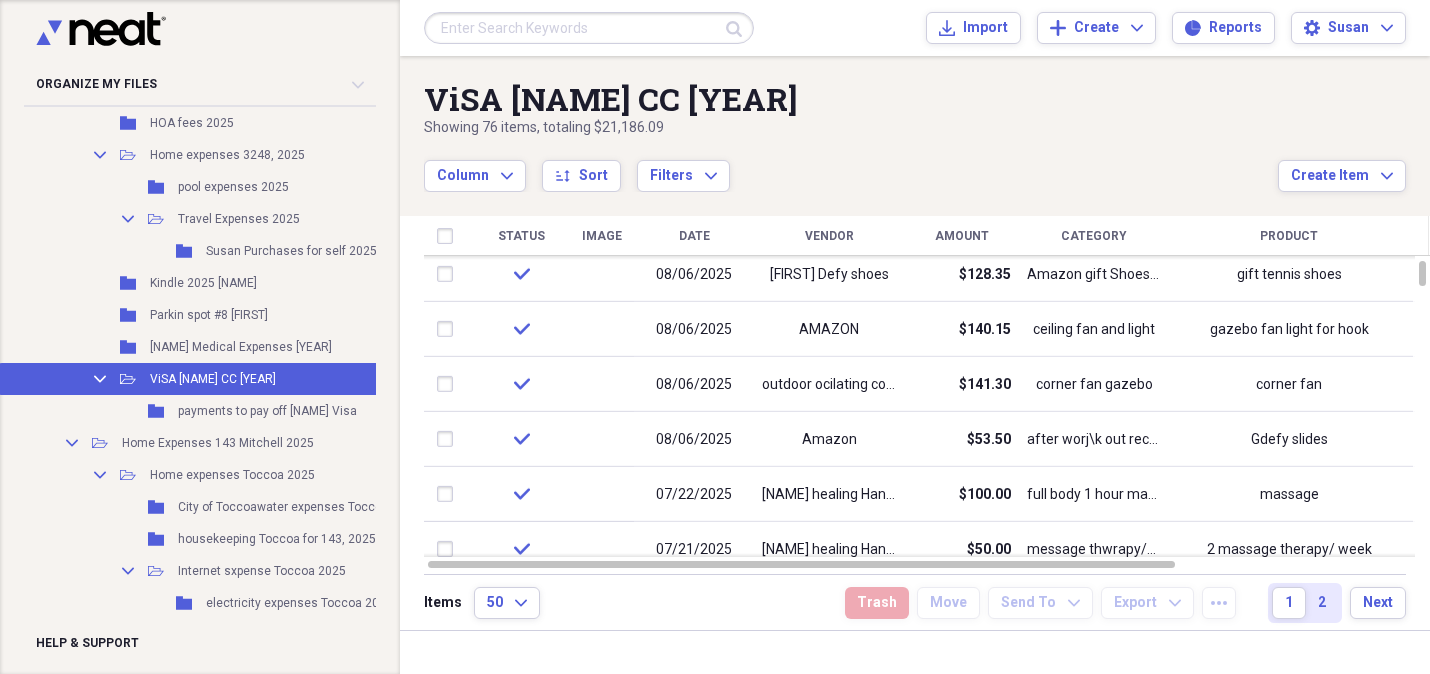 click at bounding box center (1420, 236) 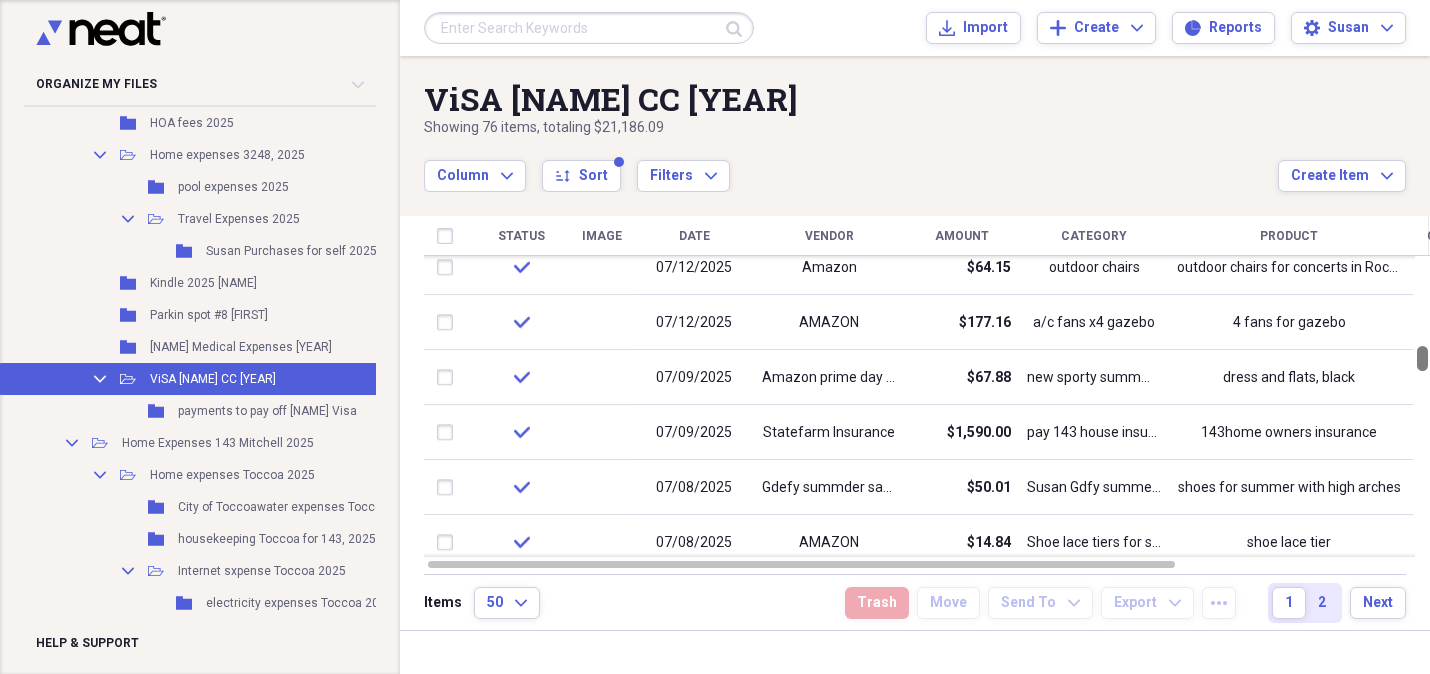 drag, startPoint x: 1425, startPoint y: 269, endPoint x: 1439, endPoint y: 355, distance: 87.13208 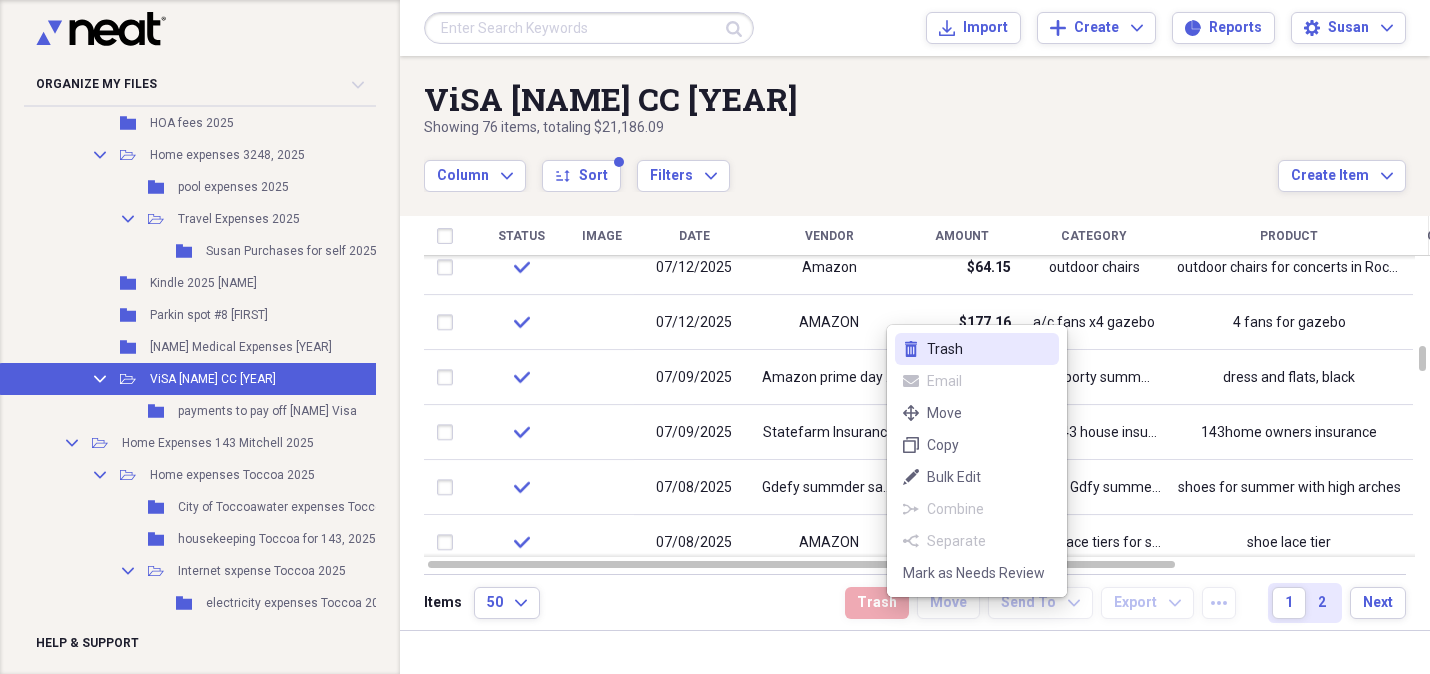 click on "Trash" at bounding box center (989, 349) 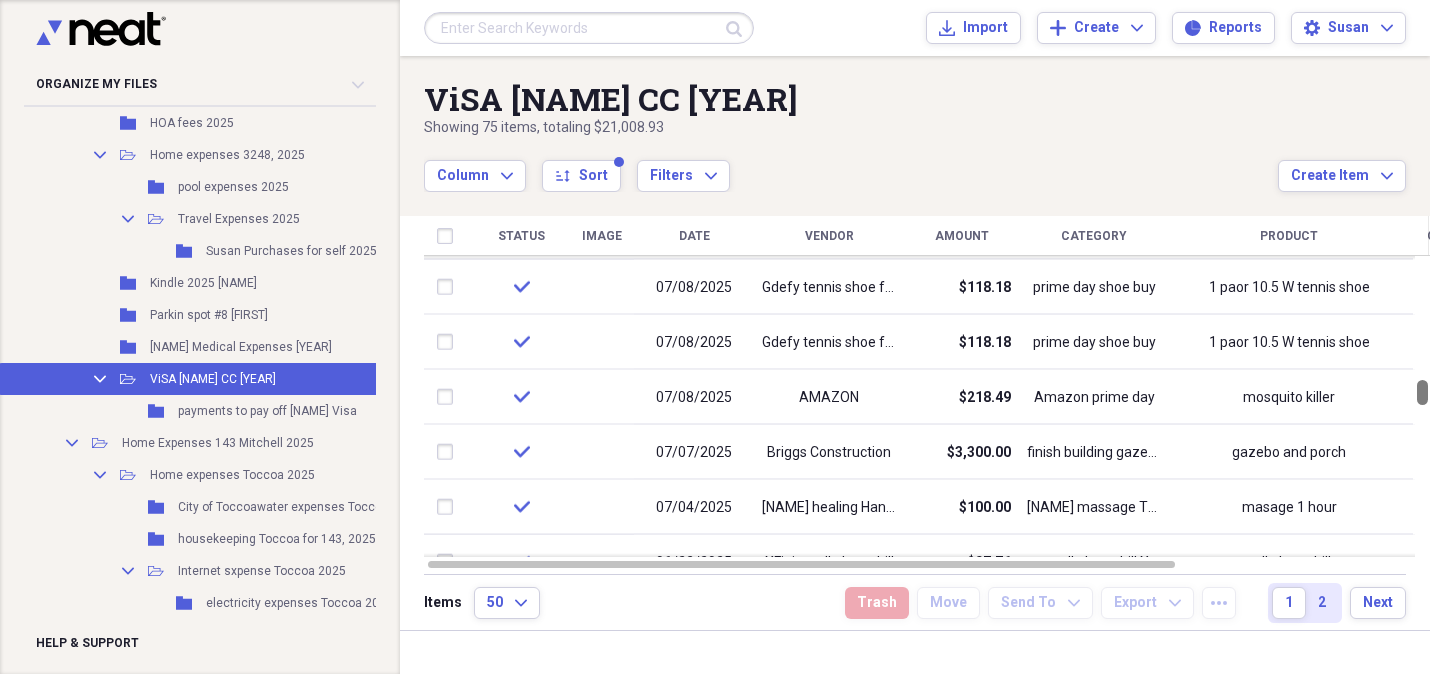 drag, startPoint x: 1420, startPoint y: 355, endPoint x: 1424, endPoint y: 389, distance: 34.234486 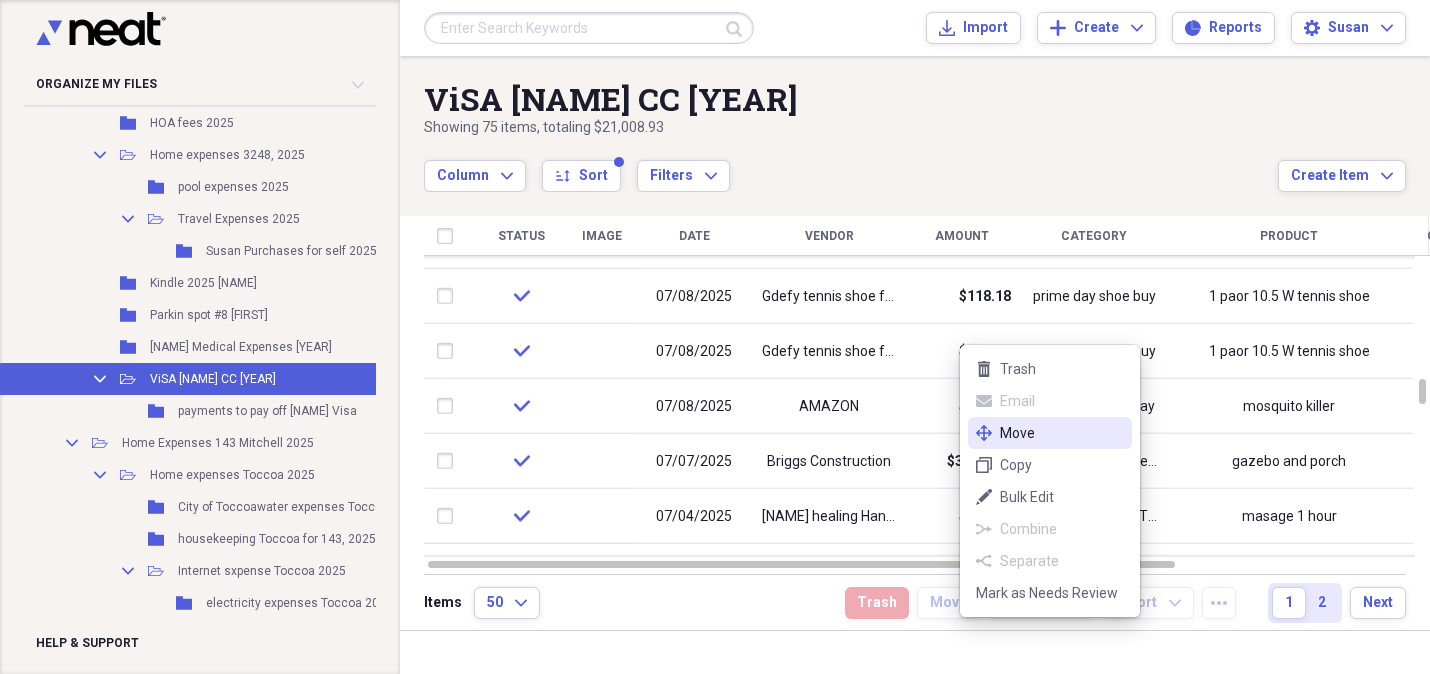click on "Move" at bounding box center (1062, 433) 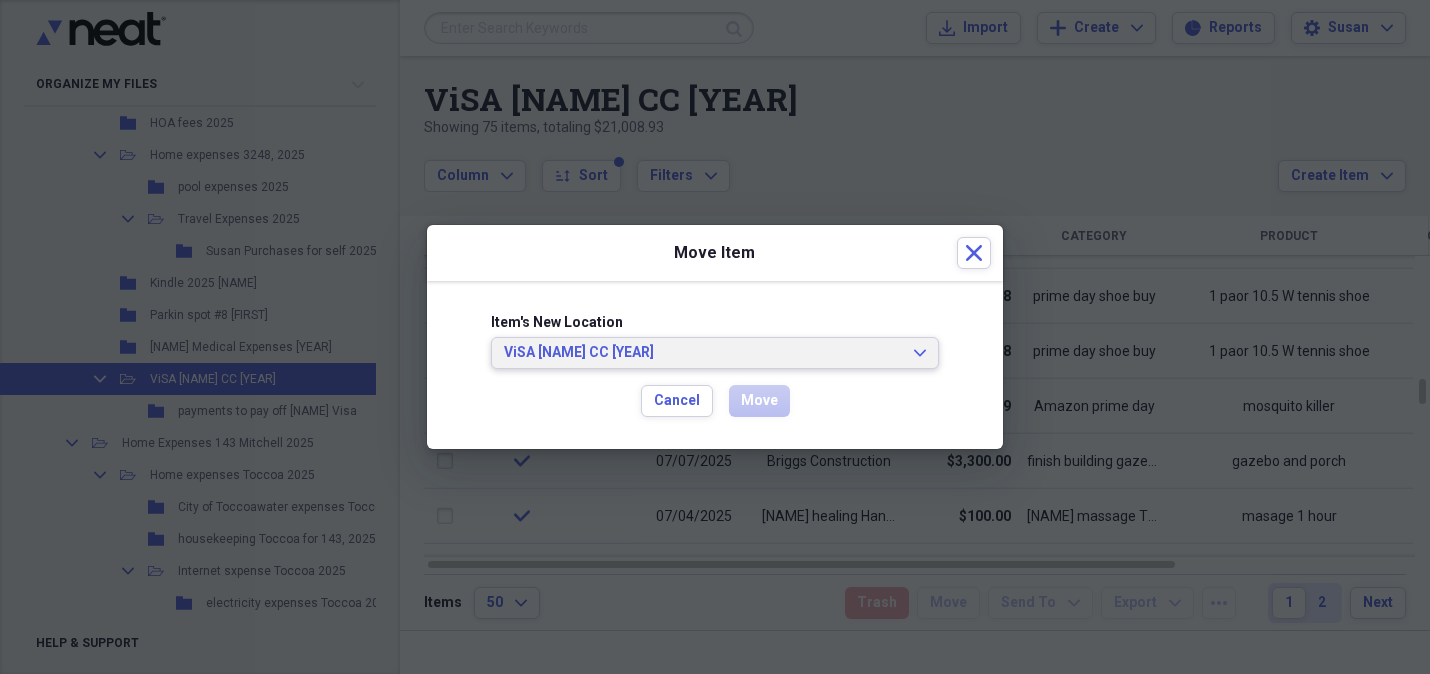 click on "ViSA [NAME] CC [YEAR] Expand" at bounding box center [715, 353] 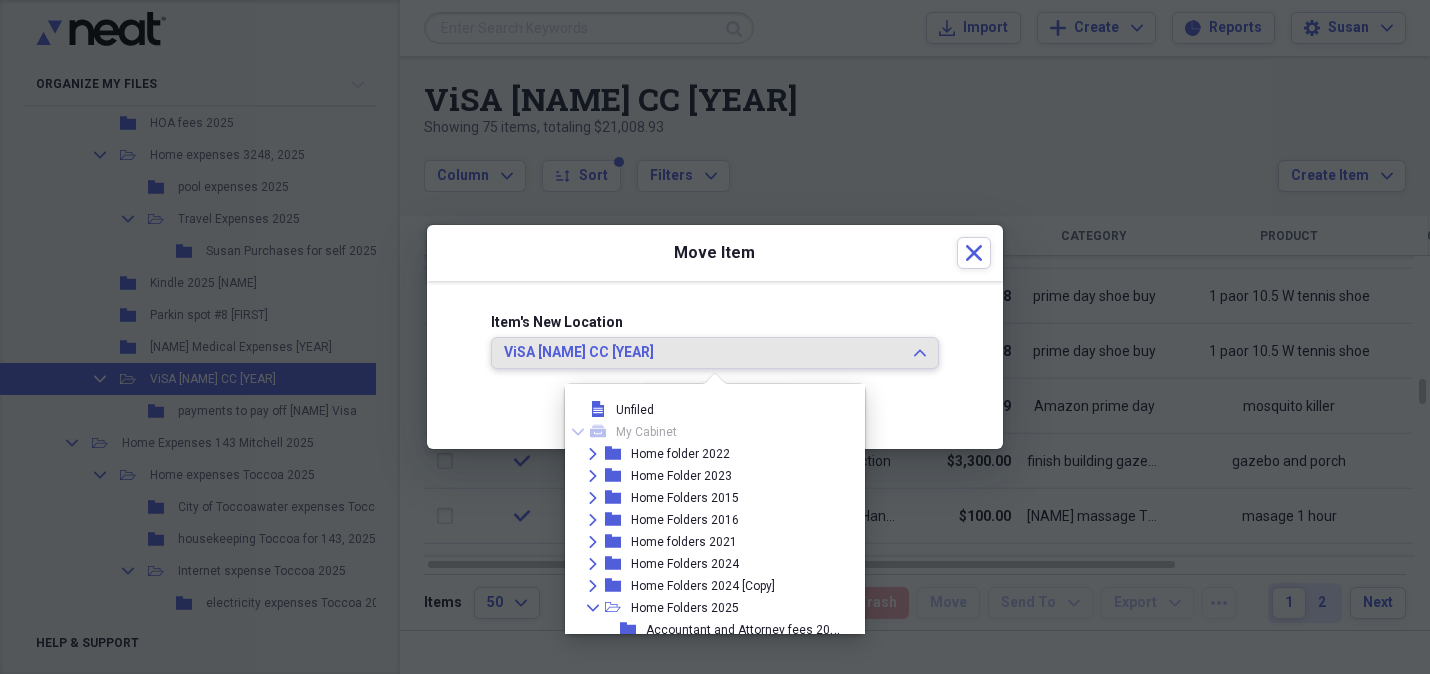 scroll, scrollTop: 942, scrollLeft: 0, axis: vertical 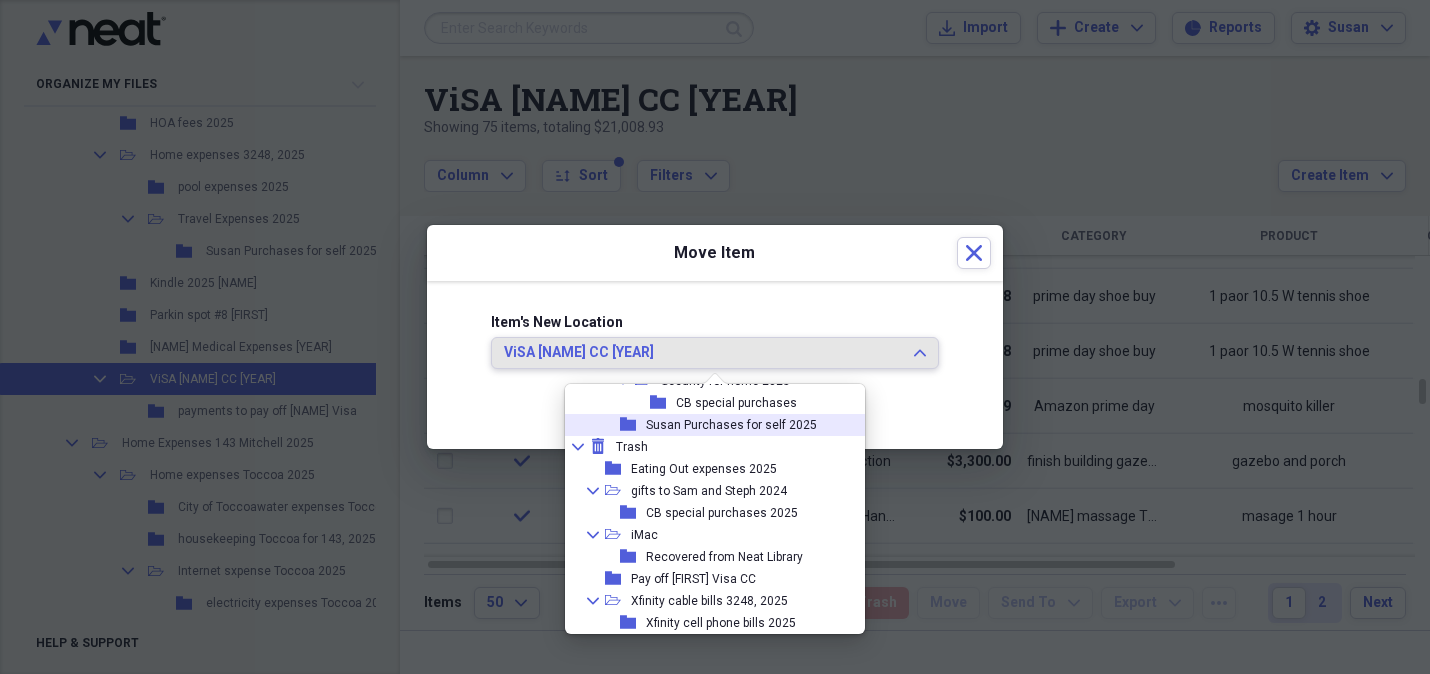click on "Susan Purchases for self 2025" at bounding box center (731, 425) 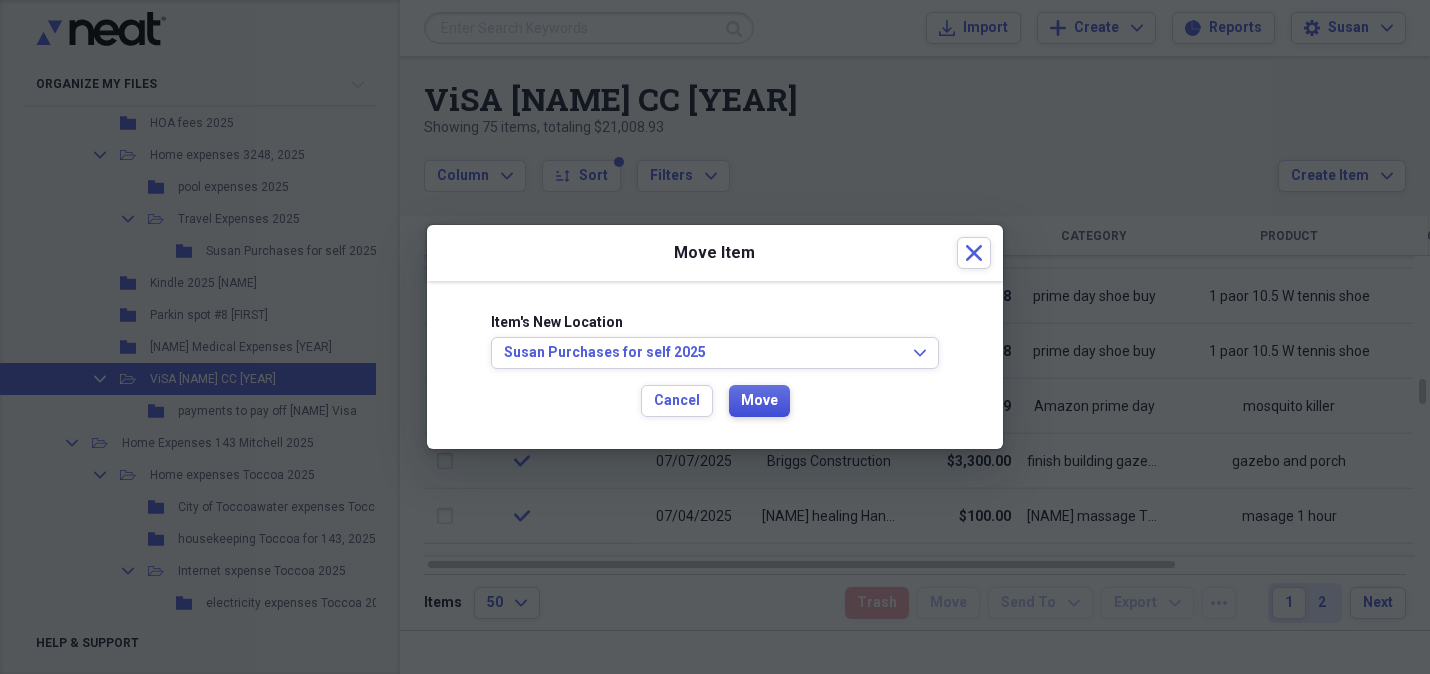 click on "Move" at bounding box center (759, 401) 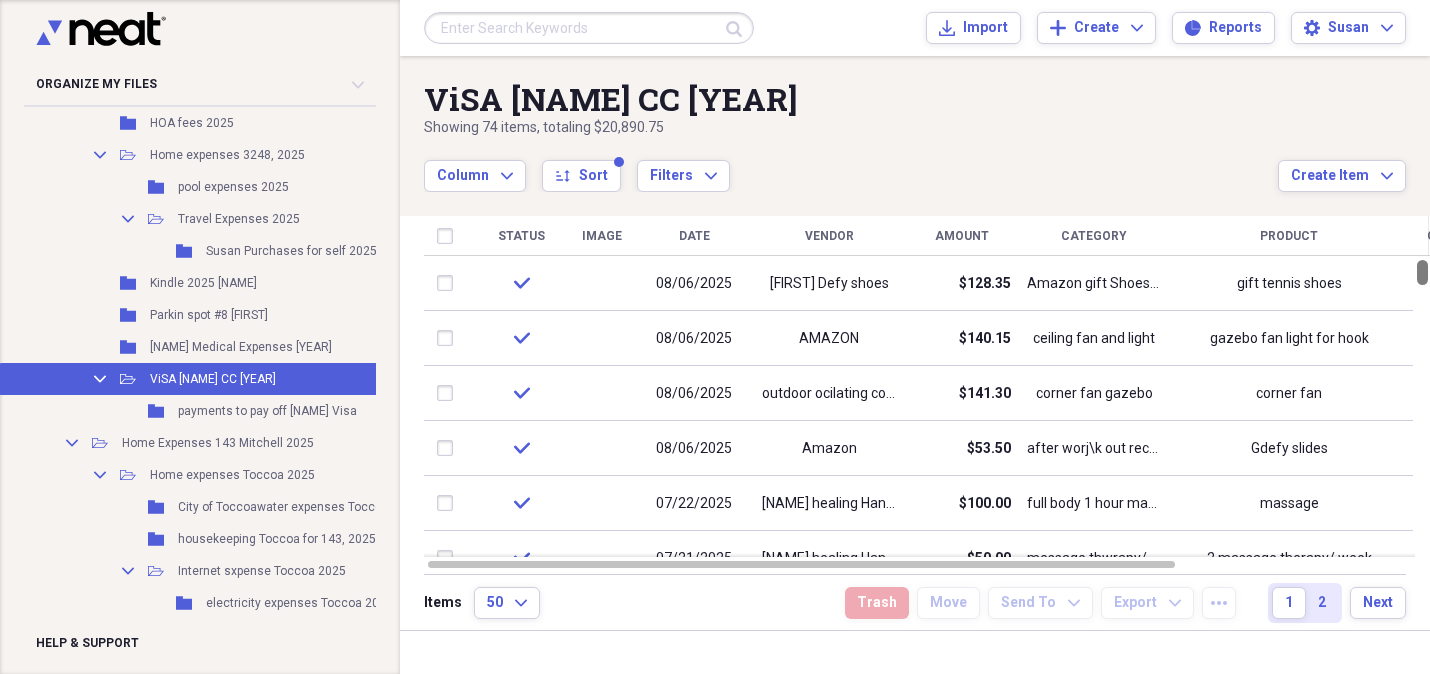 drag, startPoint x: 1422, startPoint y: 384, endPoint x: 1420, endPoint y: 246, distance: 138.0145 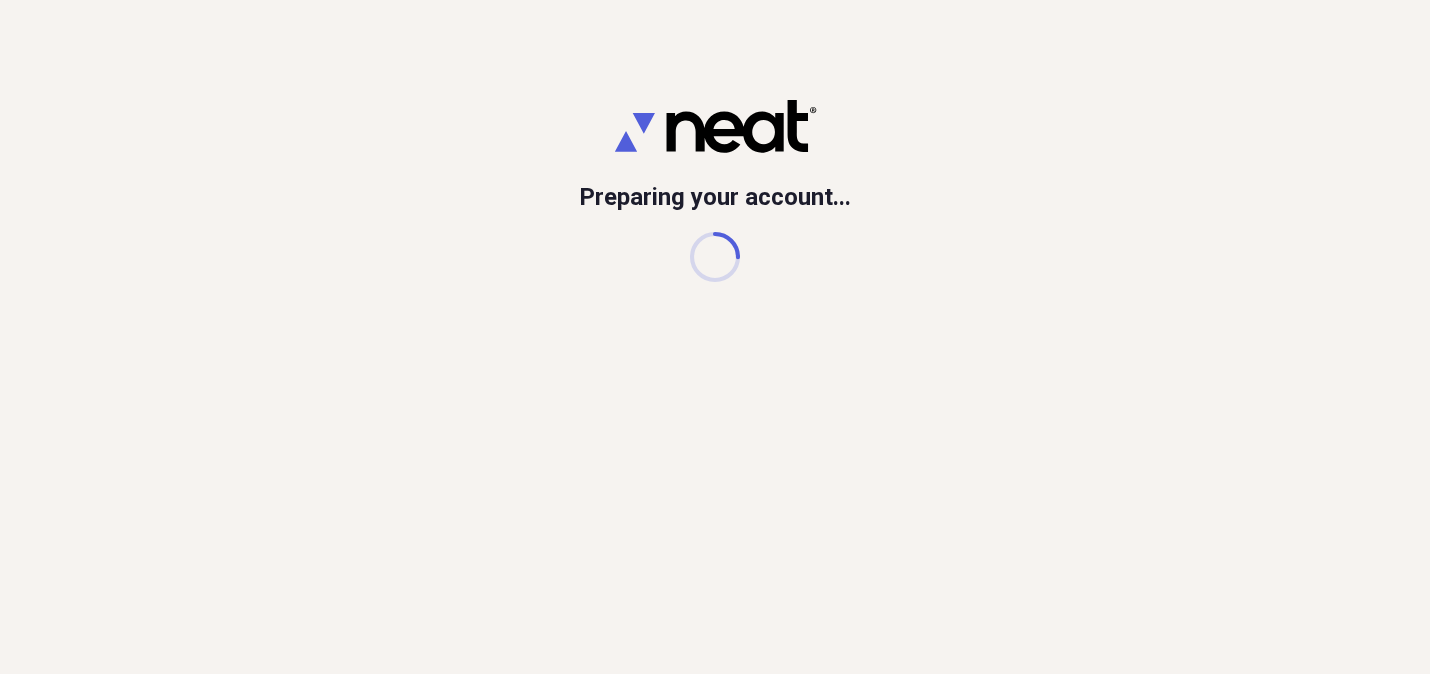 scroll, scrollTop: 0, scrollLeft: 0, axis: both 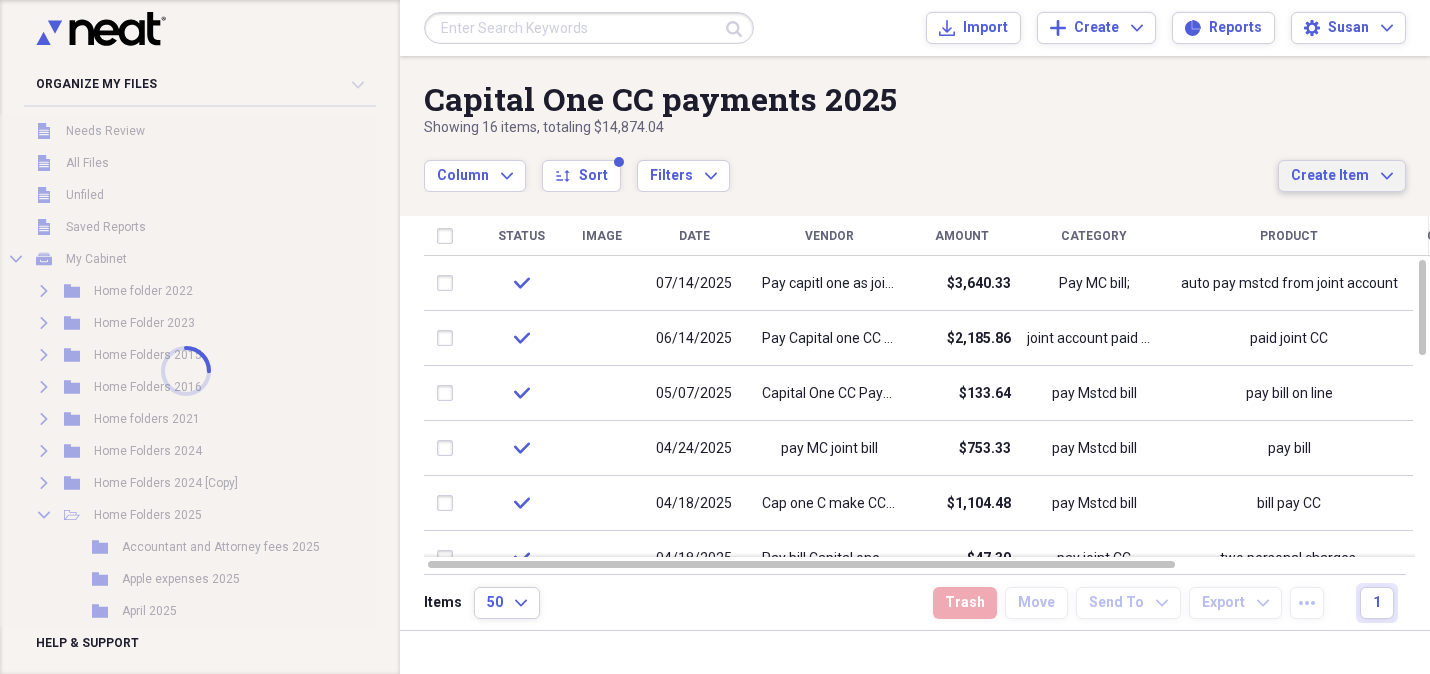 click on "Create Item" at bounding box center [1330, 176] 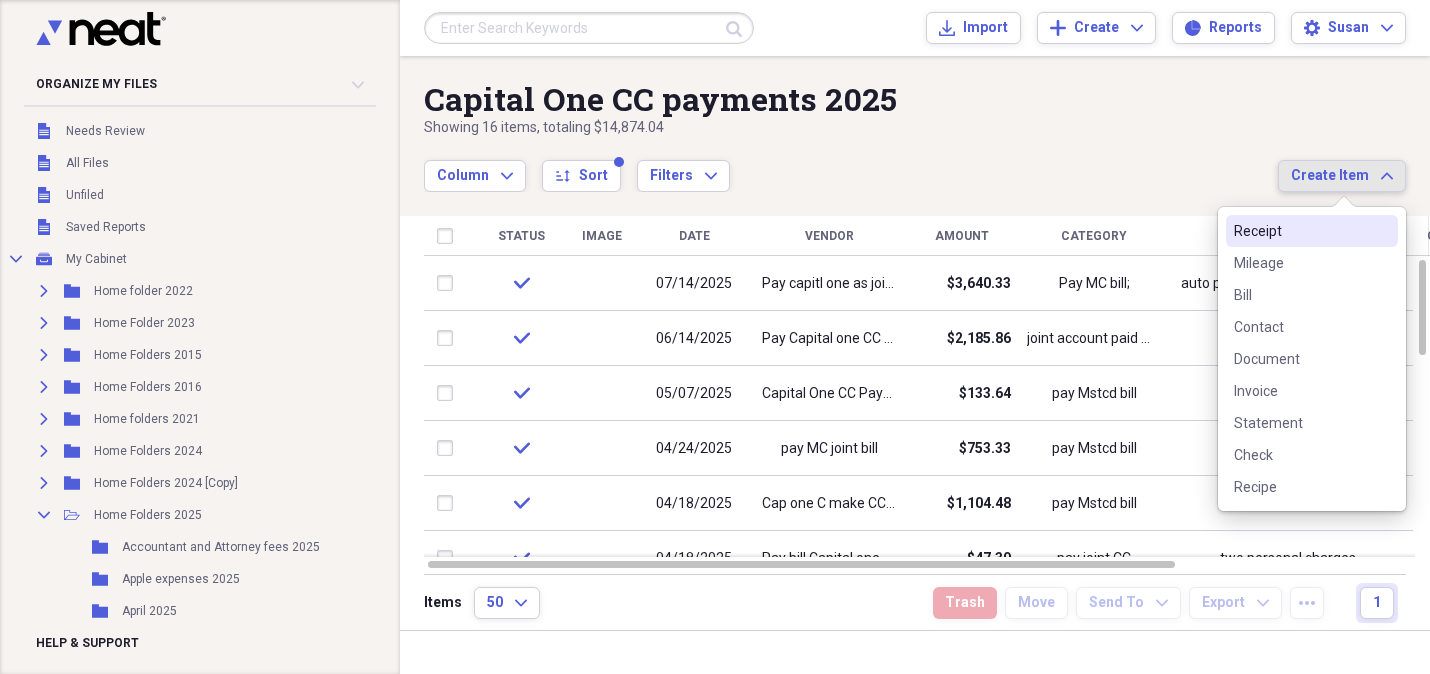 click on "Receipt" at bounding box center [1300, 231] 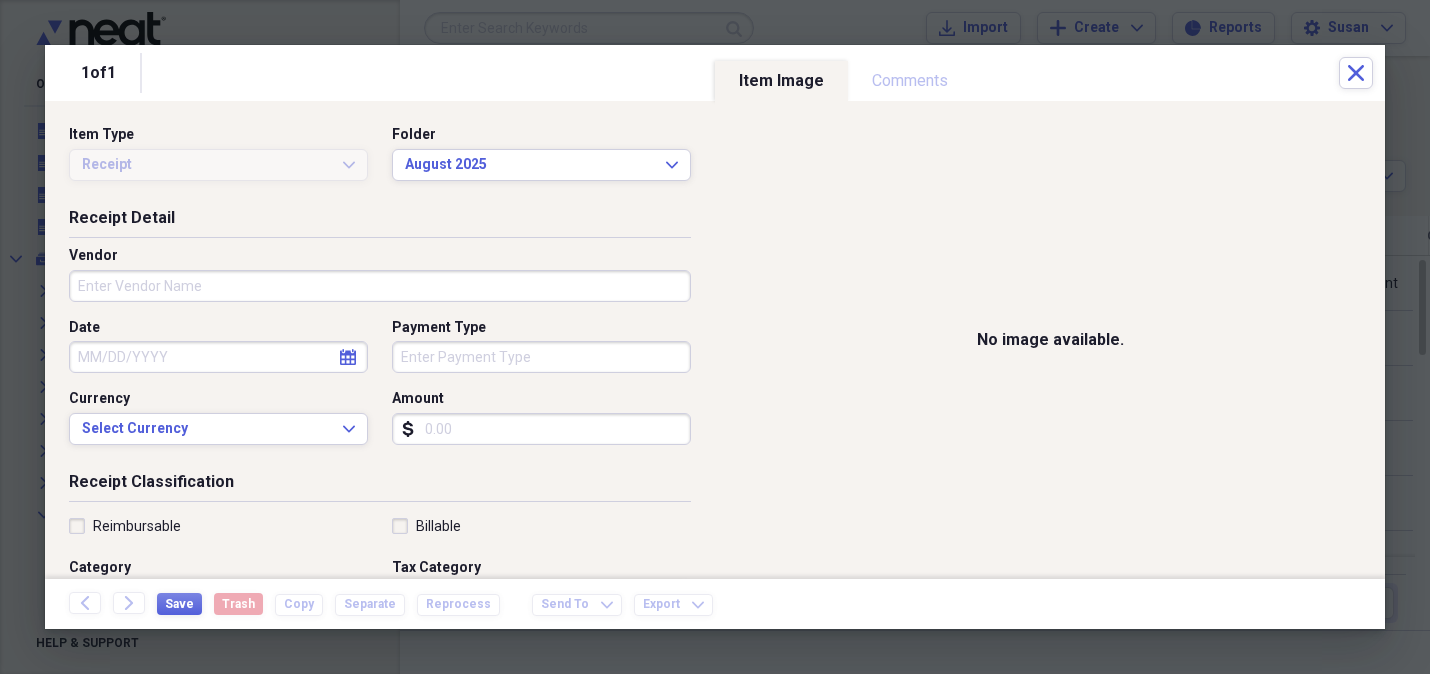 drag, startPoint x: 127, startPoint y: 283, endPoint x: 885, endPoint y: 457, distance: 777.7146 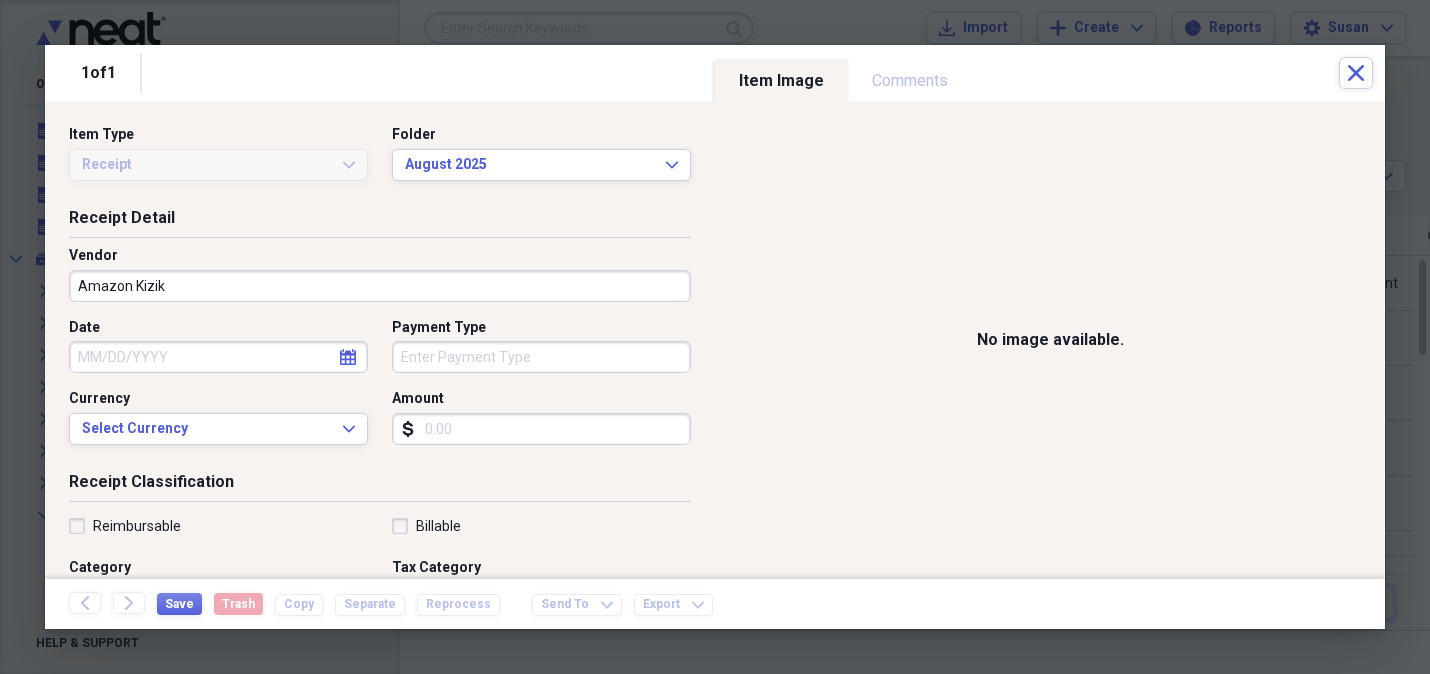 type on "Amazon Kizik" 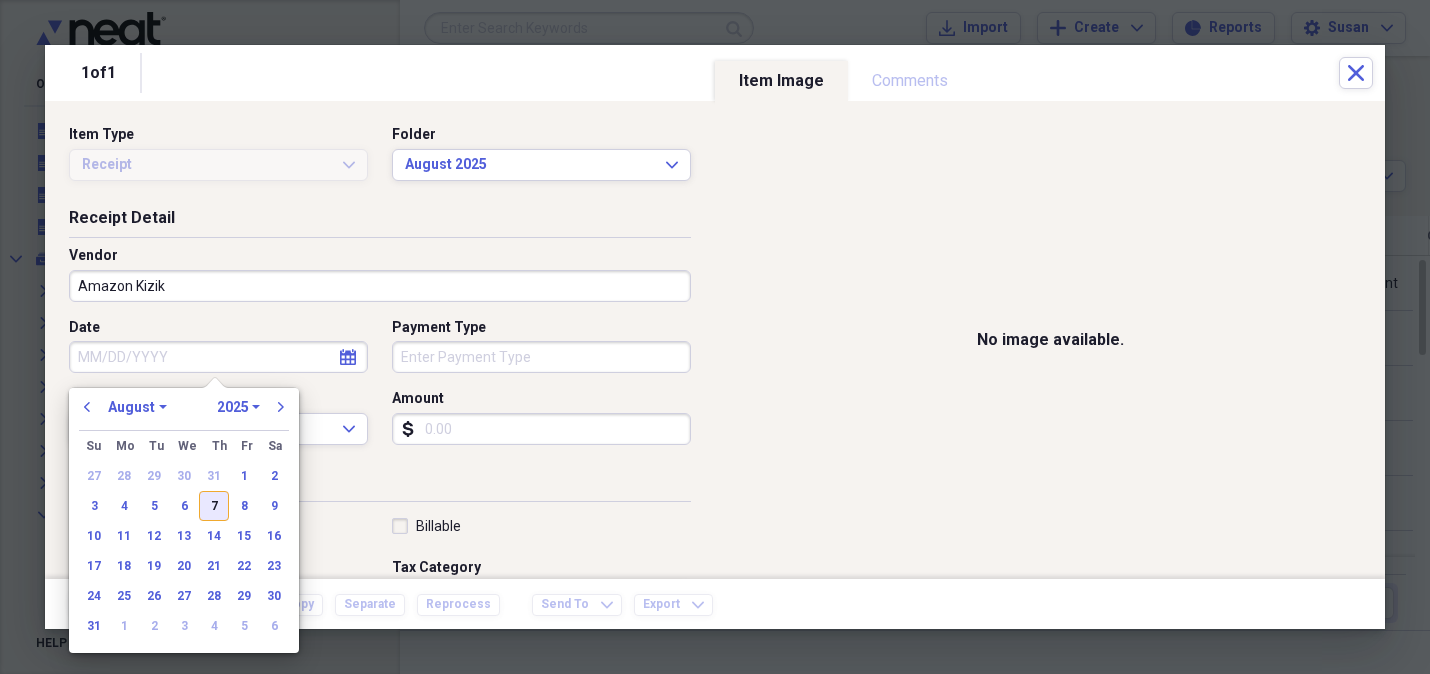 click on "7" at bounding box center (214, 506) 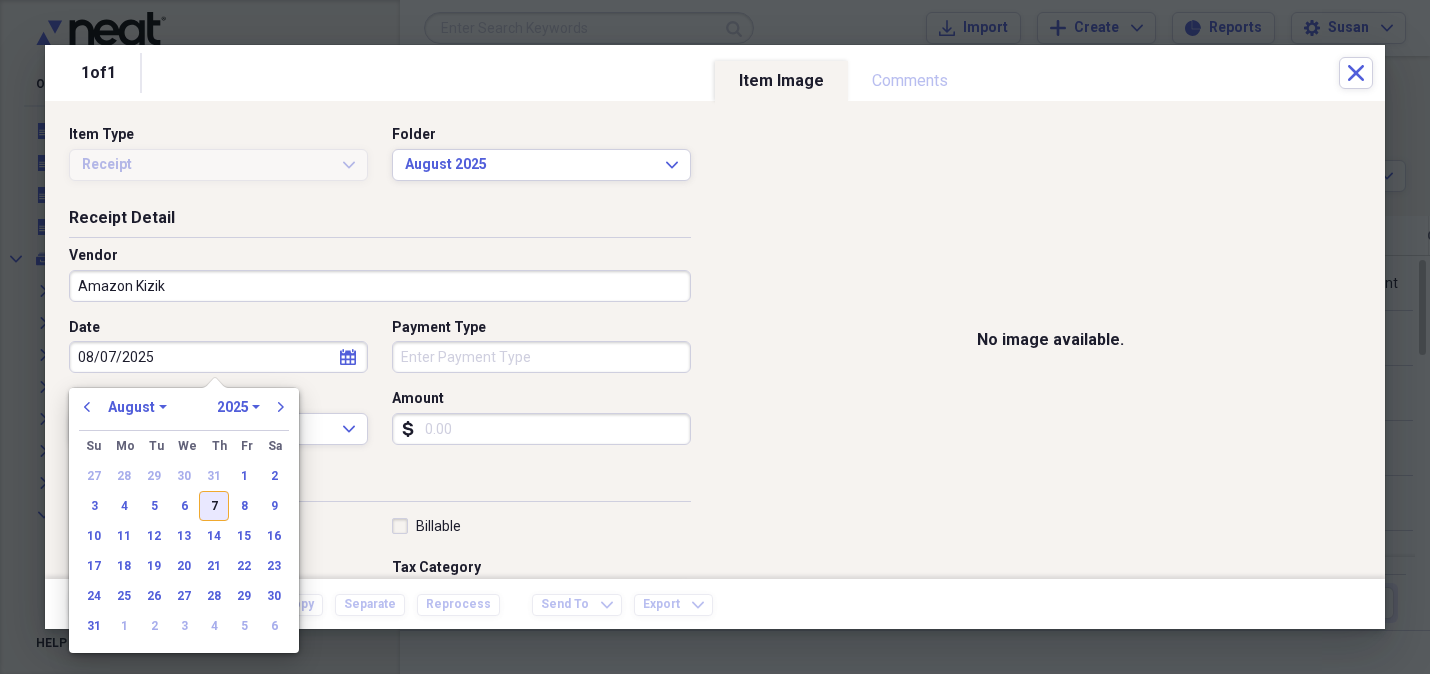 type on "08/07/2025" 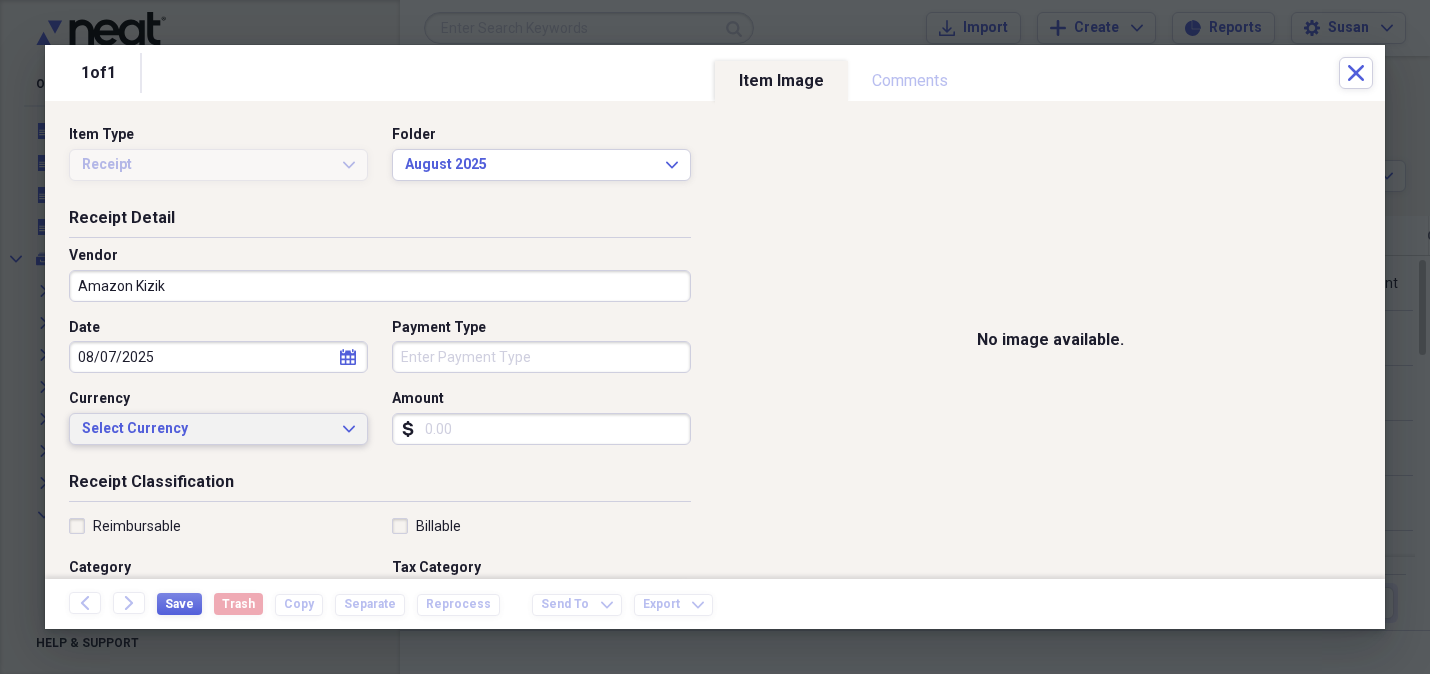 drag, startPoint x: 346, startPoint y: 422, endPoint x: 305, endPoint y: 440, distance: 44.777225 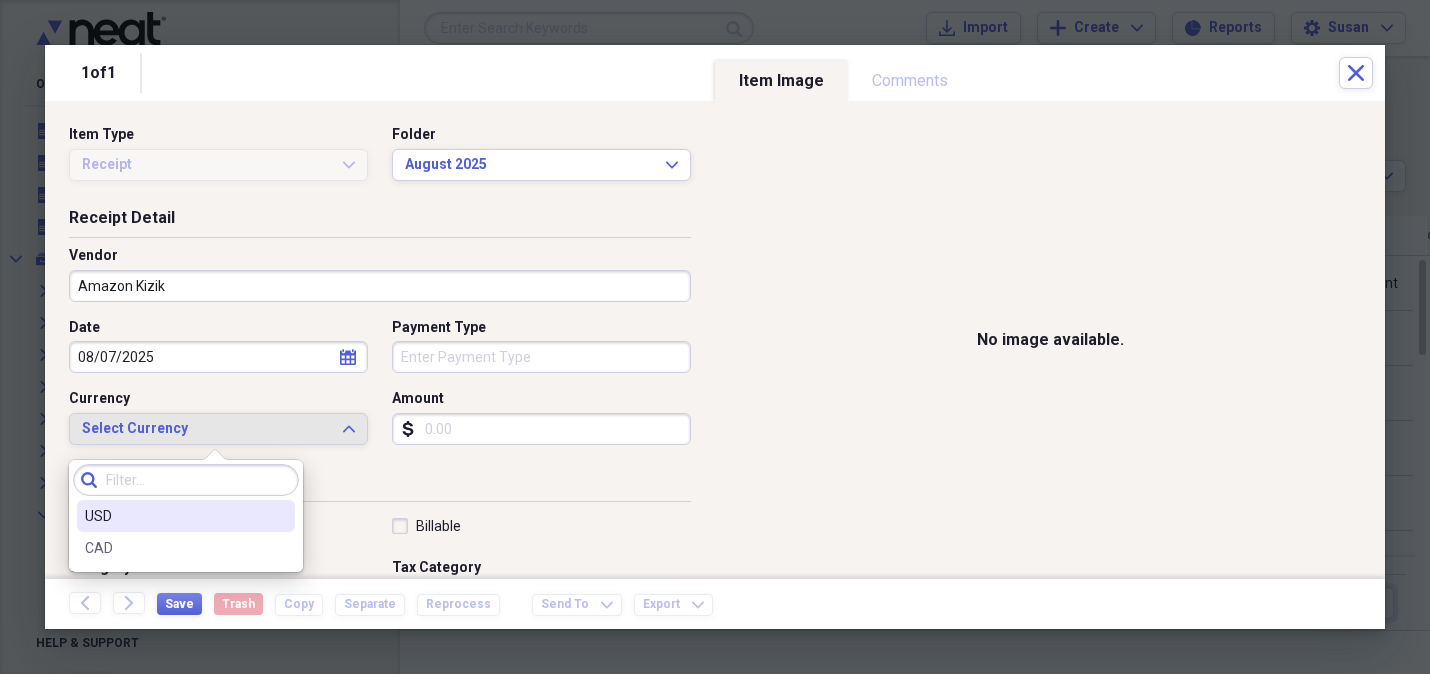 drag, startPoint x: 241, startPoint y: 502, endPoint x: 257, endPoint y: 485, distance: 23.345236 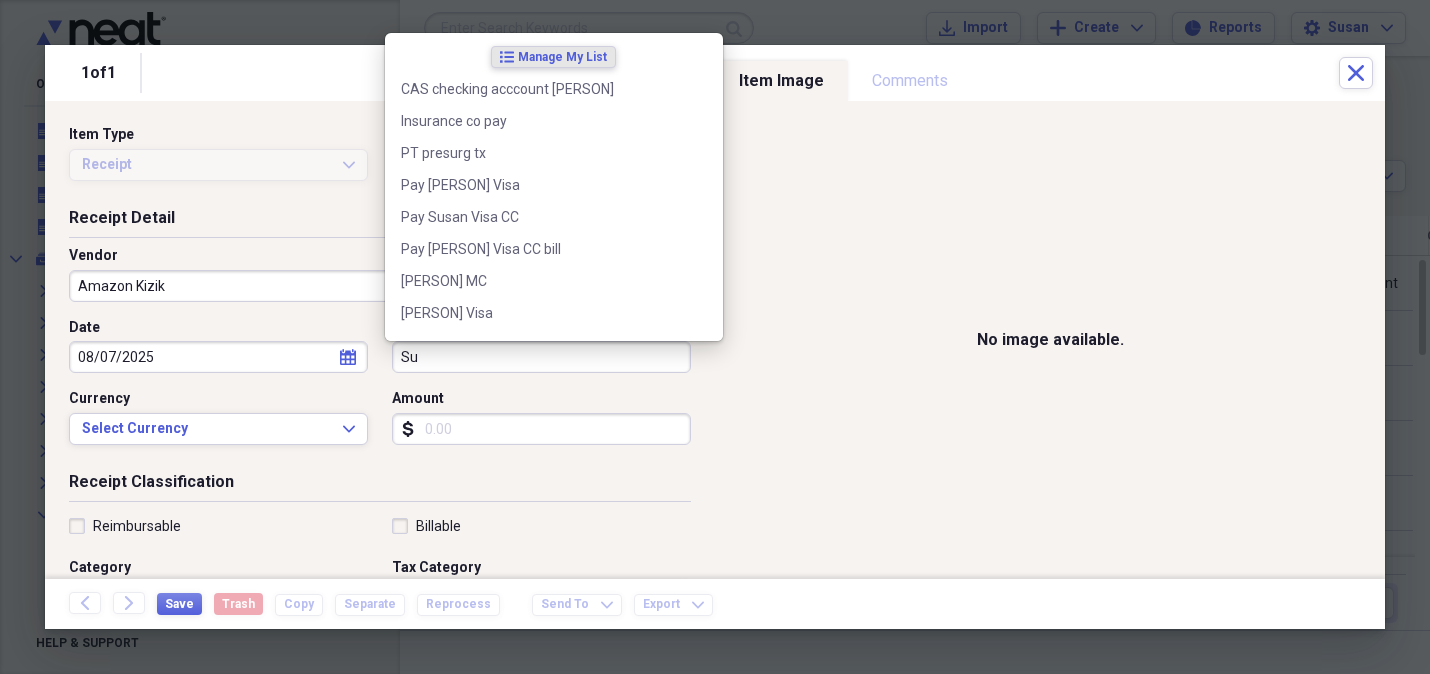 type on "S" 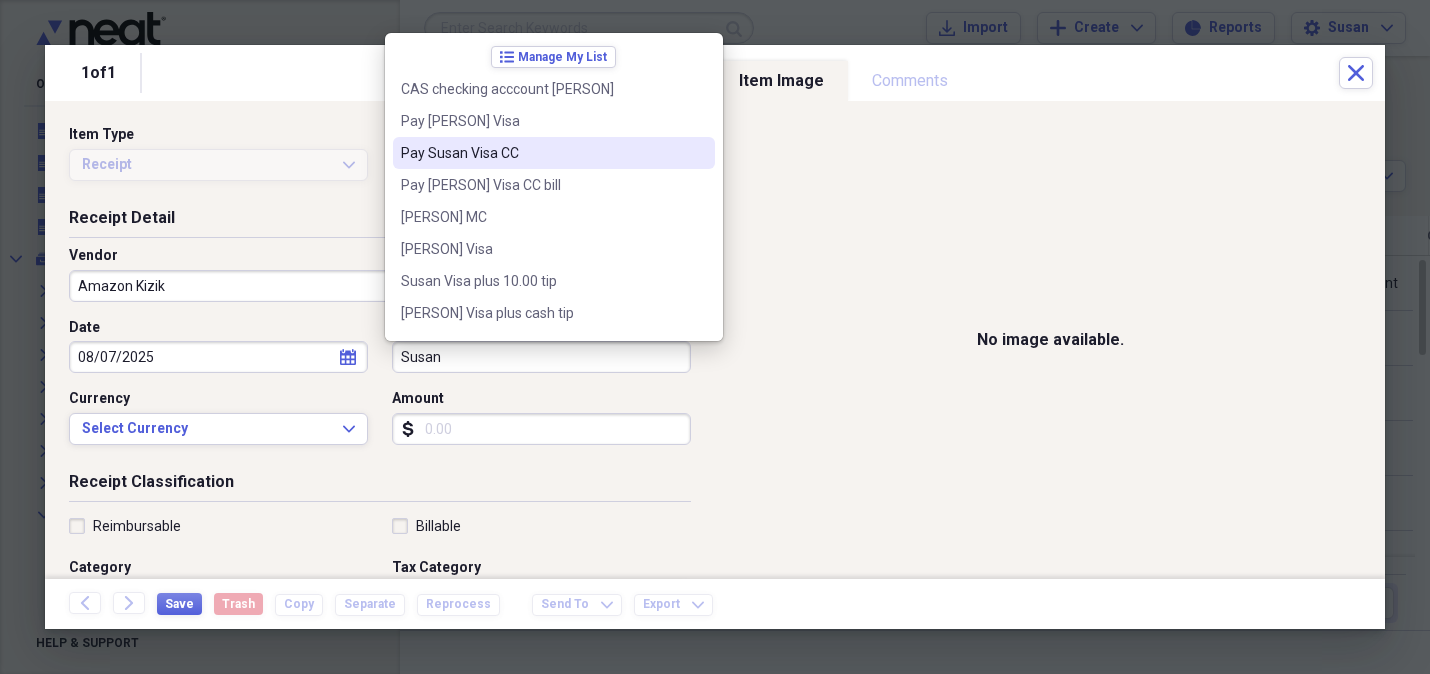click on "Pay Susan Visa CC" at bounding box center (542, 153) 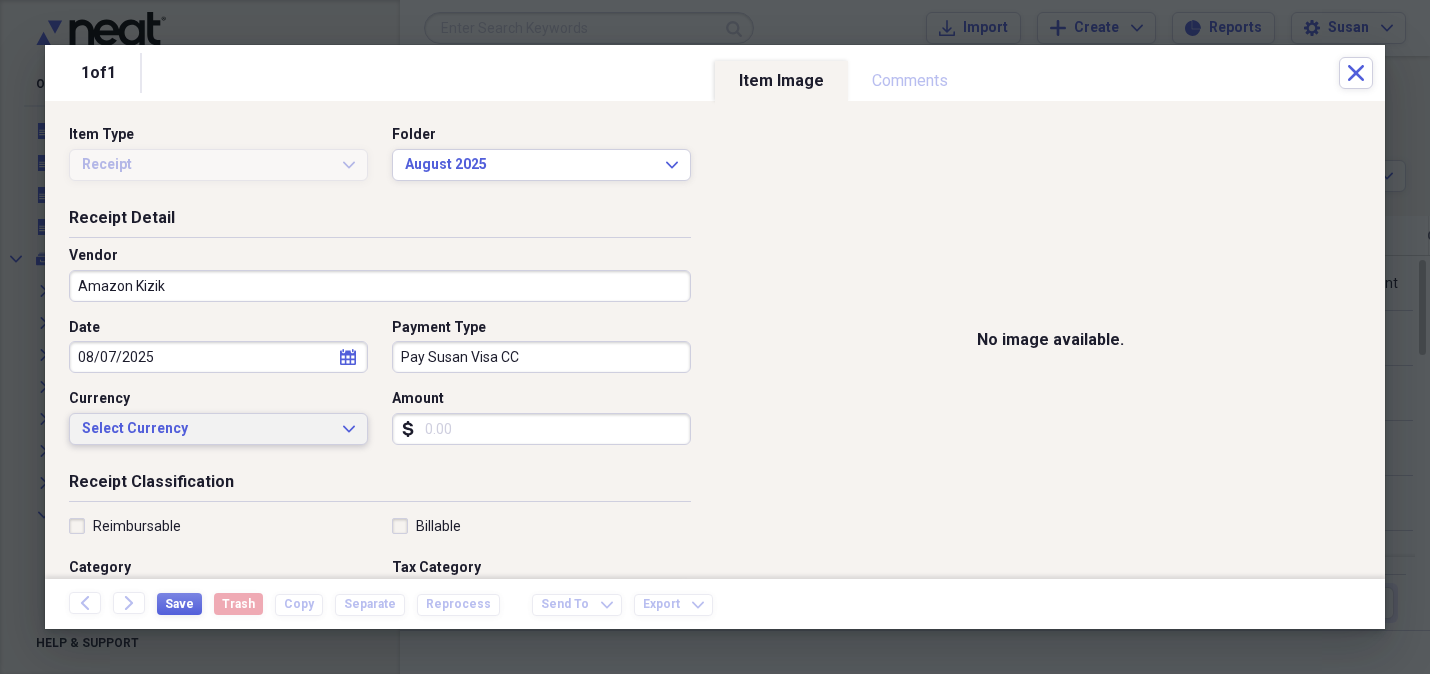 click on "Expand" 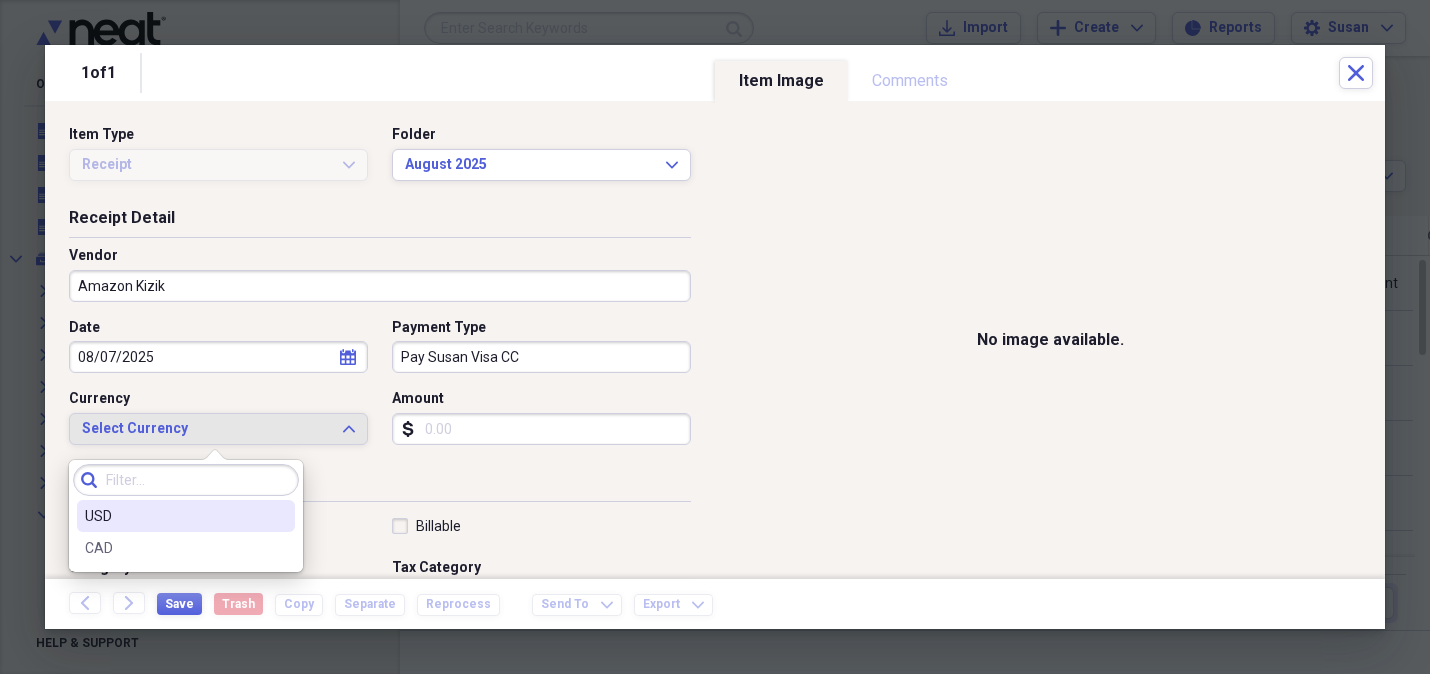 drag, startPoint x: 220, startPoint y: 512, endPoint x: 372, endPoint y: 467, distance: 158.52129 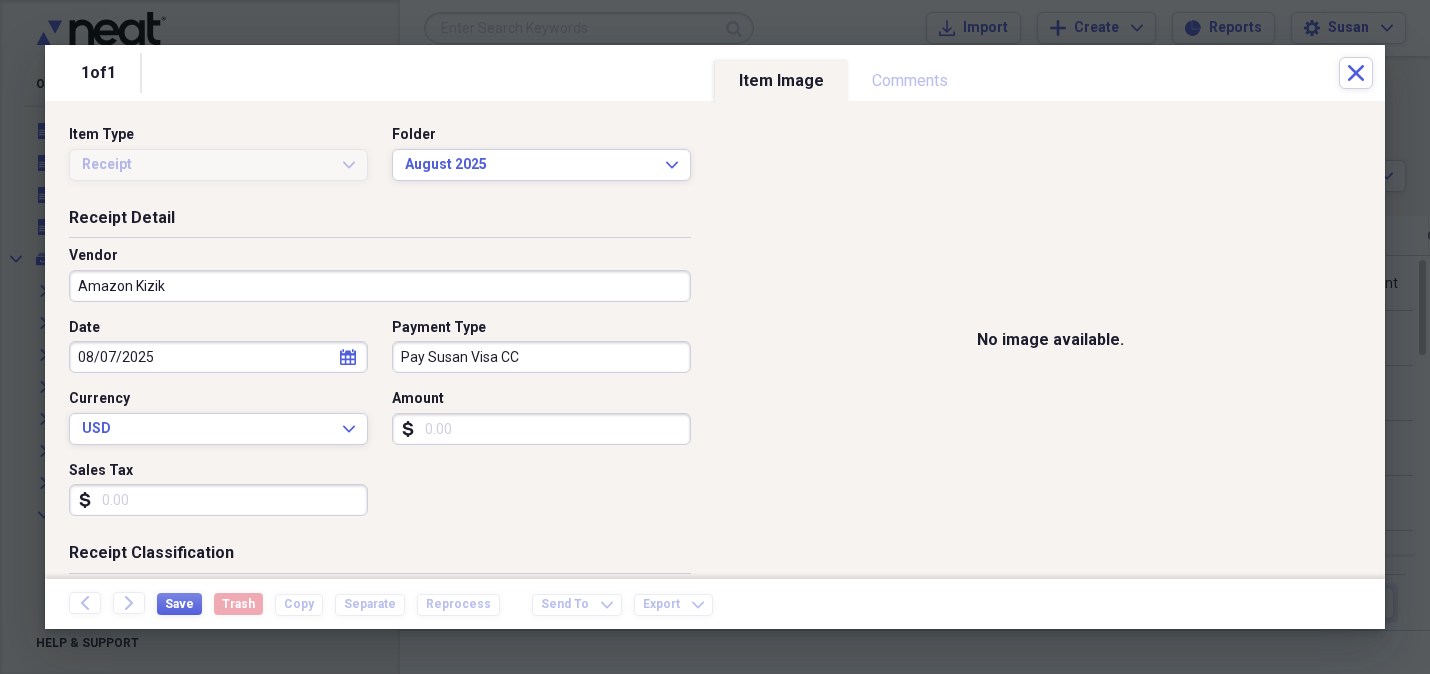 click on "Amount" at bounding box center (541, 429) 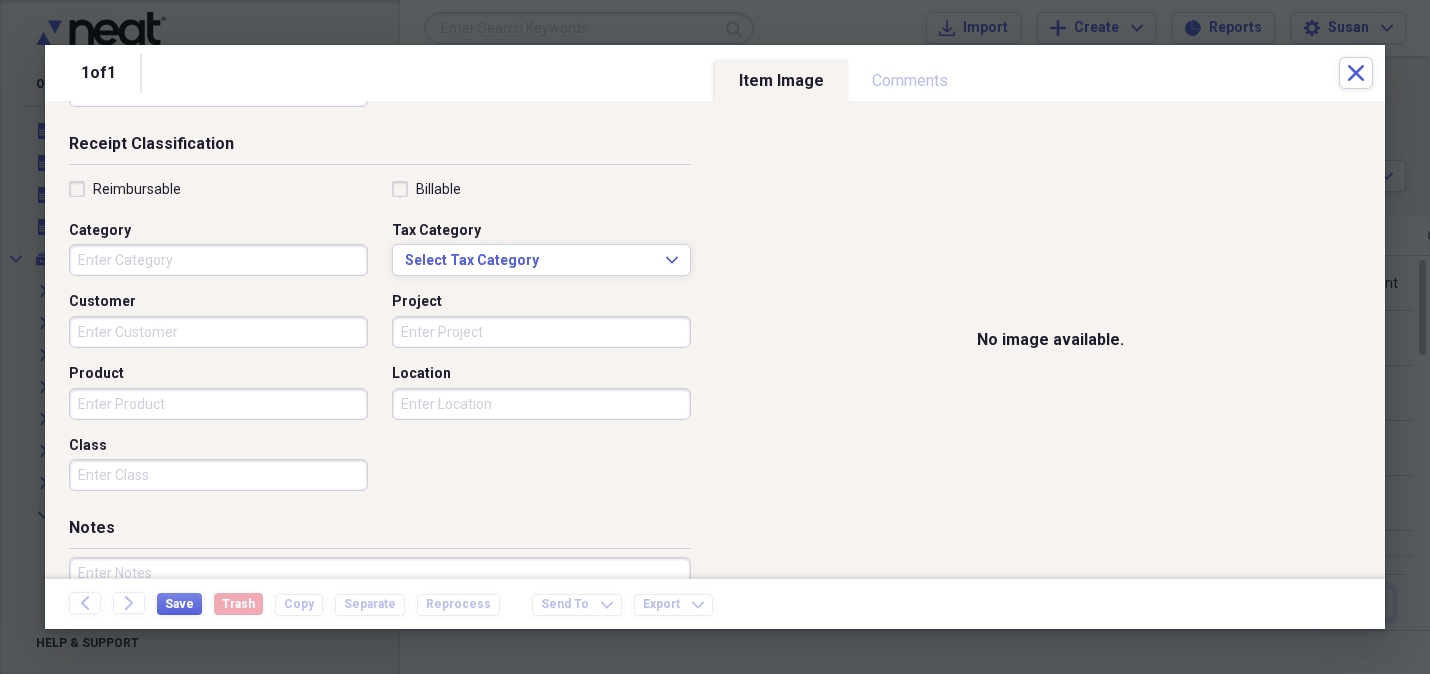 scroll, scrollTop: 415, scrollLeft: 0, axis: vertical 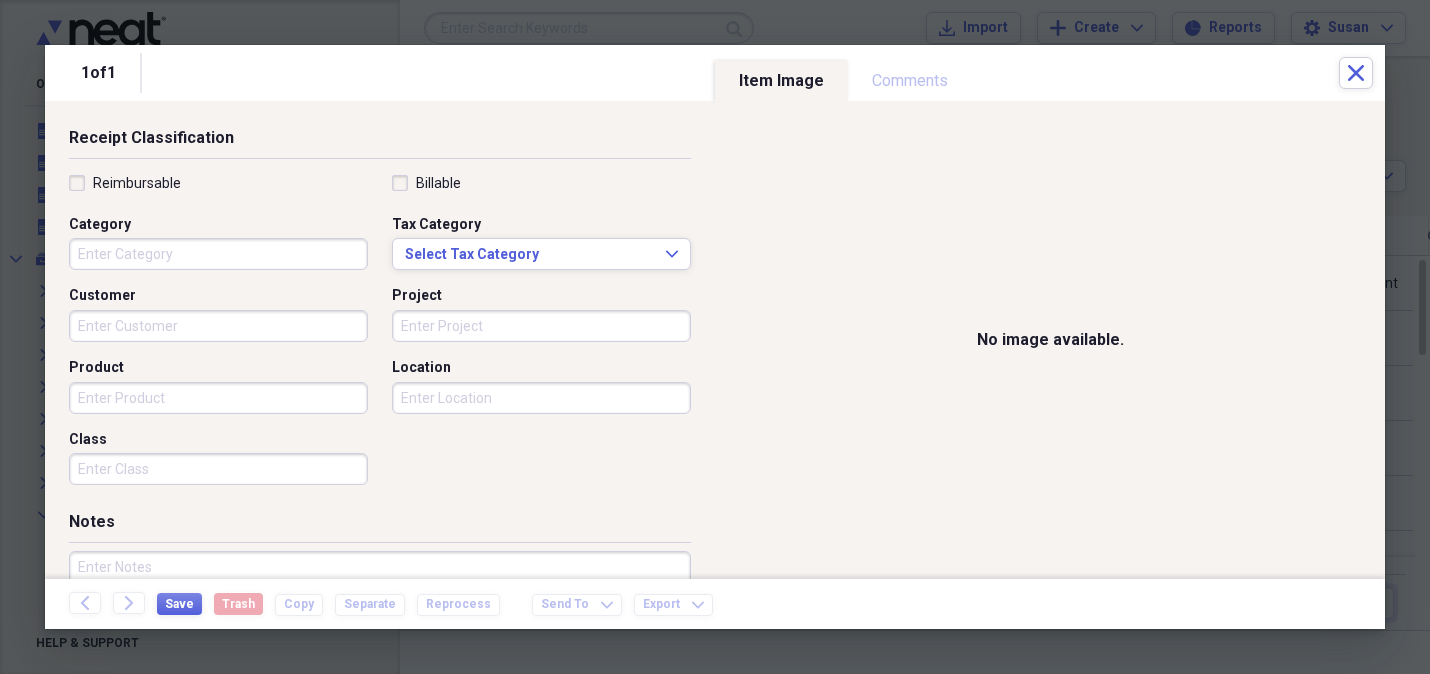type on "116.63" 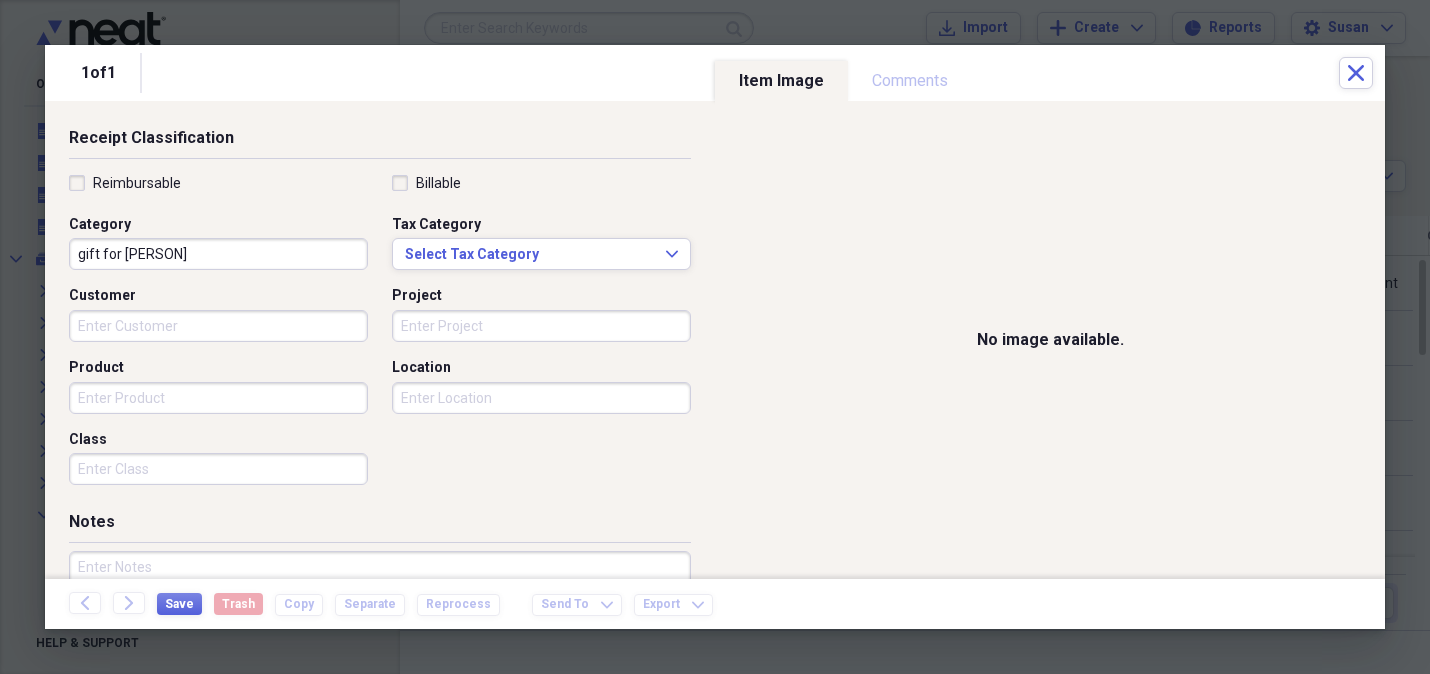 type on "gift for Annie" 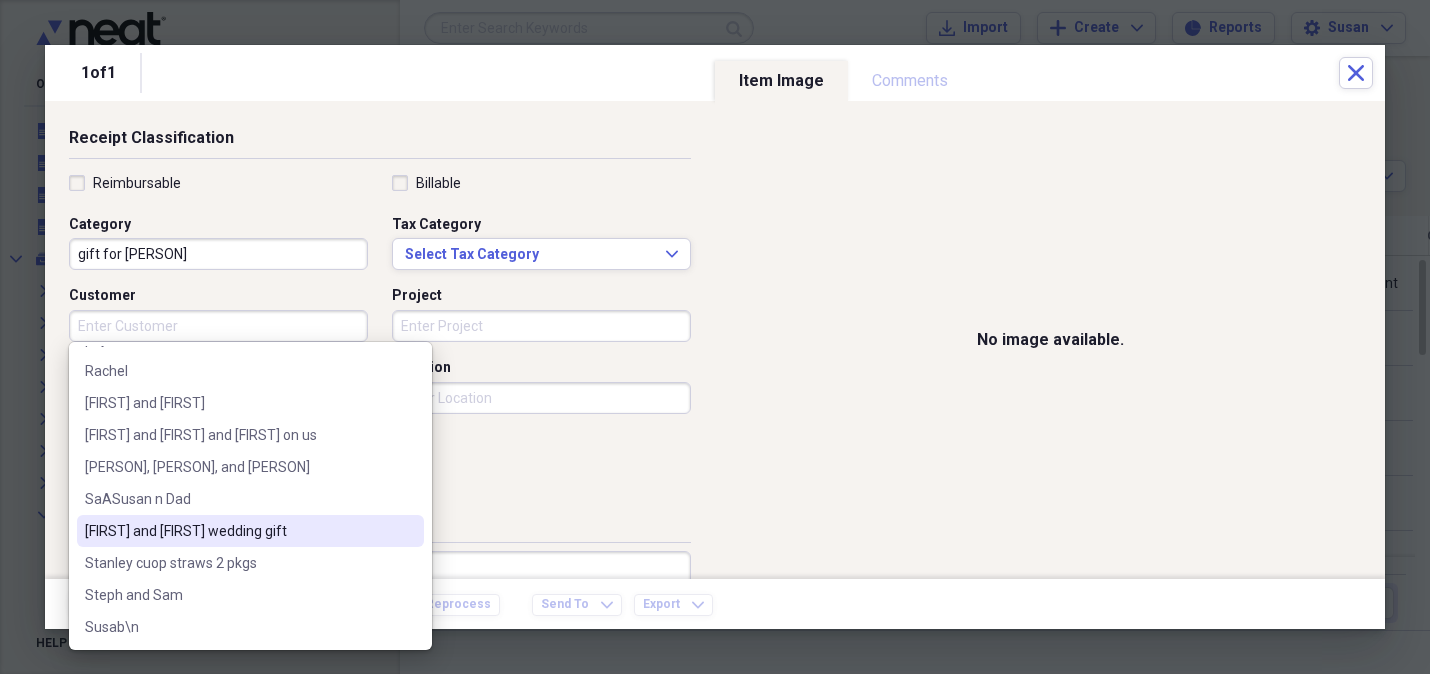 scroll, scrollTop: 1022, scrollLeft: 0, axis: vertical 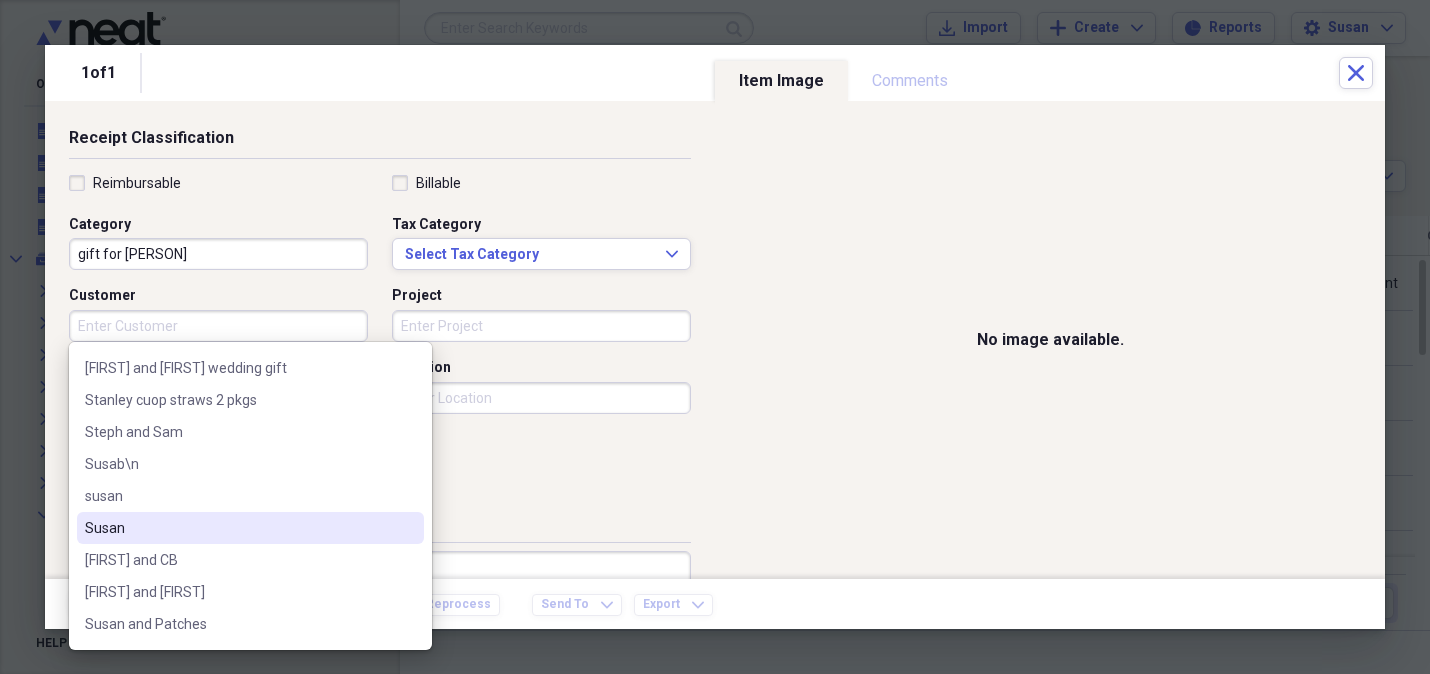 click on "Susan" at bounding box center [238, 528] 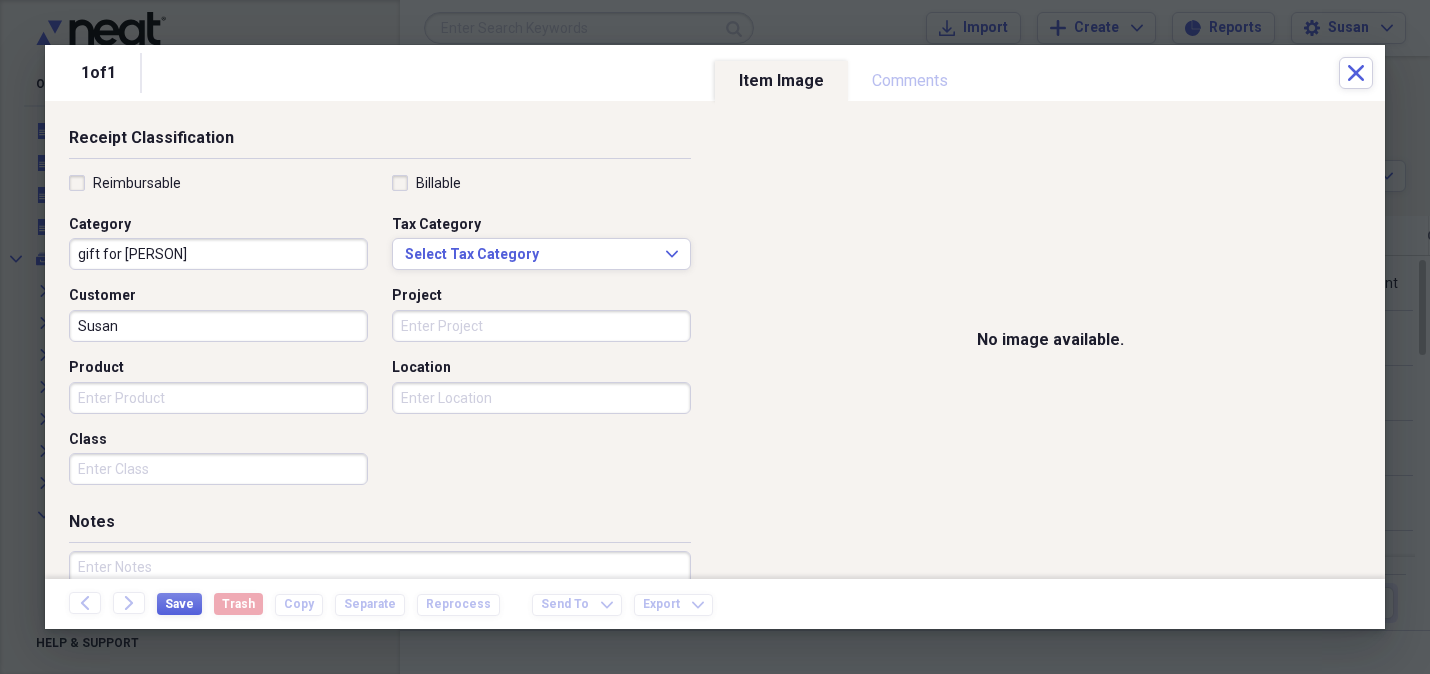 drag, startPoint x: 103, startPoint y: 395, endPoint x: 1403, endPoint y: 566, distance: 1311.1984 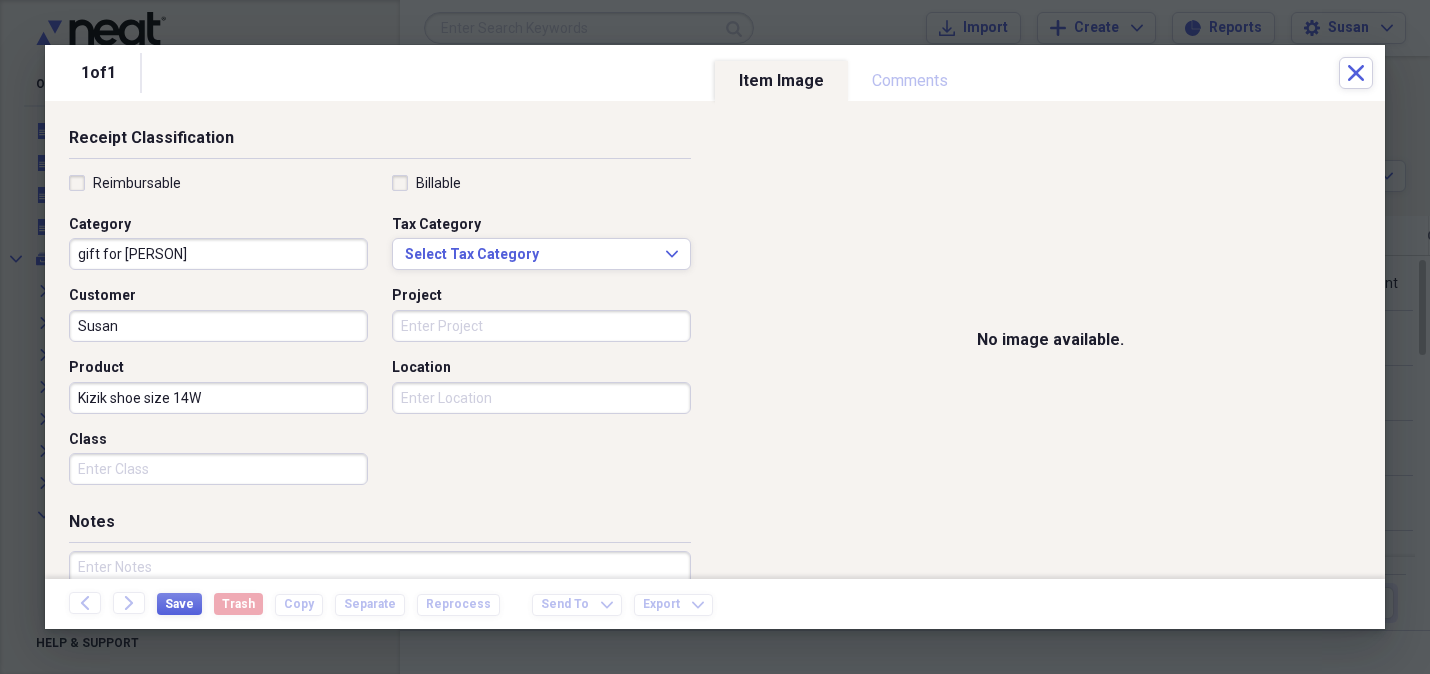 type on "Kizik shoe size 14W" 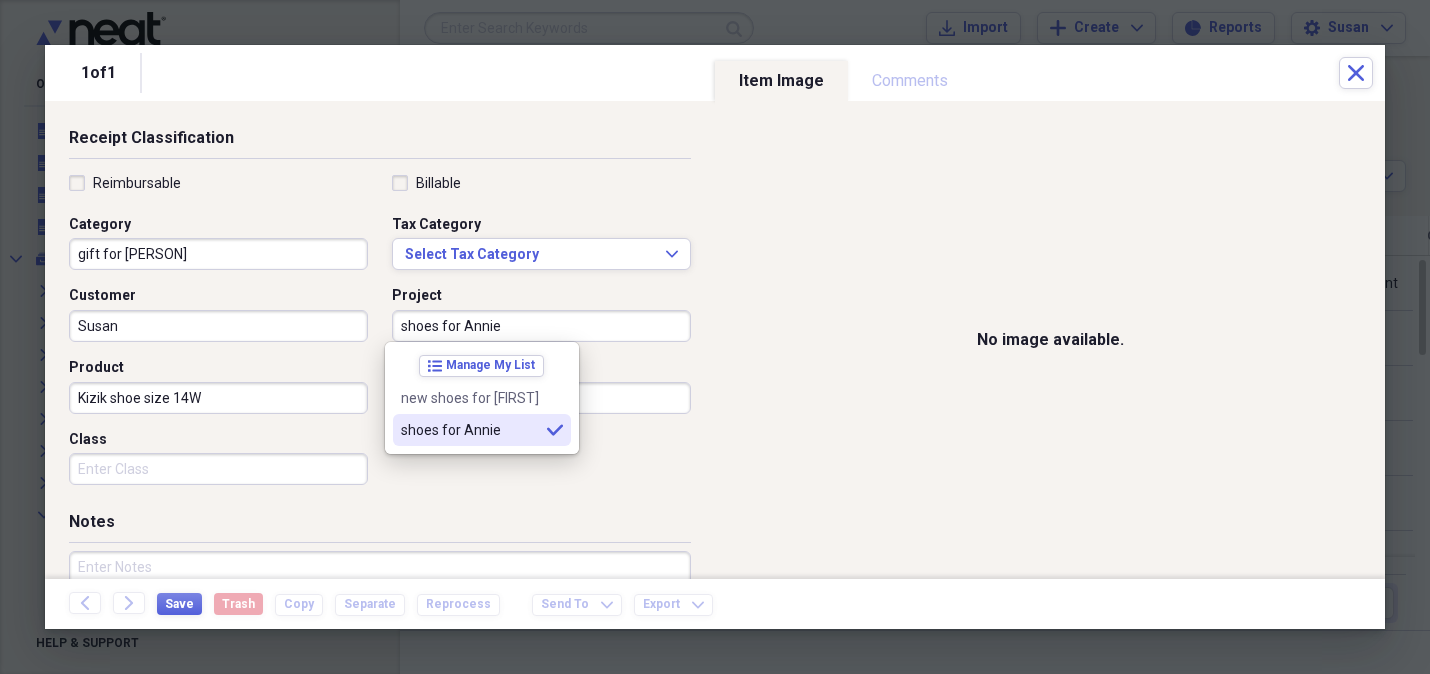 type on "shoes for Annie" 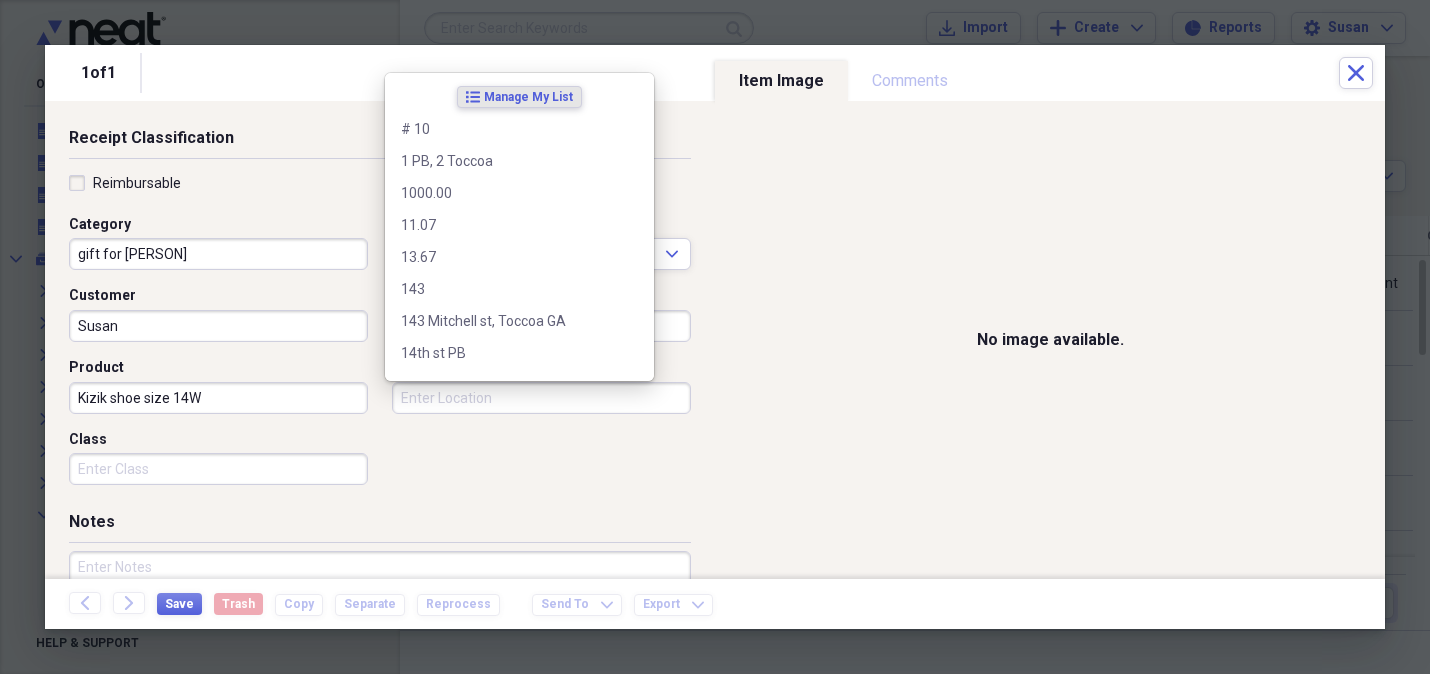 click on "Location" at bounding box center [541, 398] 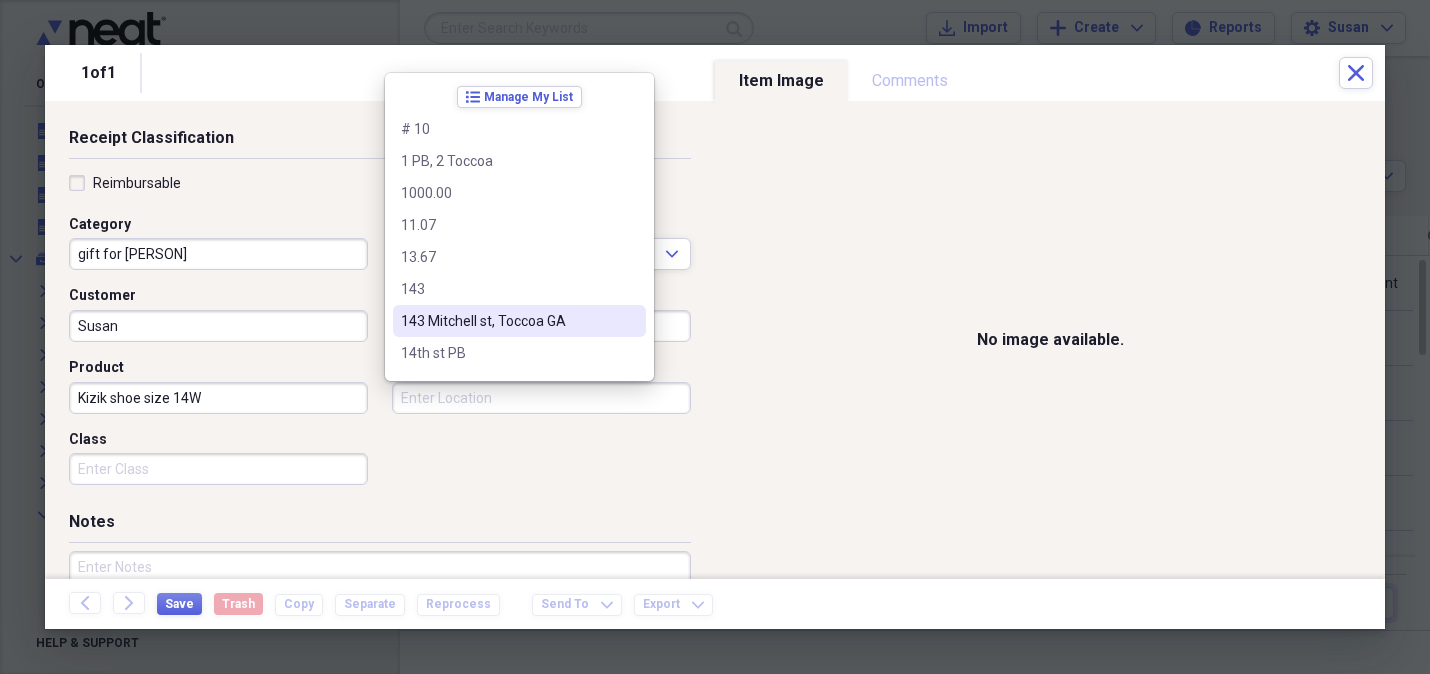 click on "143 Mitchell st, Toccoa GA" at bounding box center (507, 321) 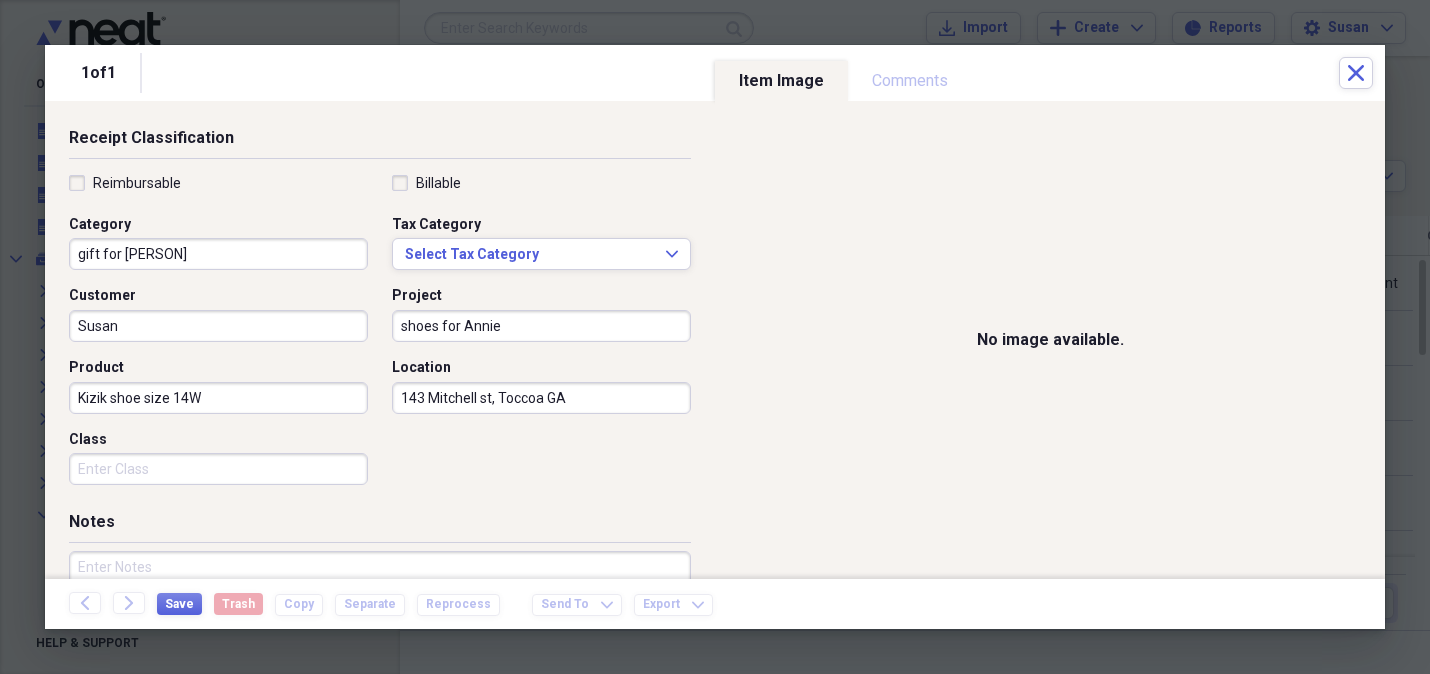click at bounding box center [380, 616] 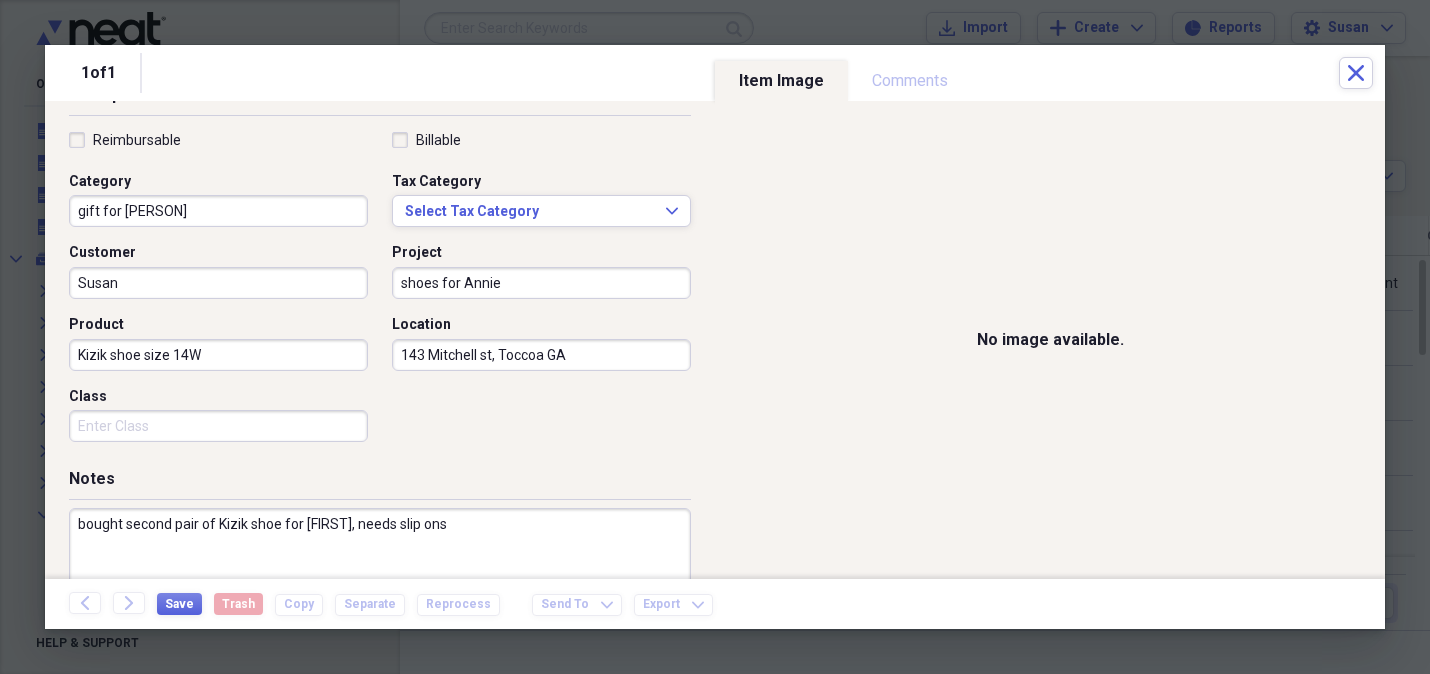 scroll, scrollTop: 542, scrollLeft: 0, axis: vertical 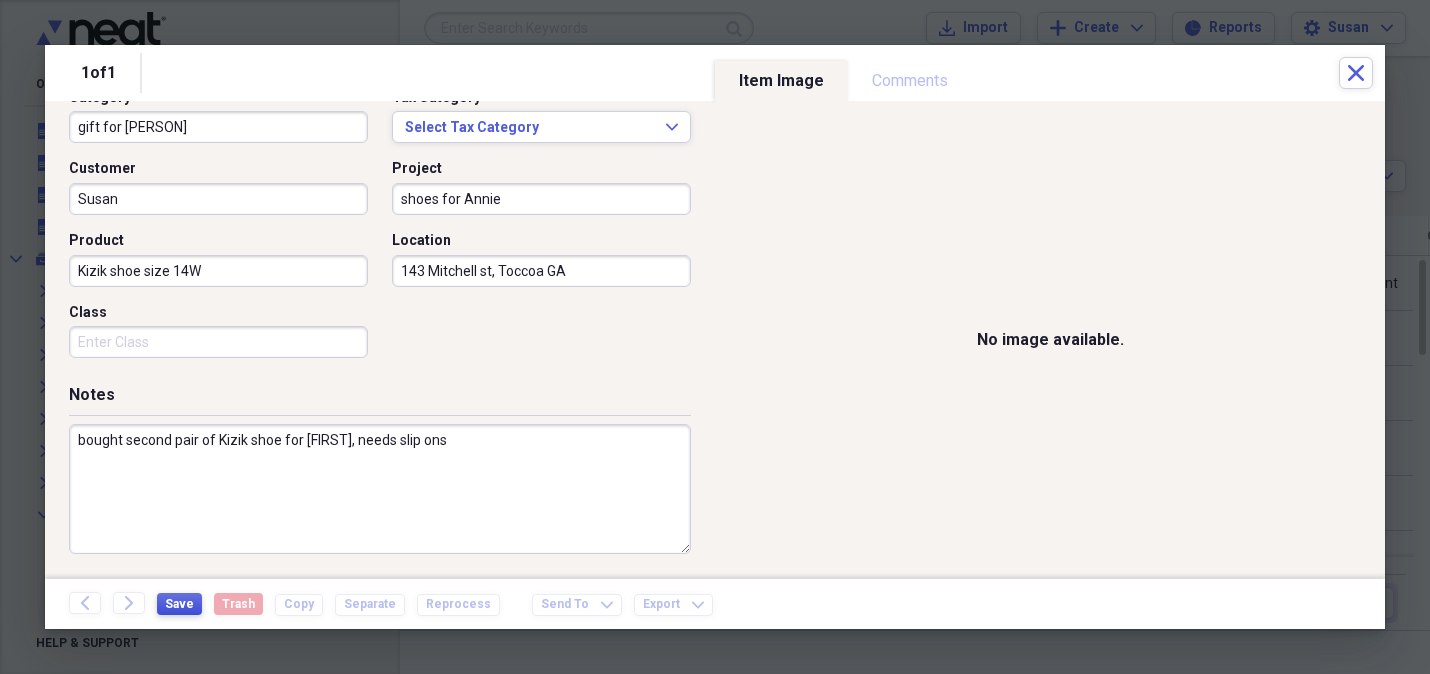 type on "bought second pair of Kizik shoe for Annie, needs slip ons" 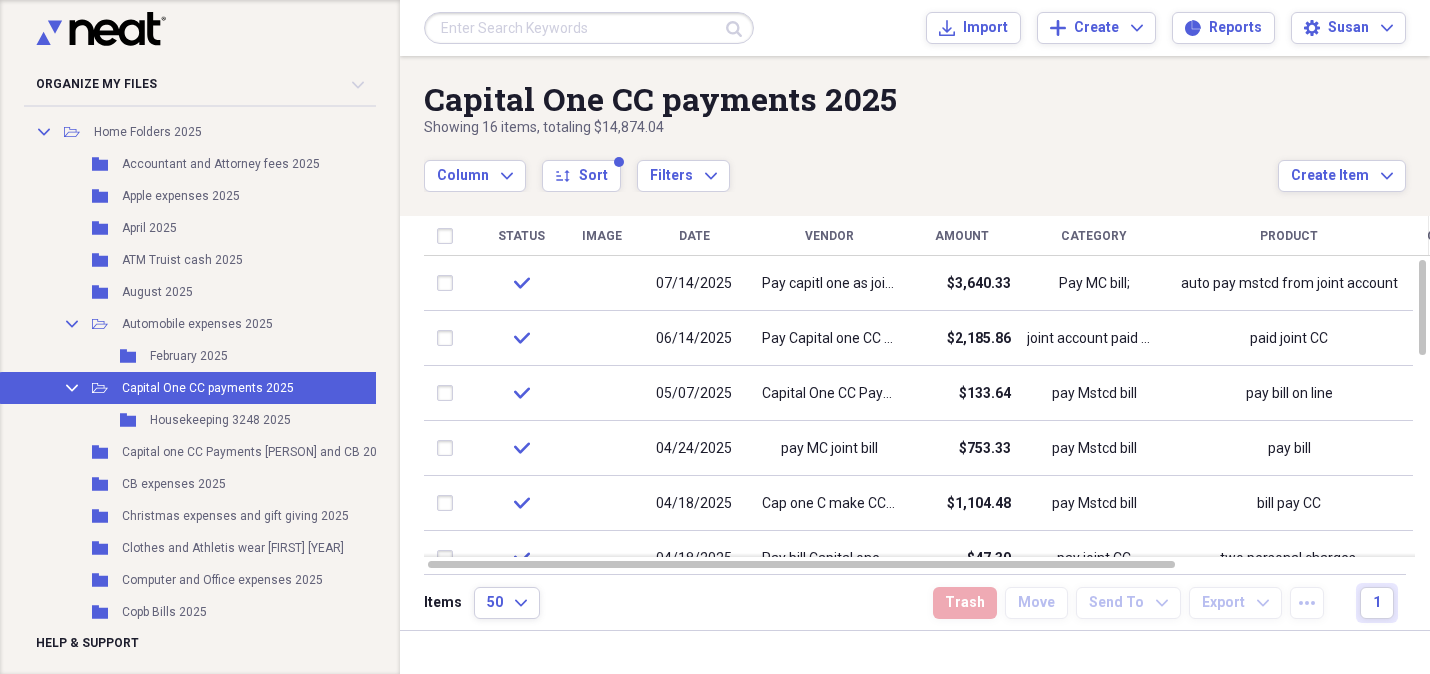 scroll, scrollTop: 411, scrollLeft: 0, axis: vertical 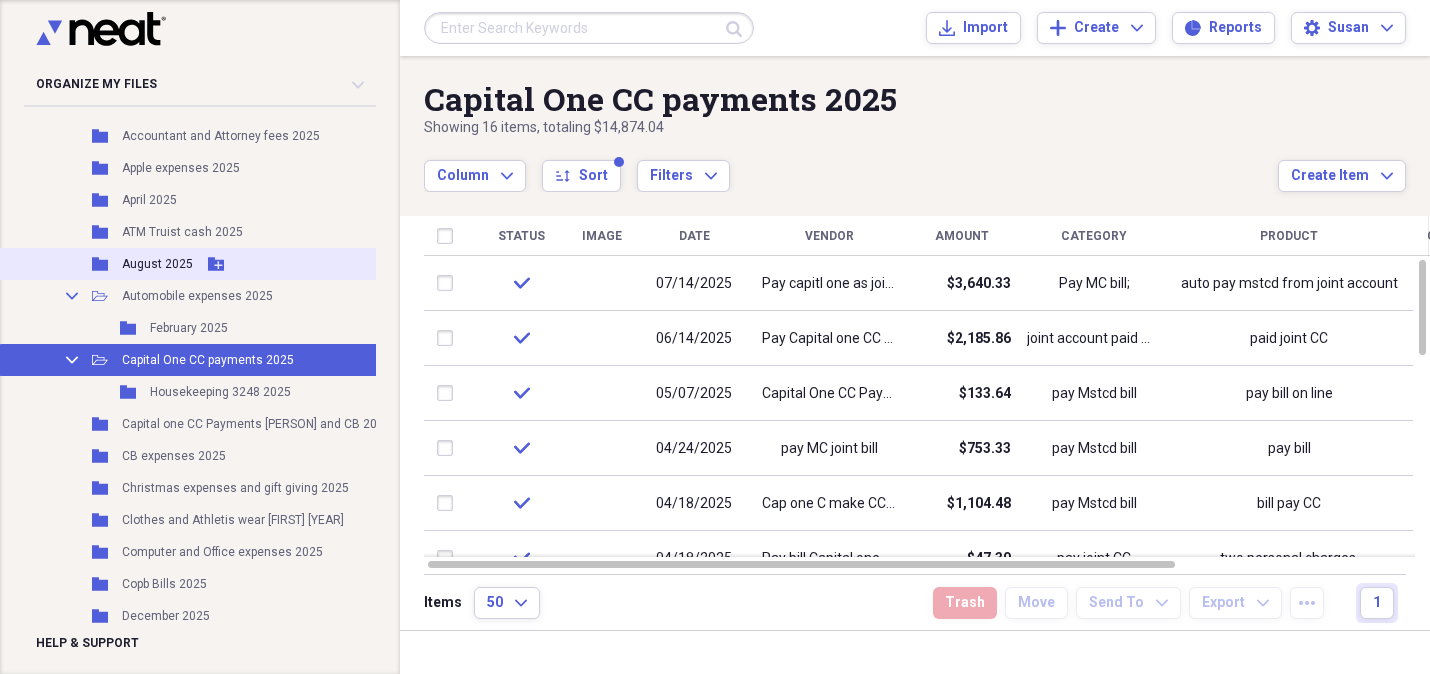 click on "August 2025" at bounding box center (157, 264) 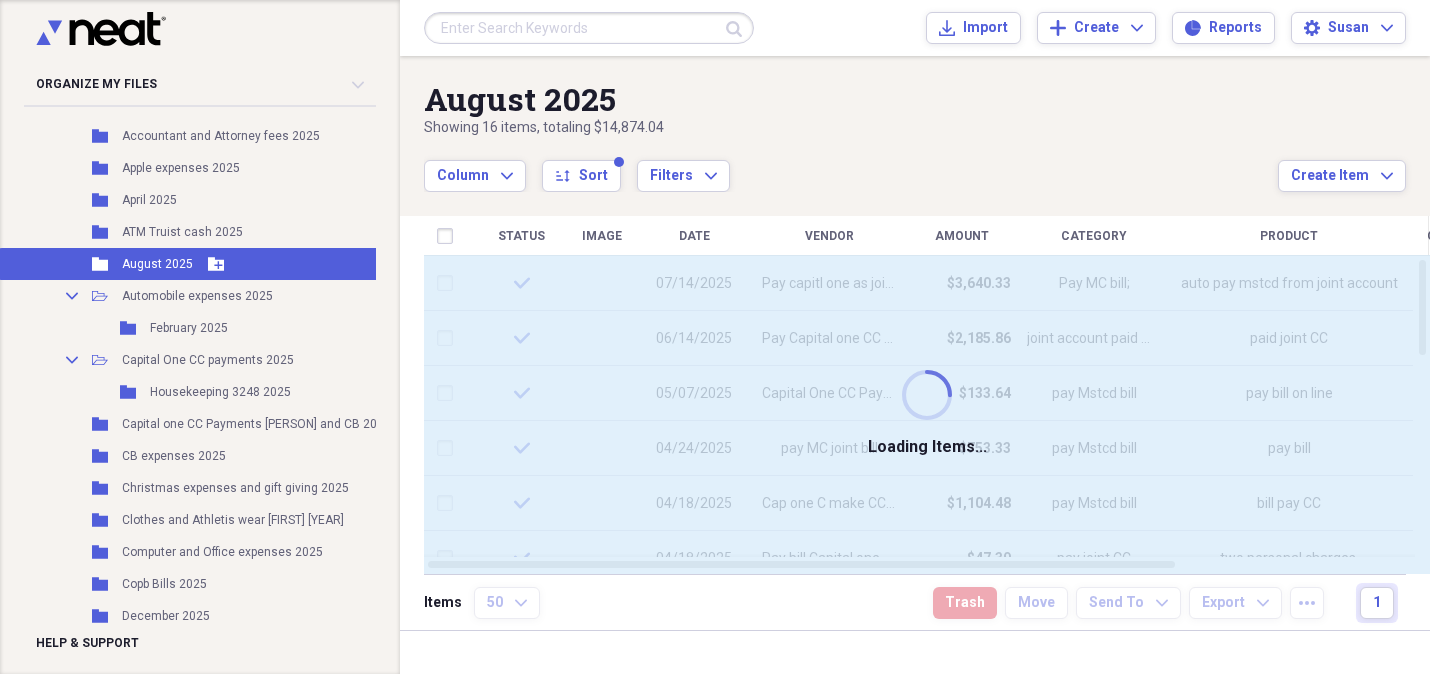 click on "August 2025" at bounding box center (157, 264) 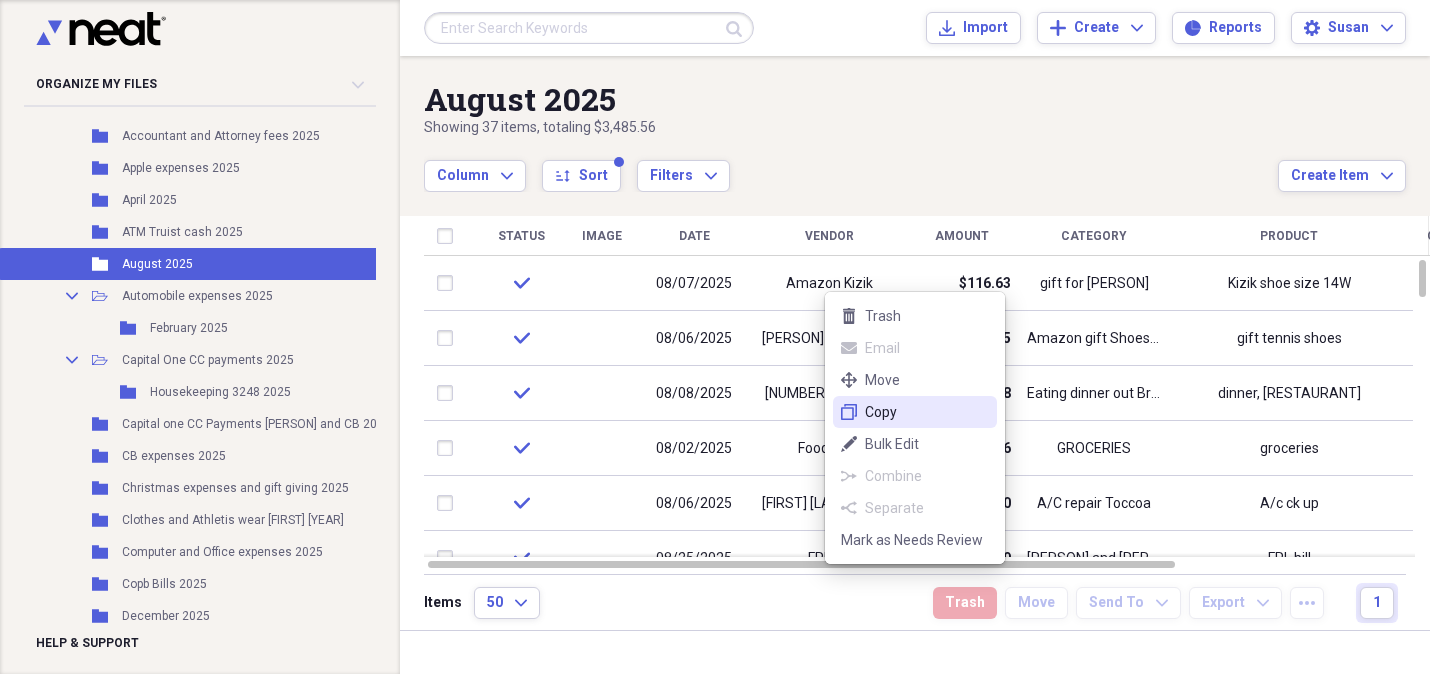 click 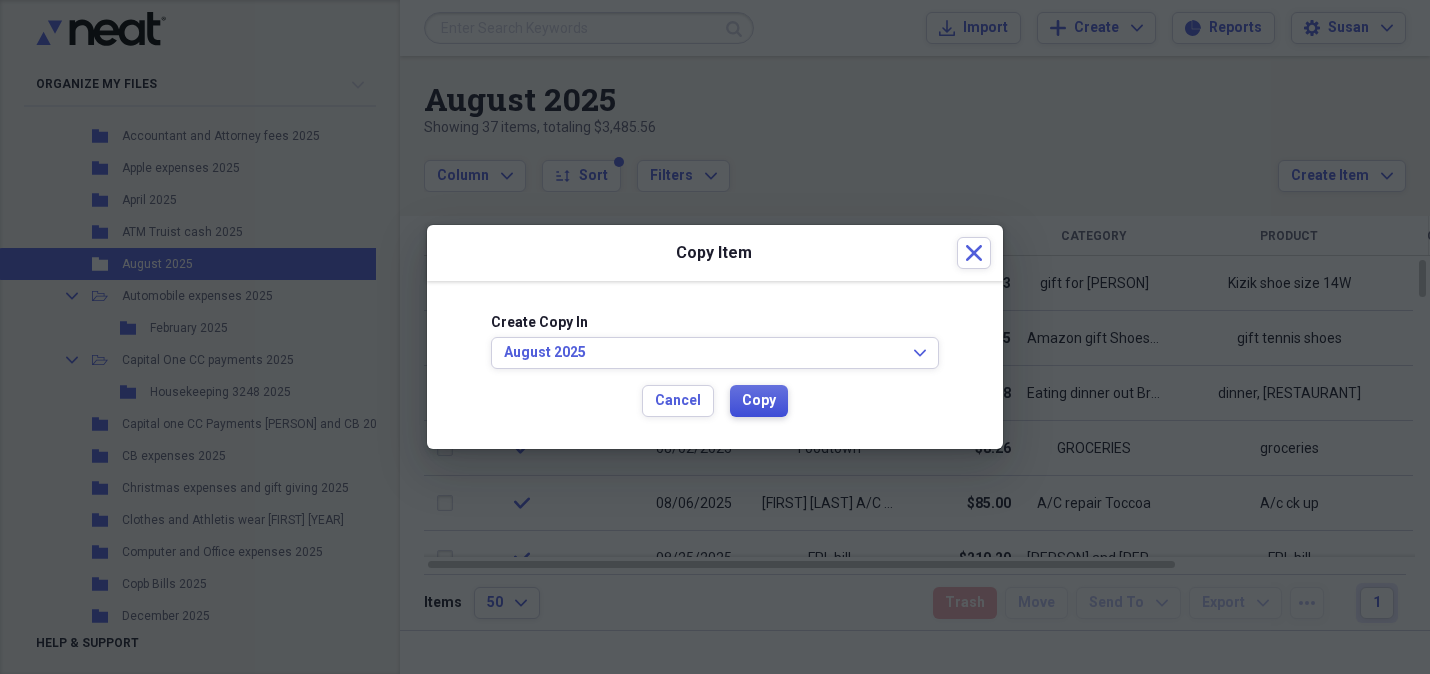 click on "Copy" at bounding box center (759, 401) 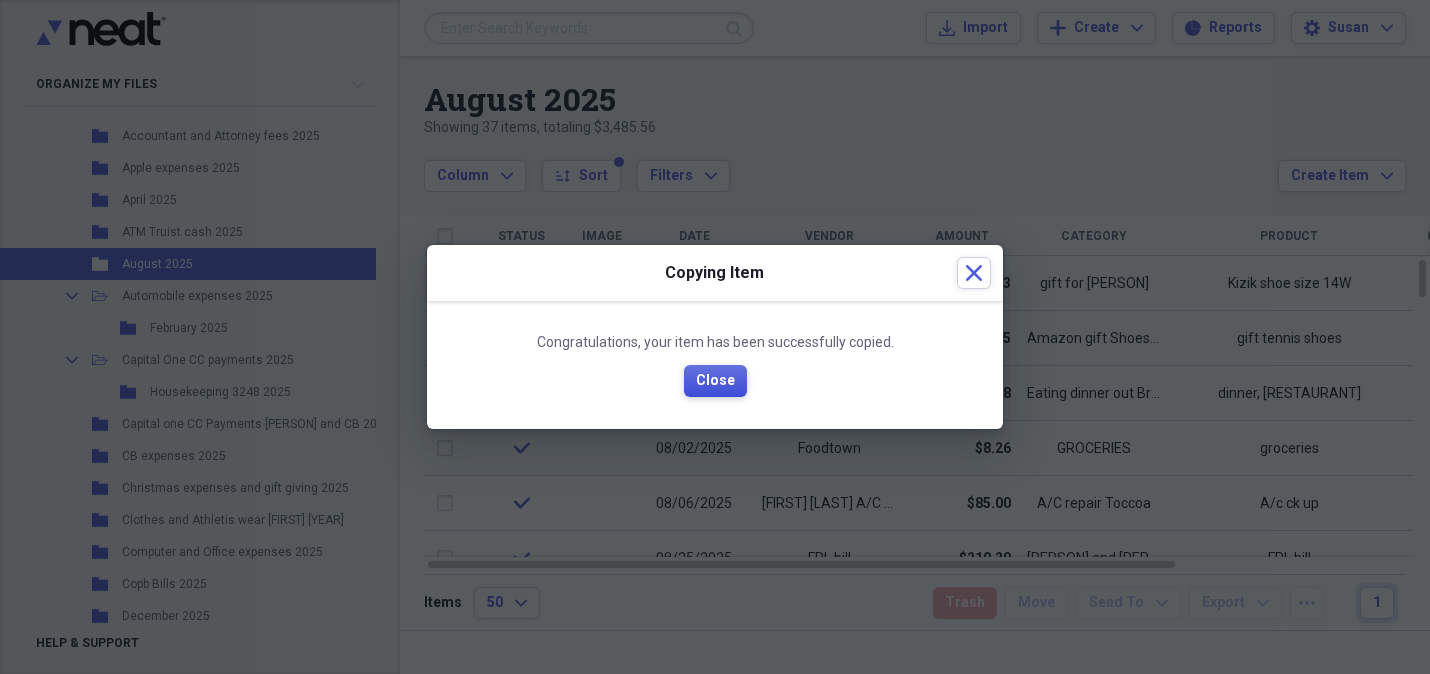 click on "Close" at bounding box center (715, 381) 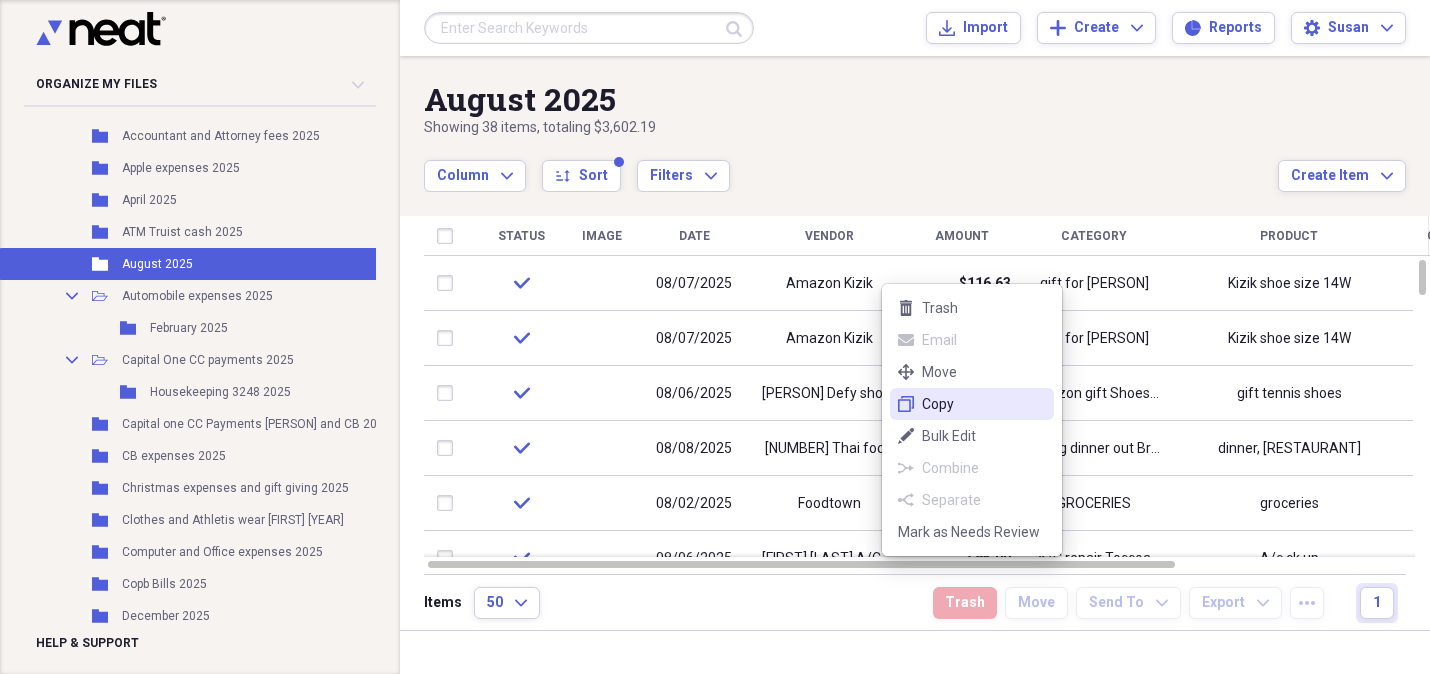 click on "duplicate Copy" at bounding box center (972, 404) 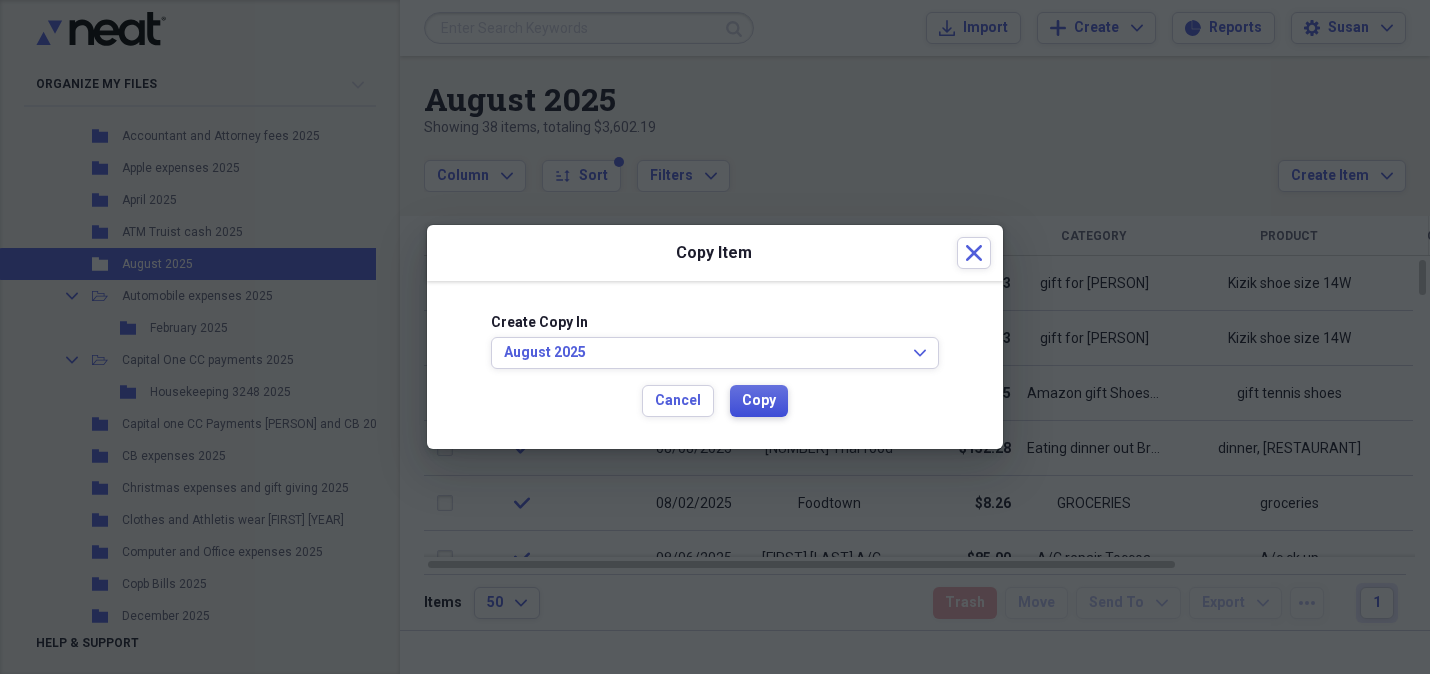 click on "Copy" at bounding box center (759, 401) 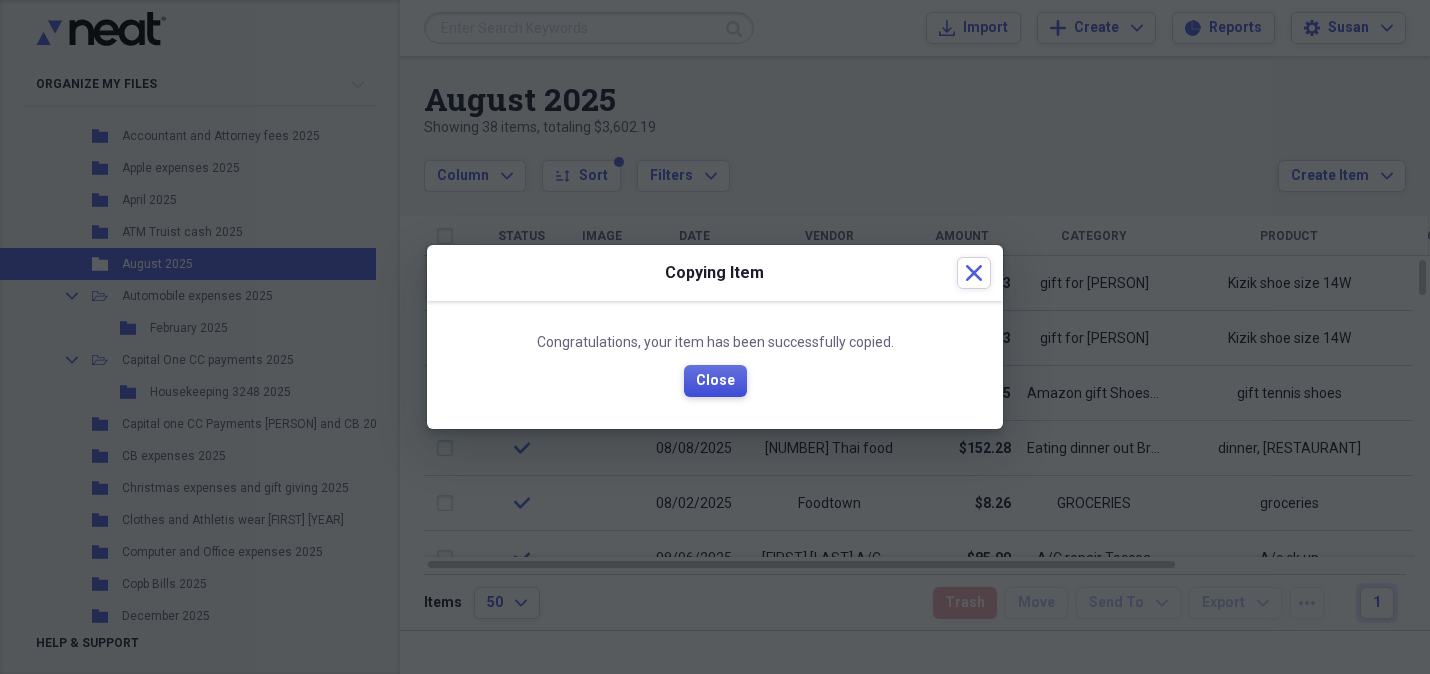 click on "Close" at bounding box center (715, 381) 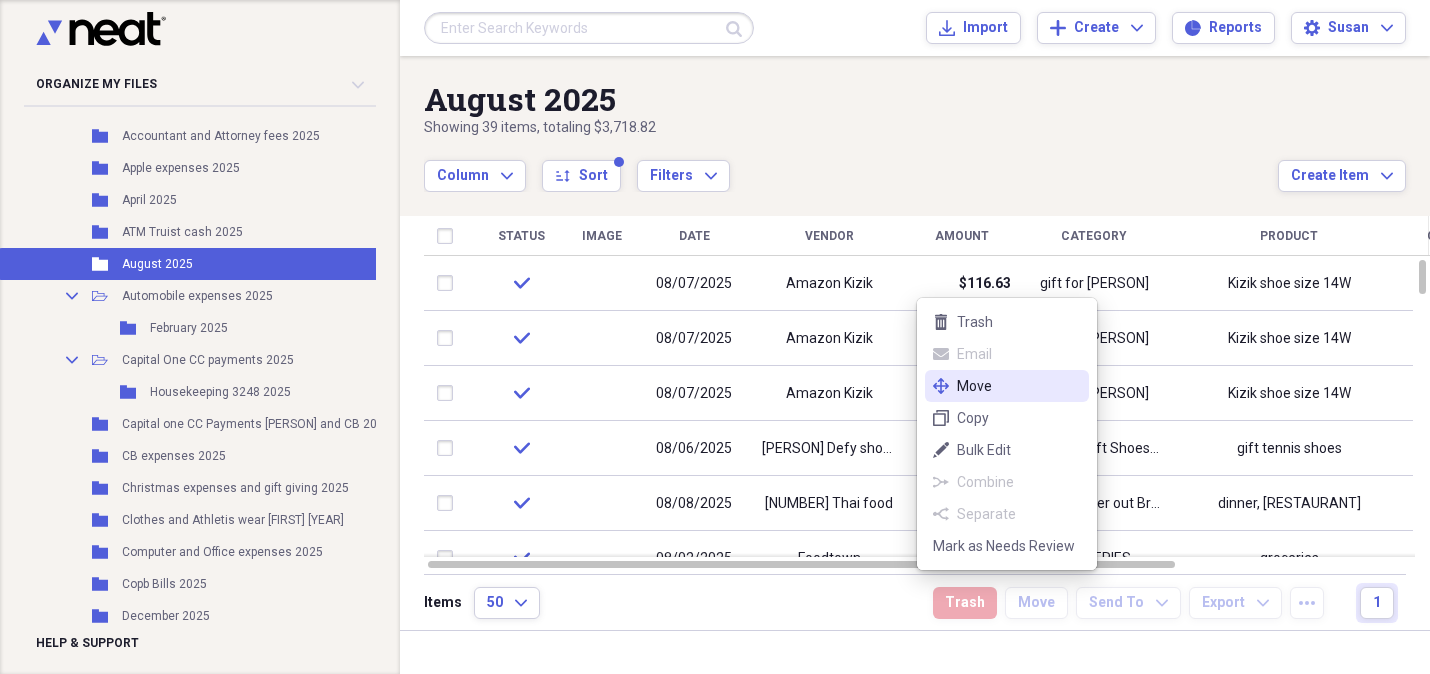 click on "Move" at bounding box center (1019, 386) 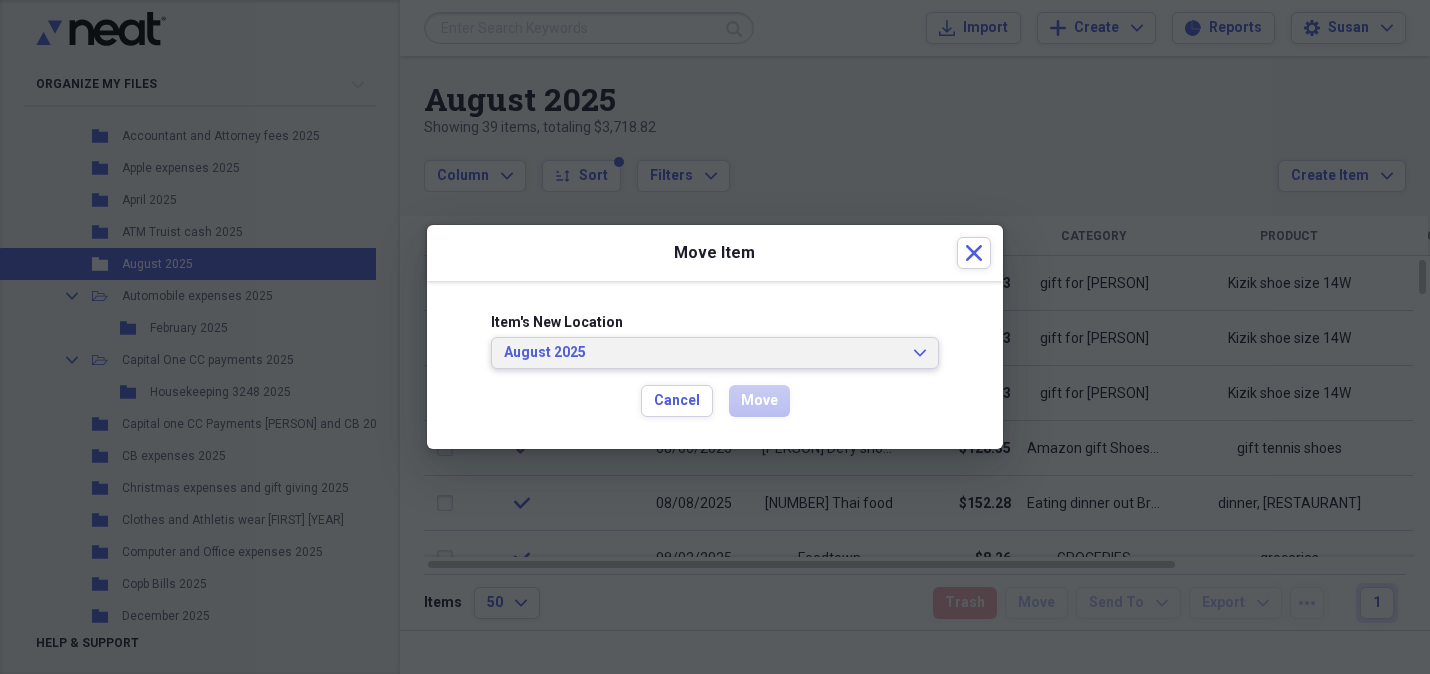 click on "Expand" 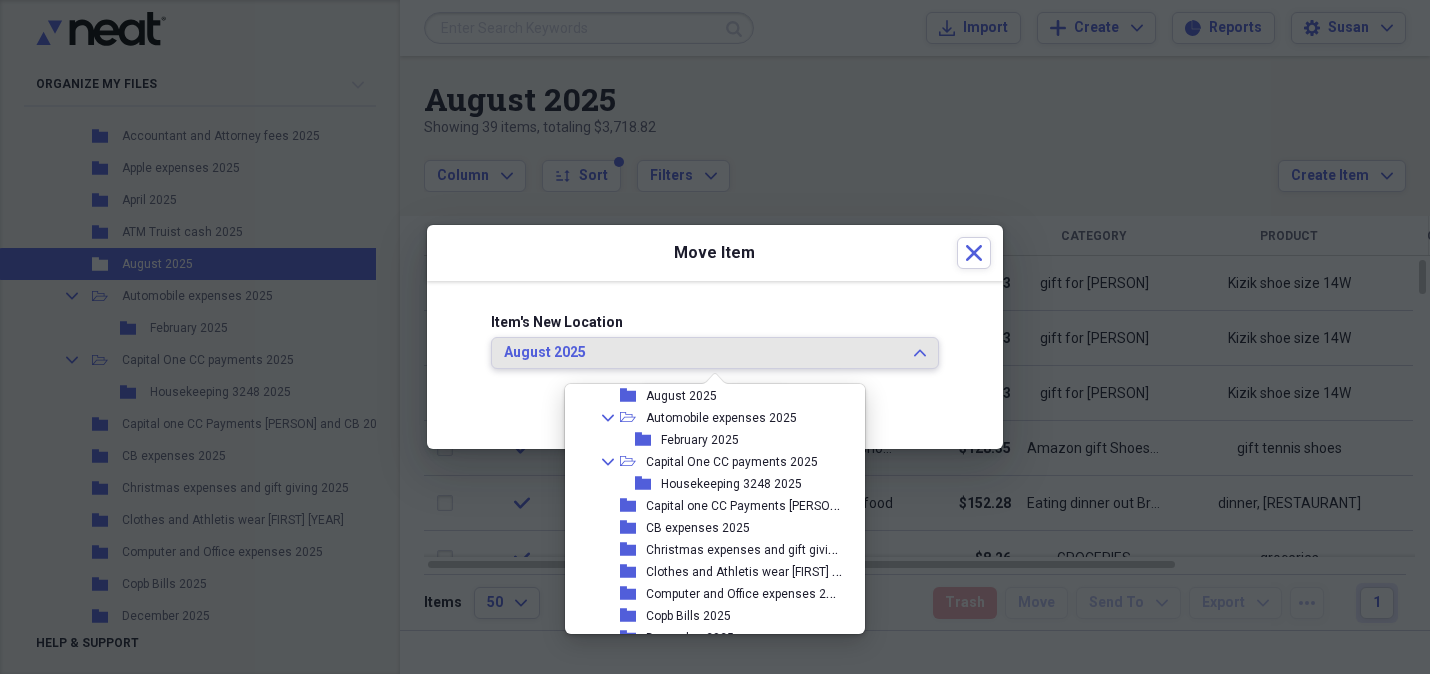 scroll, scrollTop: 326, scrollLeft: 0, axis: vertical 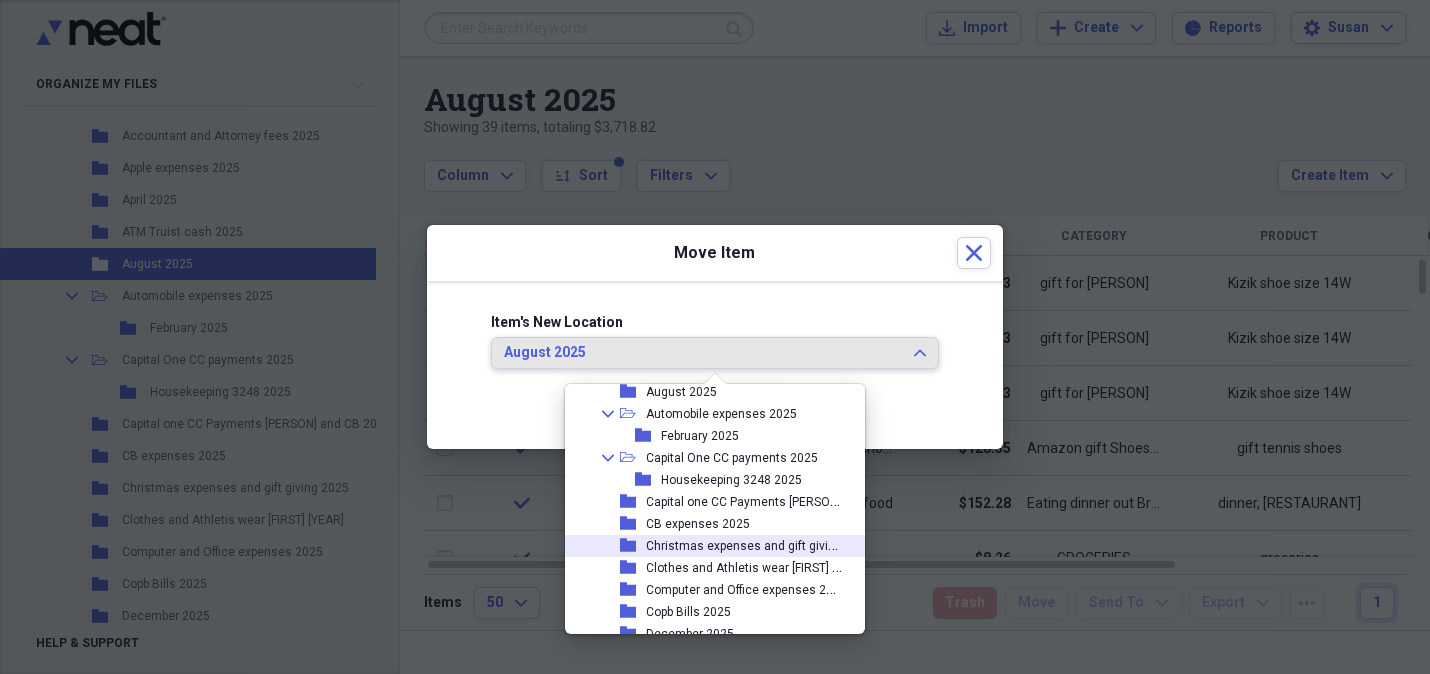 click on "Christmas expenses and gift giving 2025" at bounding box center [759, 544] 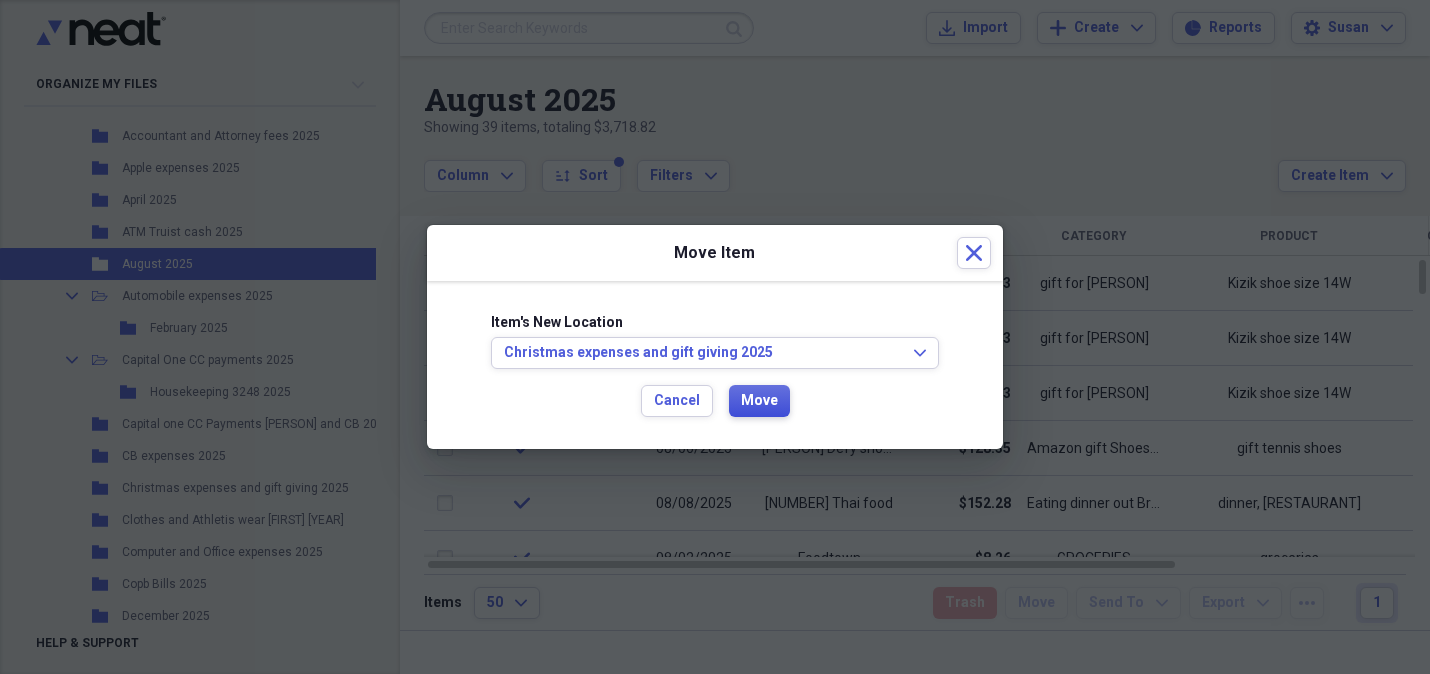 click on "Move" at bounding box center (759, 401) 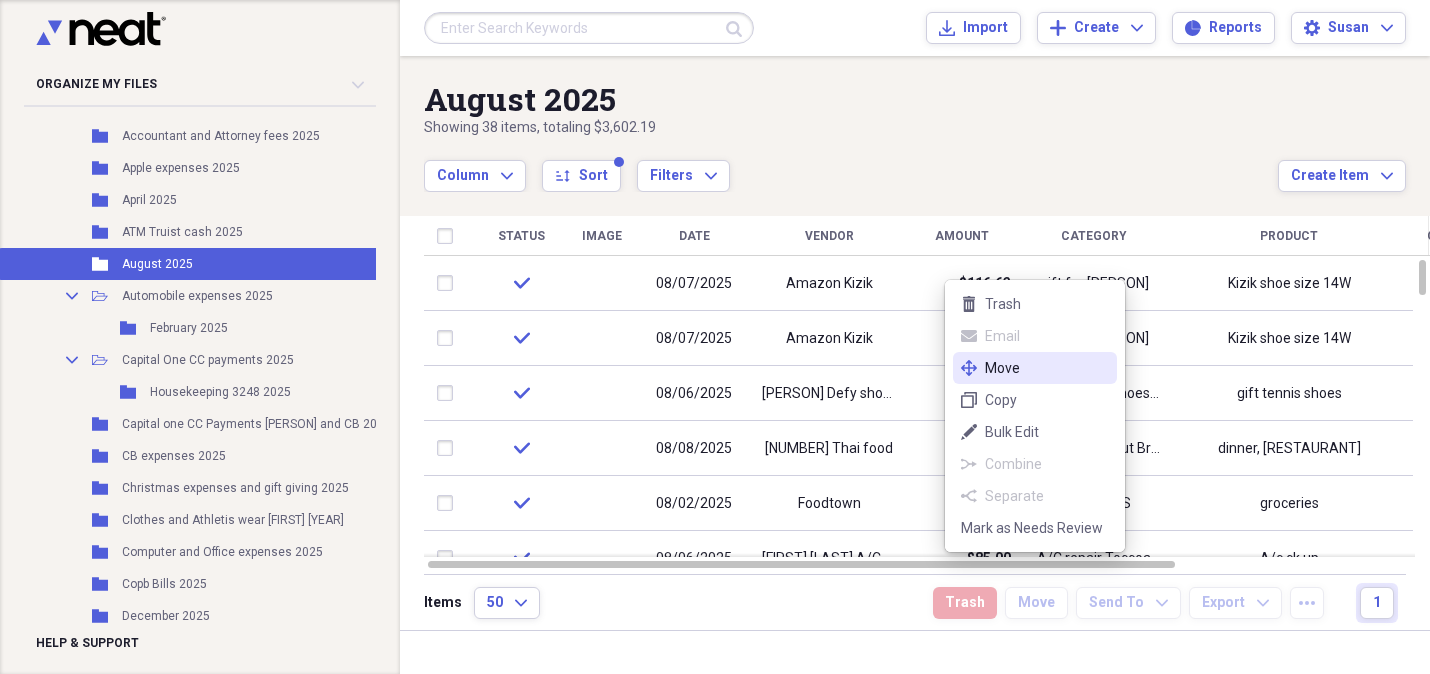 click on "move Move" at bounding box center (1035, 368) 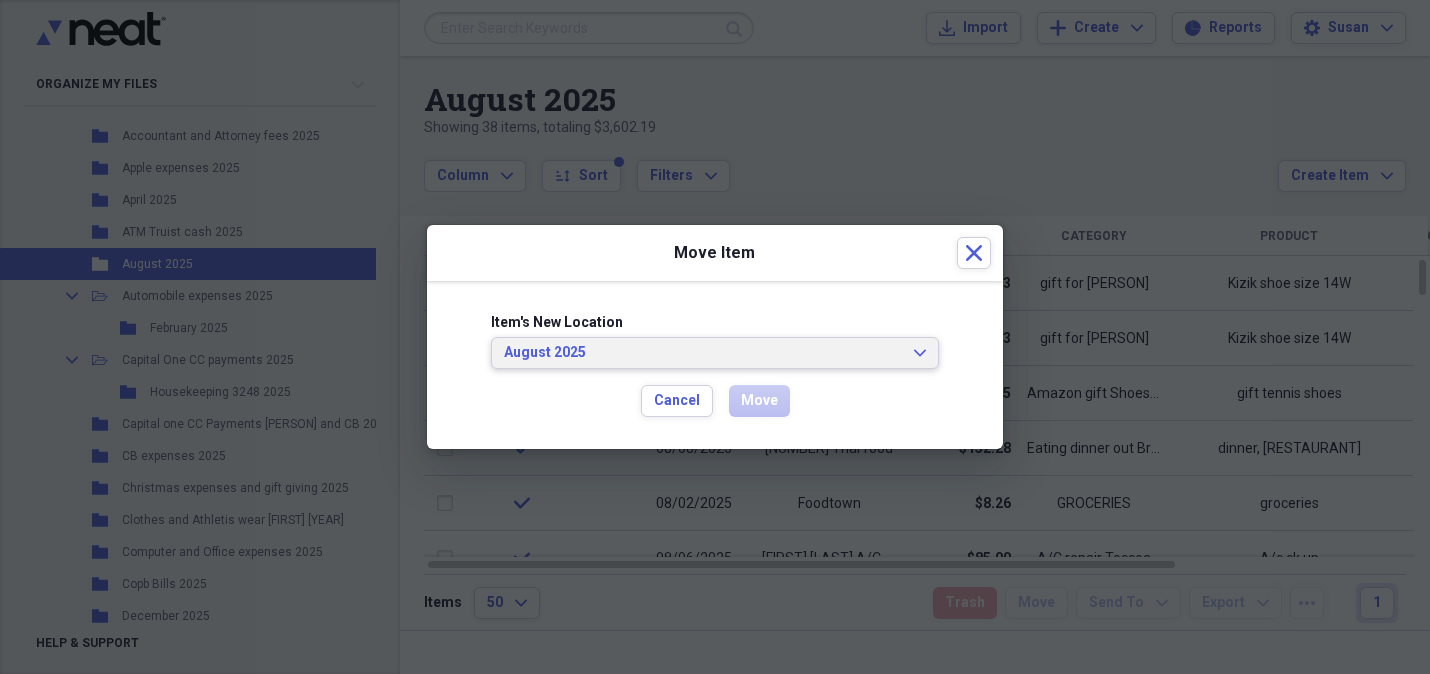 click on "August 2025 Expand" at bounding box center (715, 353) 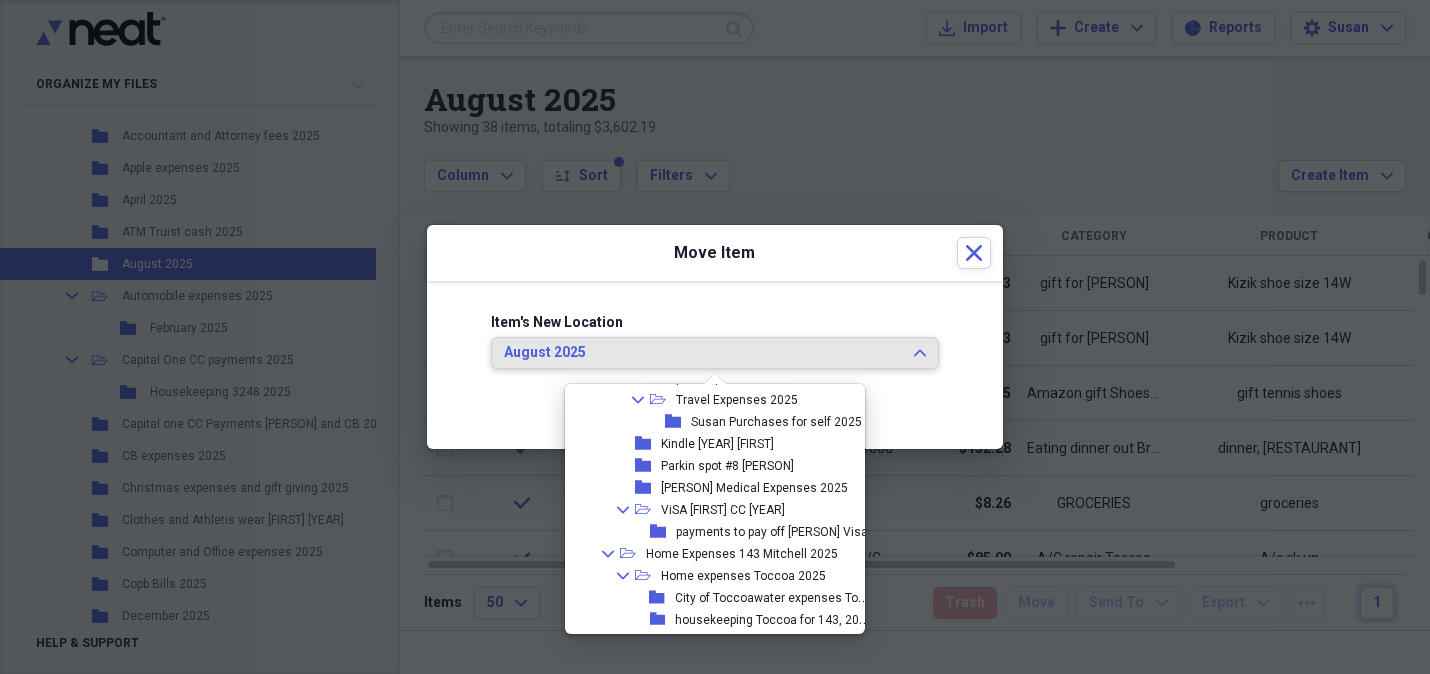 scroll, scrollTop: 938, scrollLeft: 0, axis: vertical 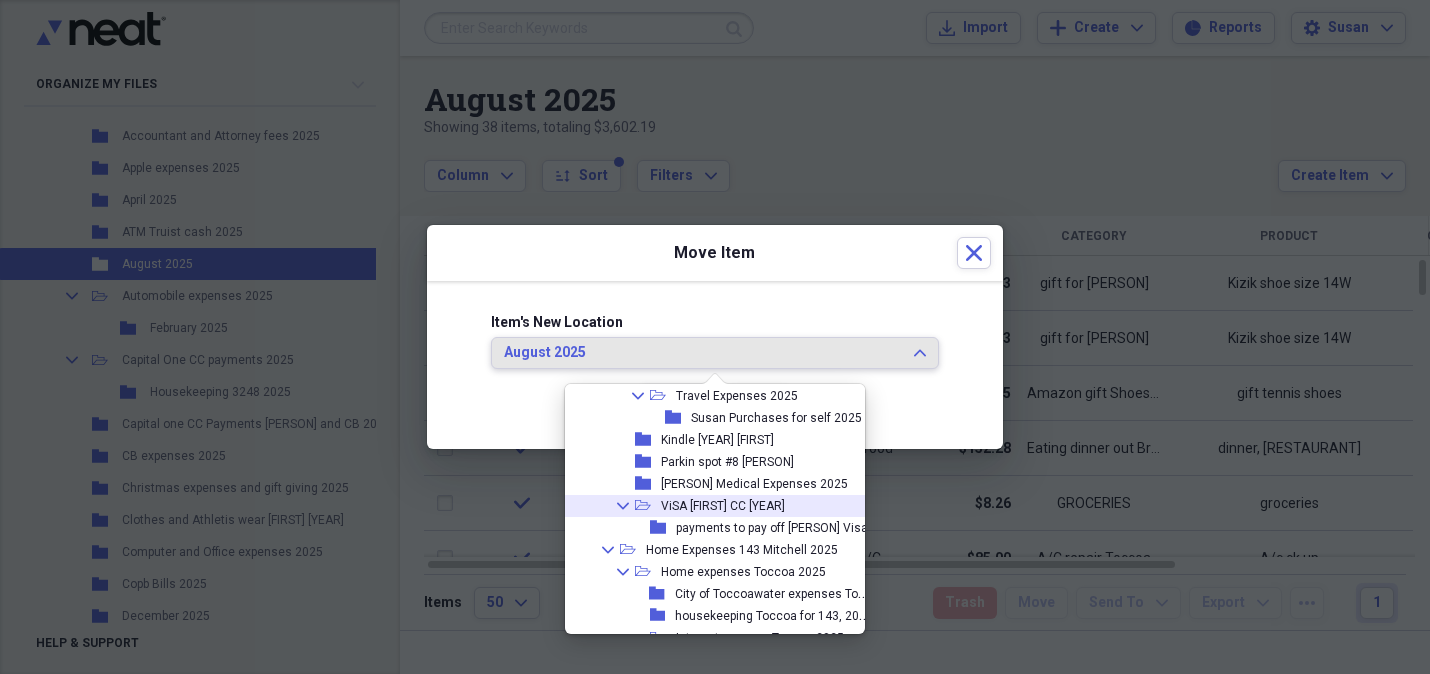 click on "ViSA [NAME] CC [YEAR]" at bounding box center (723, 506) 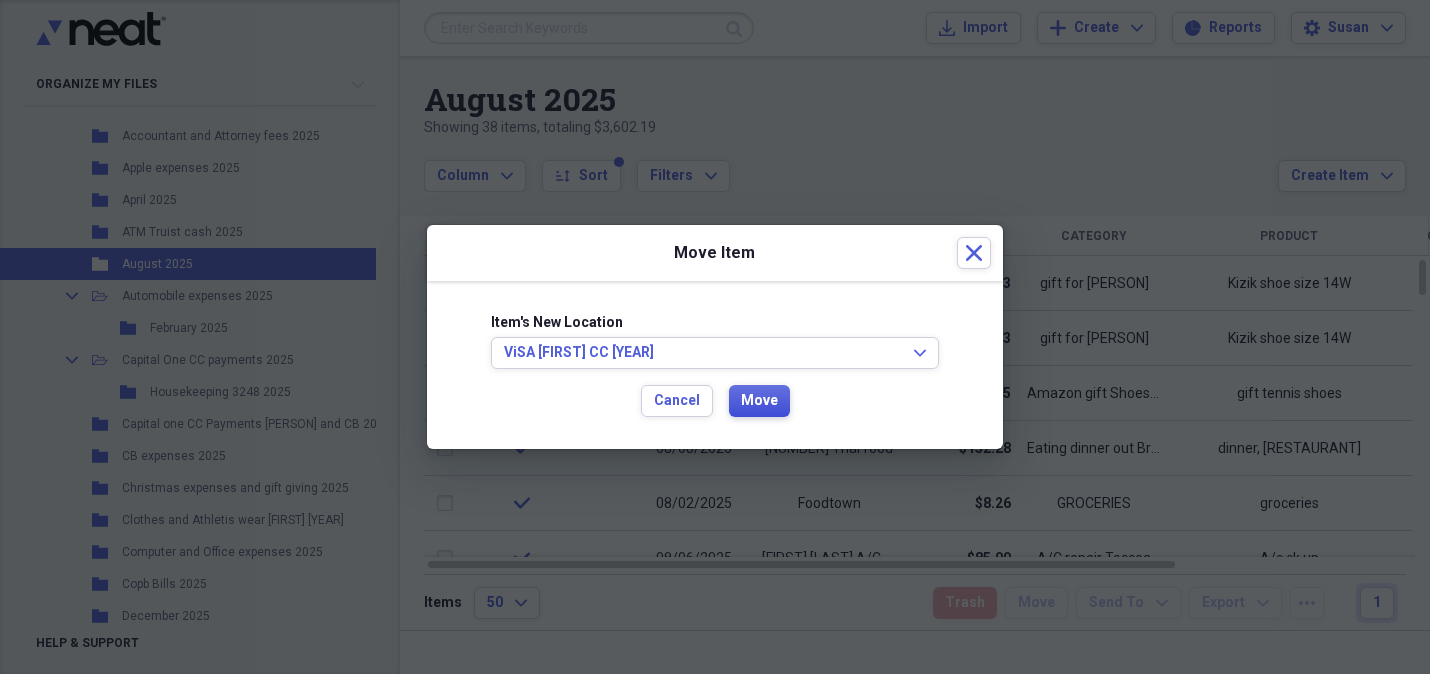 click on "Move" at bounding box center [759, 401] 